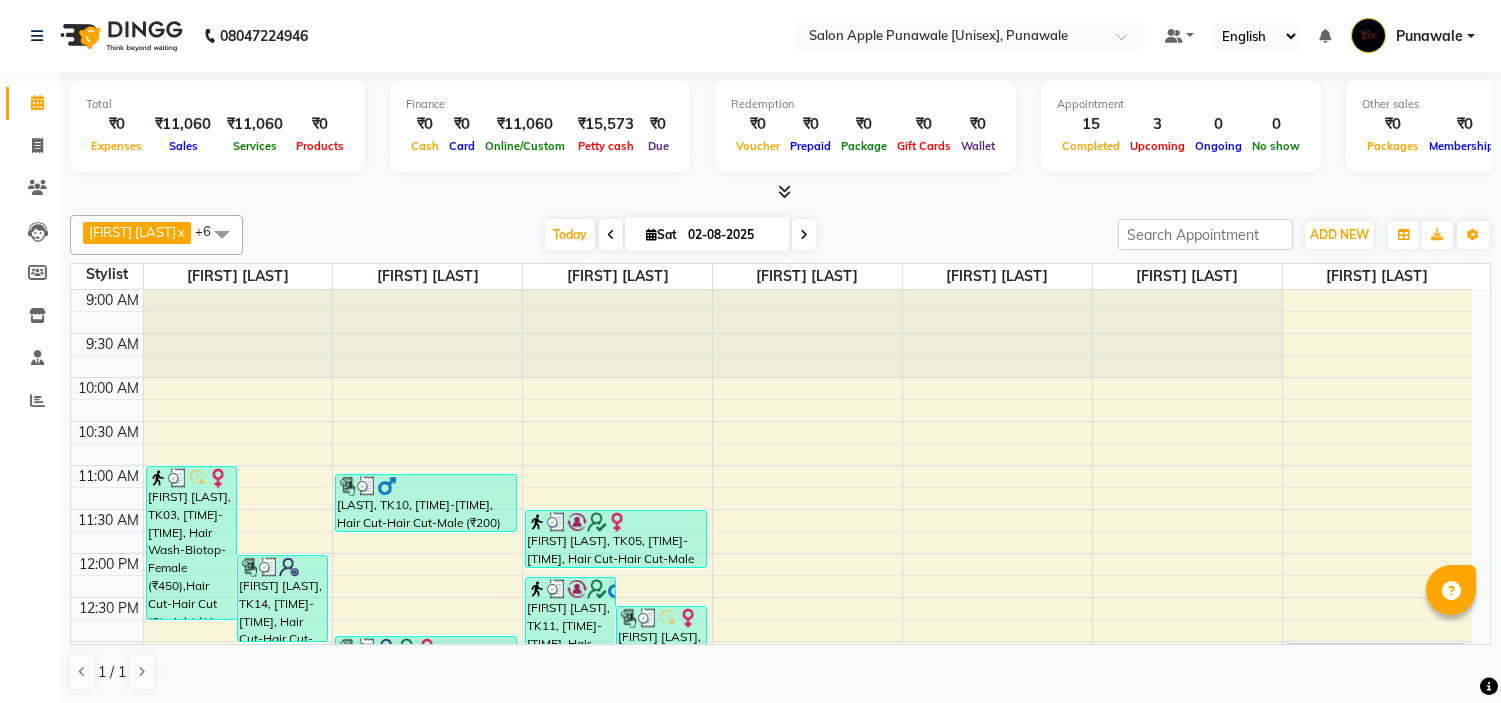 scroll, scrollTop: 0, scrollLeft: 0, axis: both 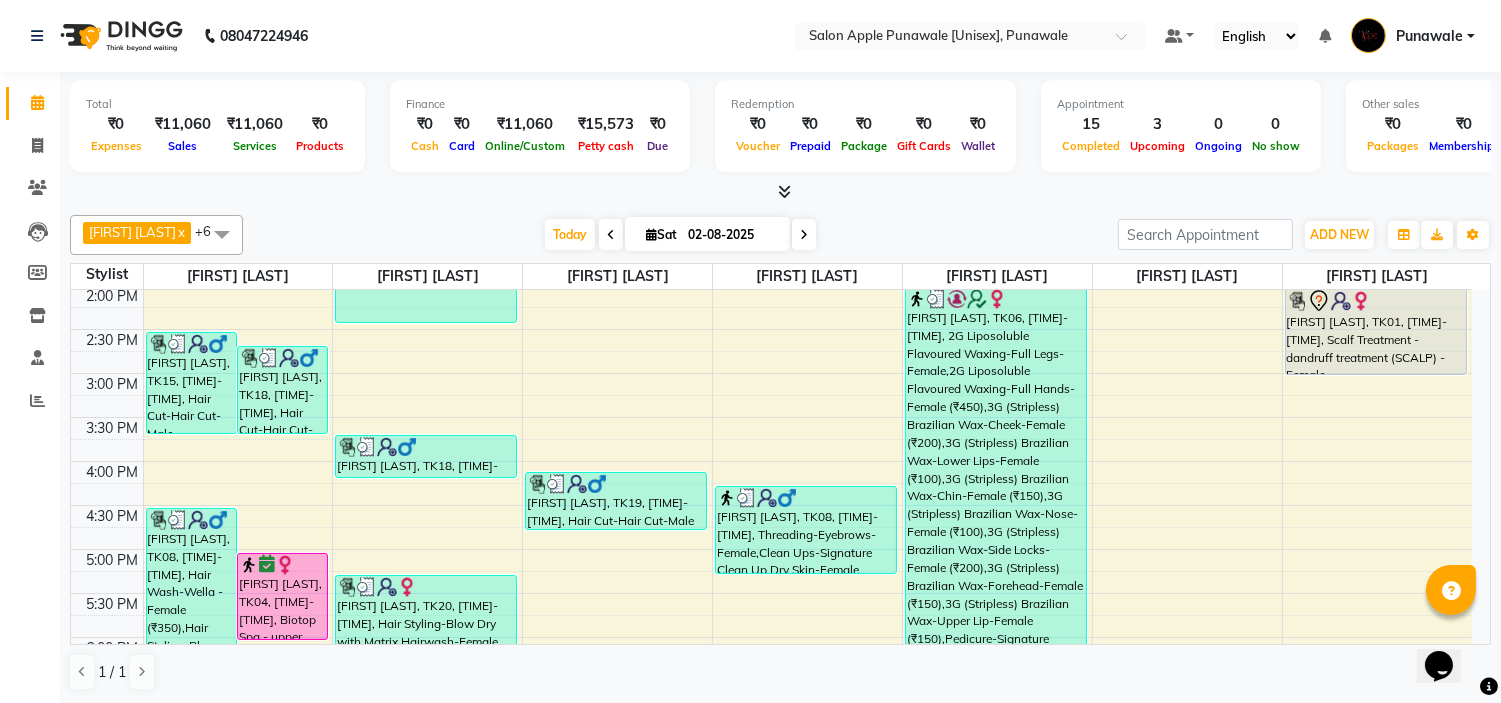 click at bounding box center (804, 234) 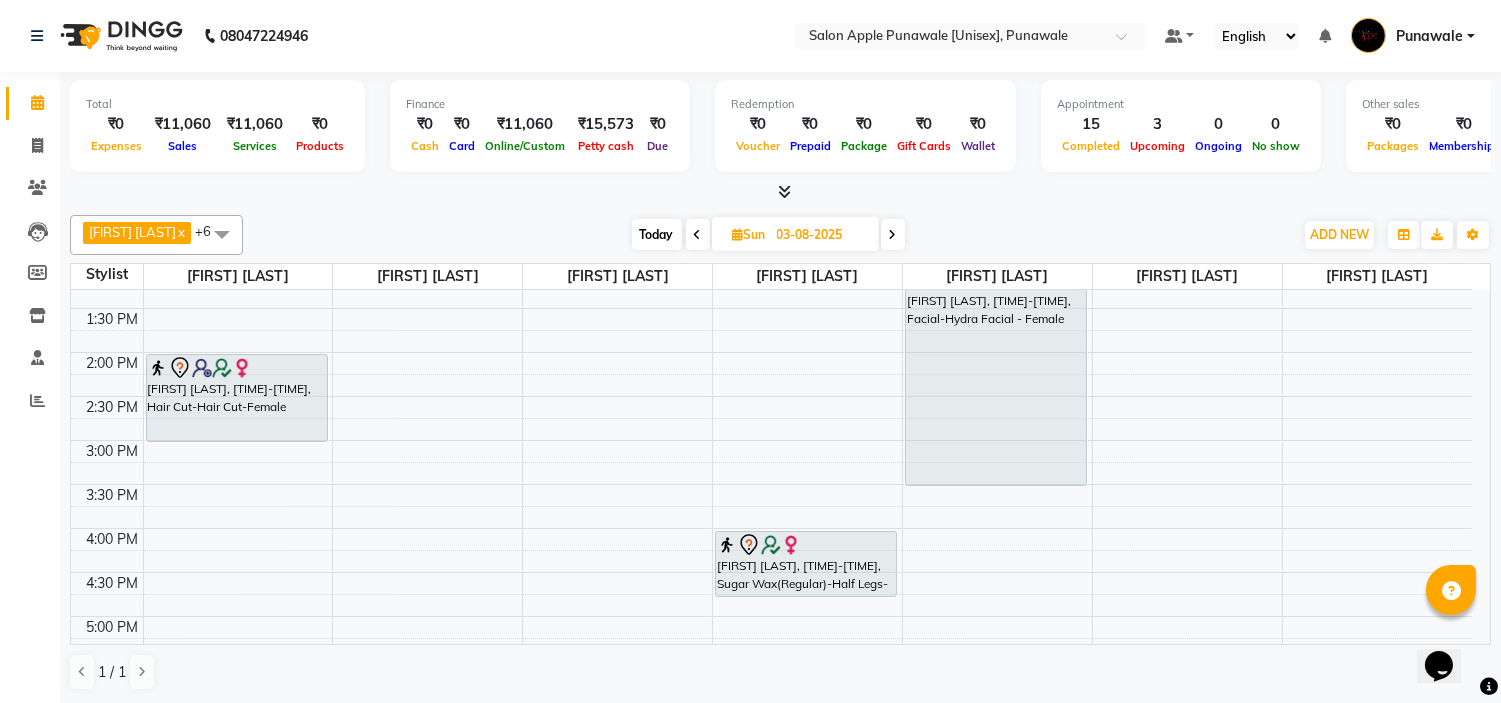 scroll, scrollTop: 666, scrollLeft: 0, axis: vertical 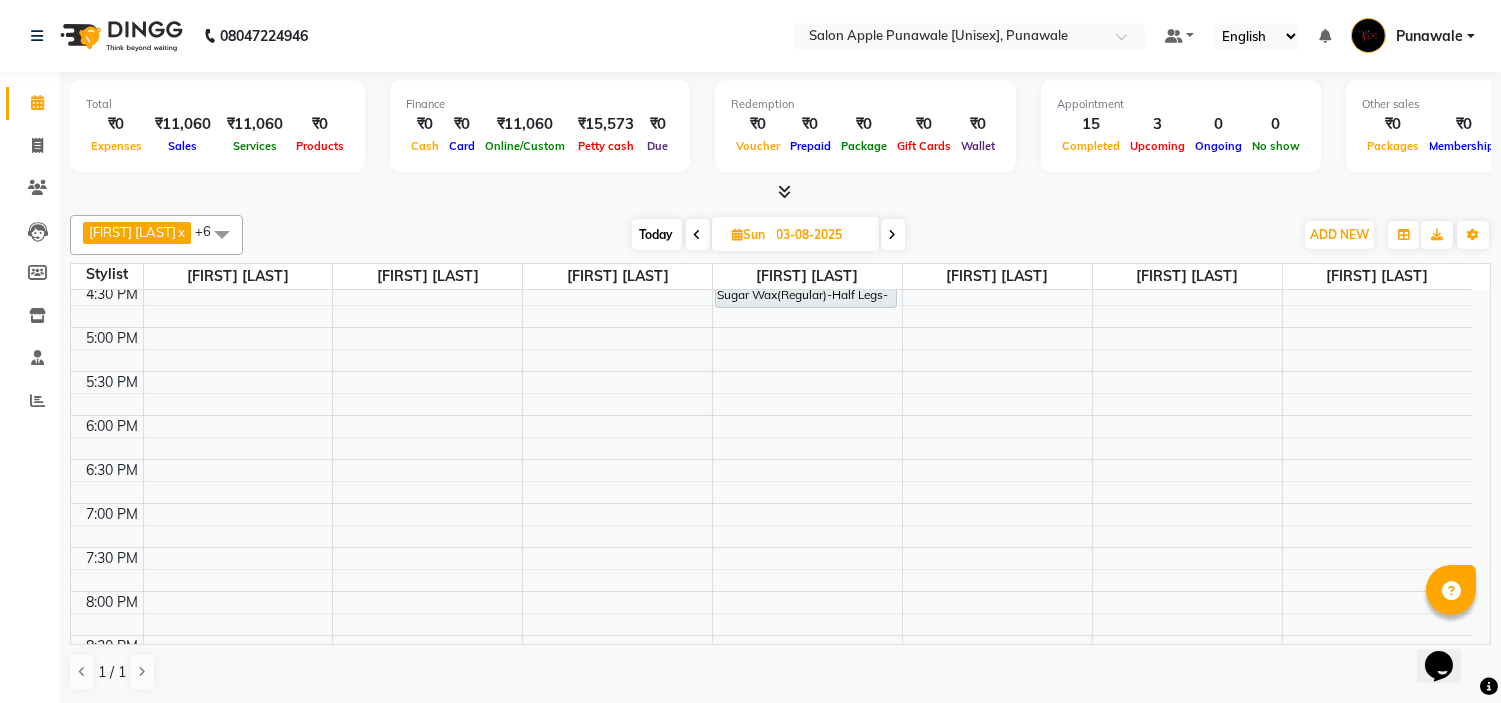 click at bounding box center (698, 234) 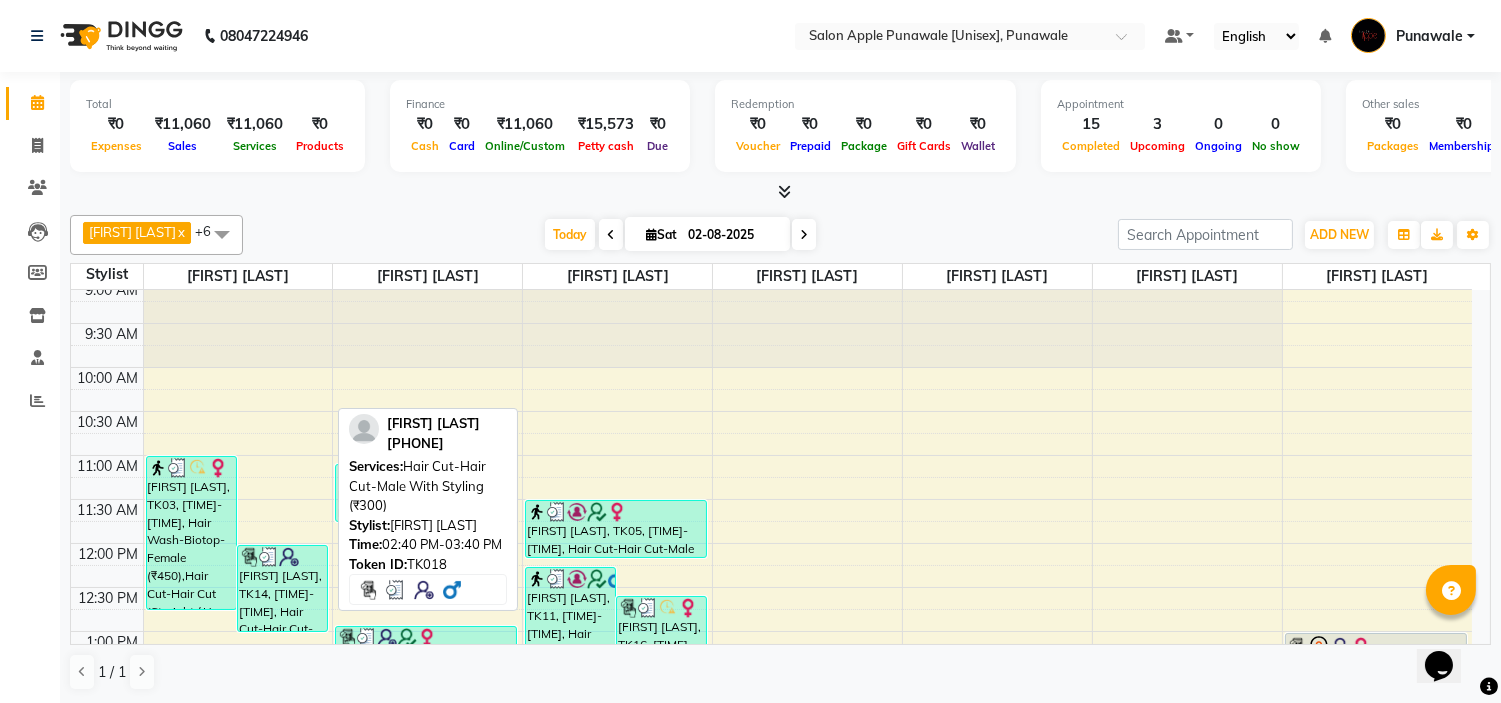 scroll, scrollTop: 0, scrollLeft: 0, axis: both 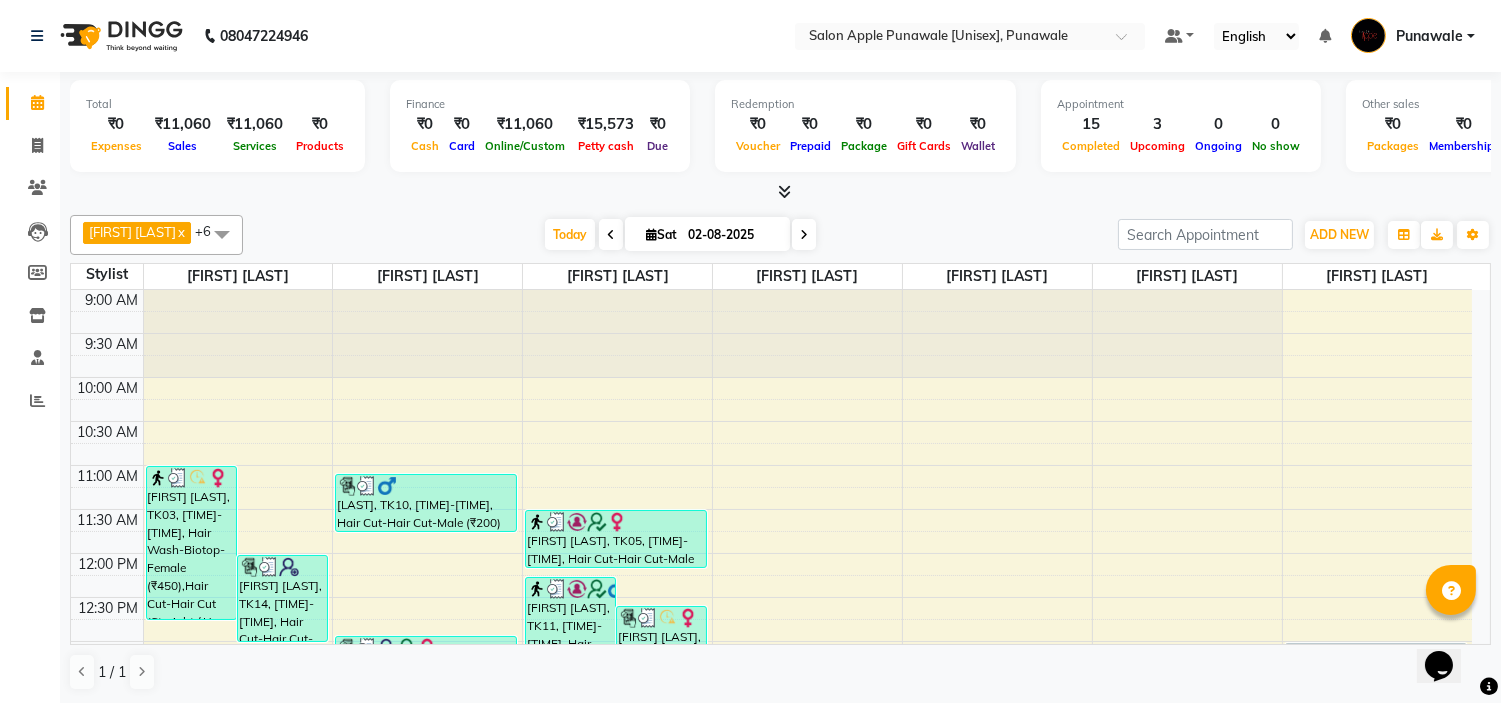 click at bounding box center (804, 234) 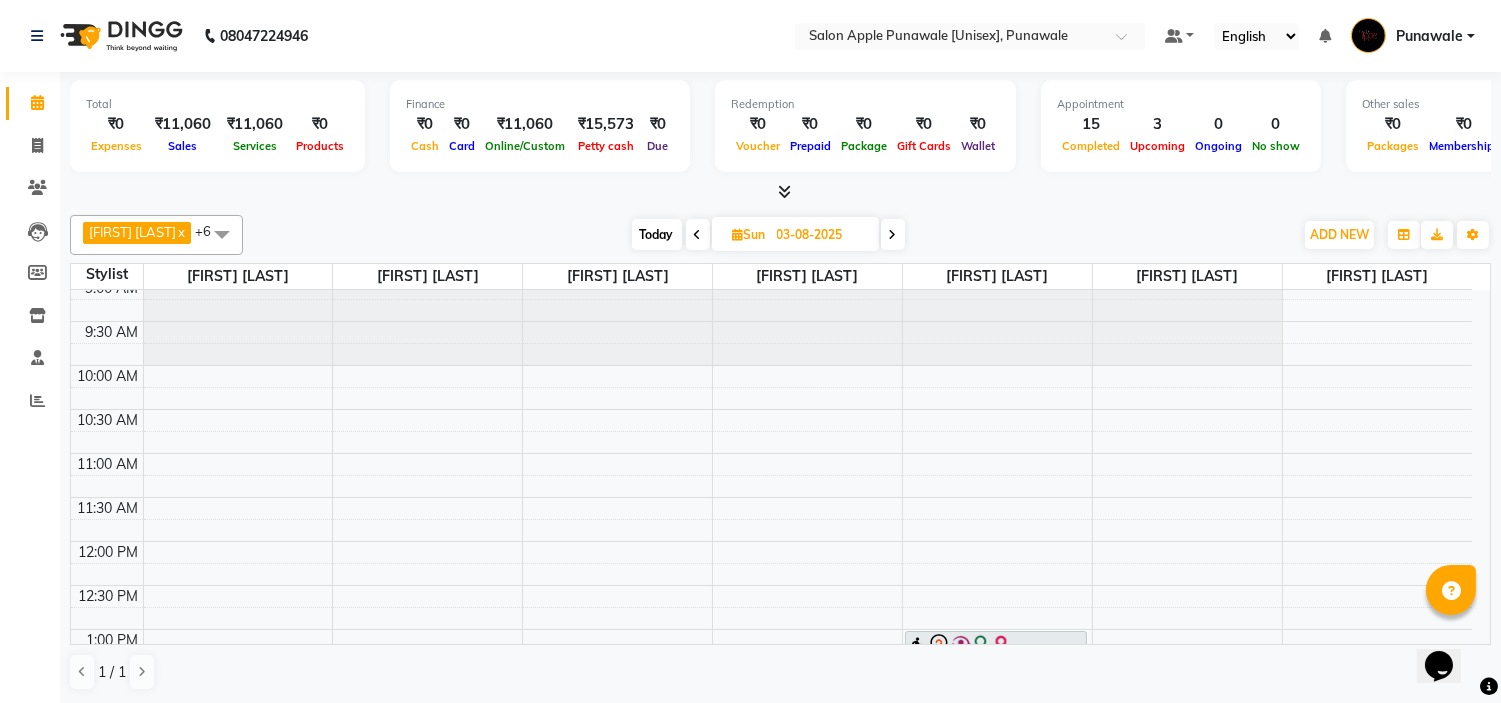 scroll, scrollTop: 0, scrollLeft: 0, axis: both 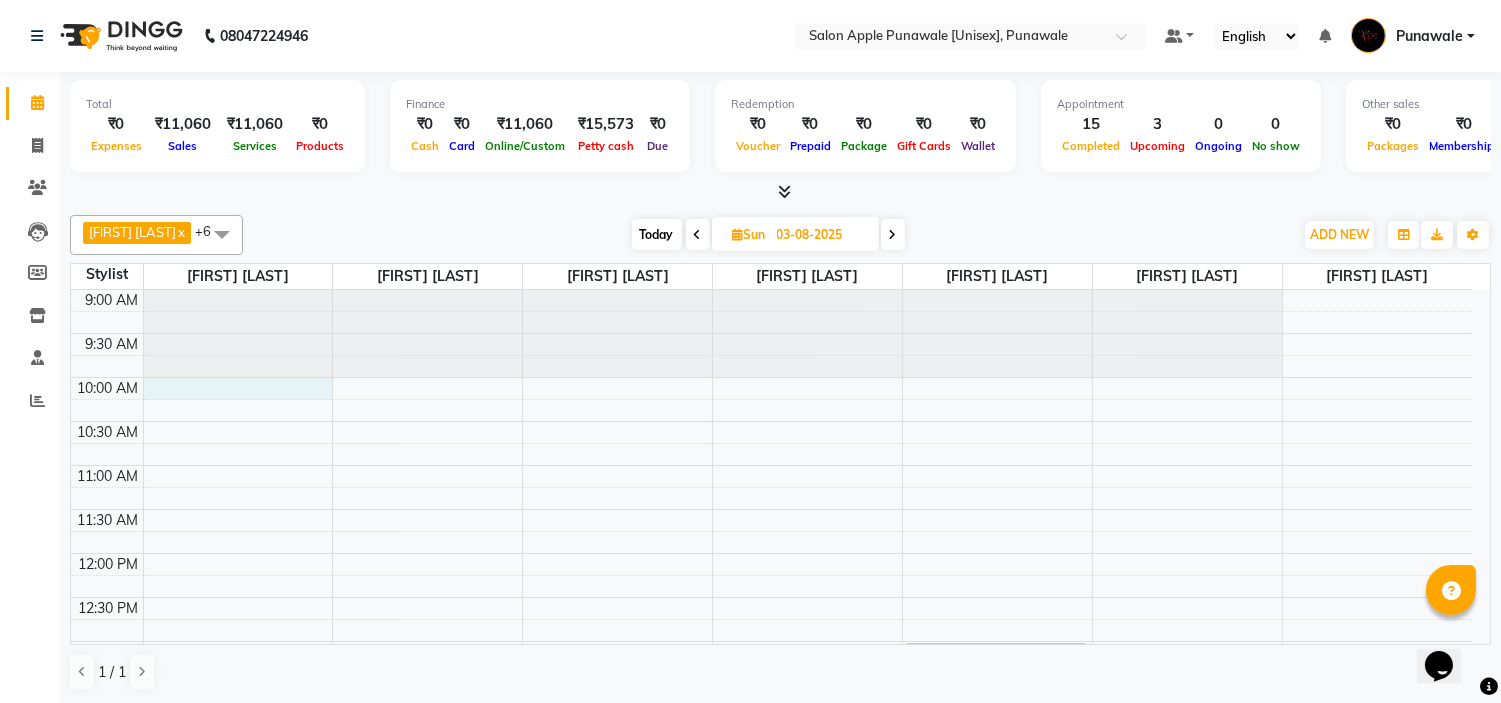 click on "[TIME] [TIME] [TIME] [TIME] [TIME] [TIME] [TIME] [TIME] [TIME] [TIME] [TIME] [TIME] [TIME] [TIME] [TIME] [TIME] [TIME] [TIME] [TIME] [TIME] [TIME] [TIME] [TIME] [TIME] [TIME] [TIME] [TIME] [TIME]             [FIRST] [LAST], [TIME]-[TIME], Hair Cut-Hair Cut-Female             [FIRST] [LAST], [TIME]-[TIME], Sugar Wax(Regular)-Half Legs-Female             [FIRST] [LAST], [TIME]-[TIME], Facial-Hydra Facial - Female" at bounding box center (771, 905) 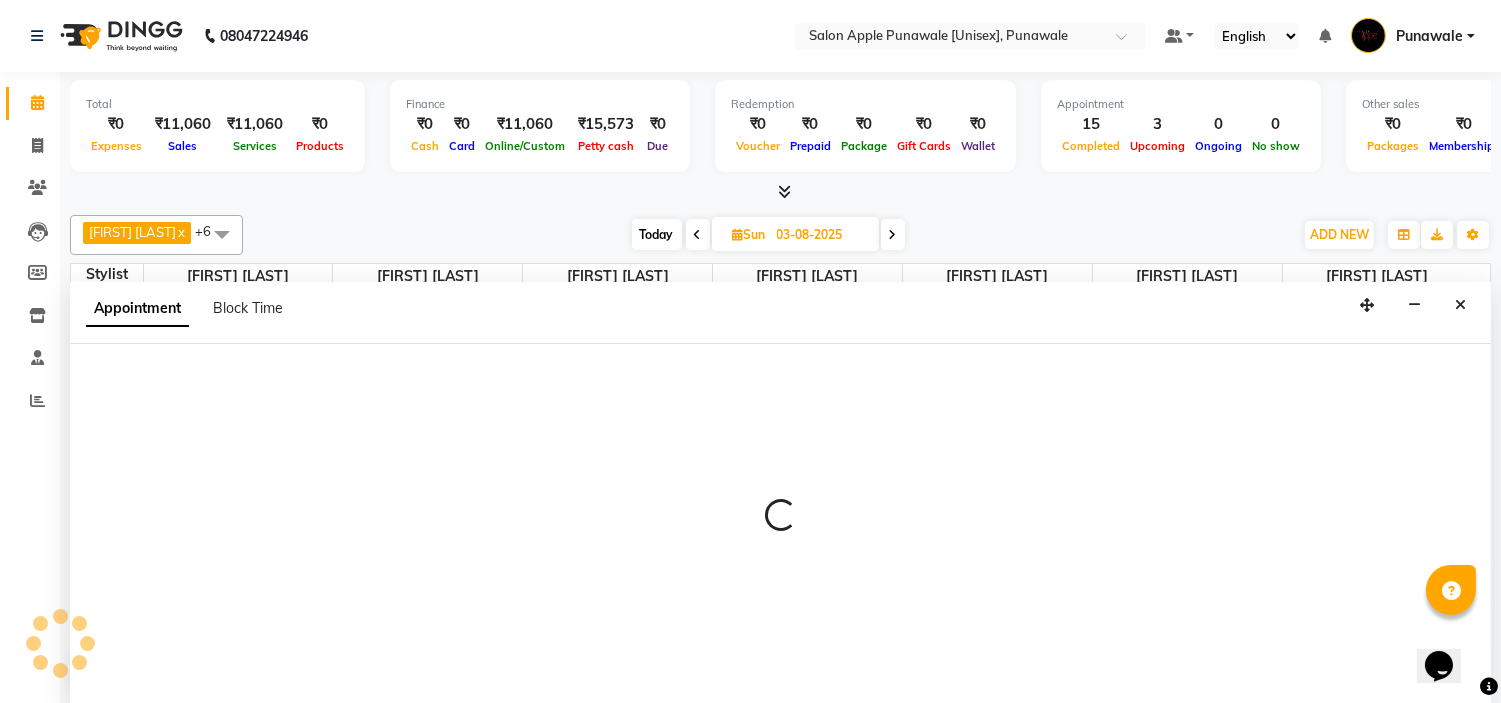 scroll, scrollTop: 1, scrollLeft: 0, axis: vertical 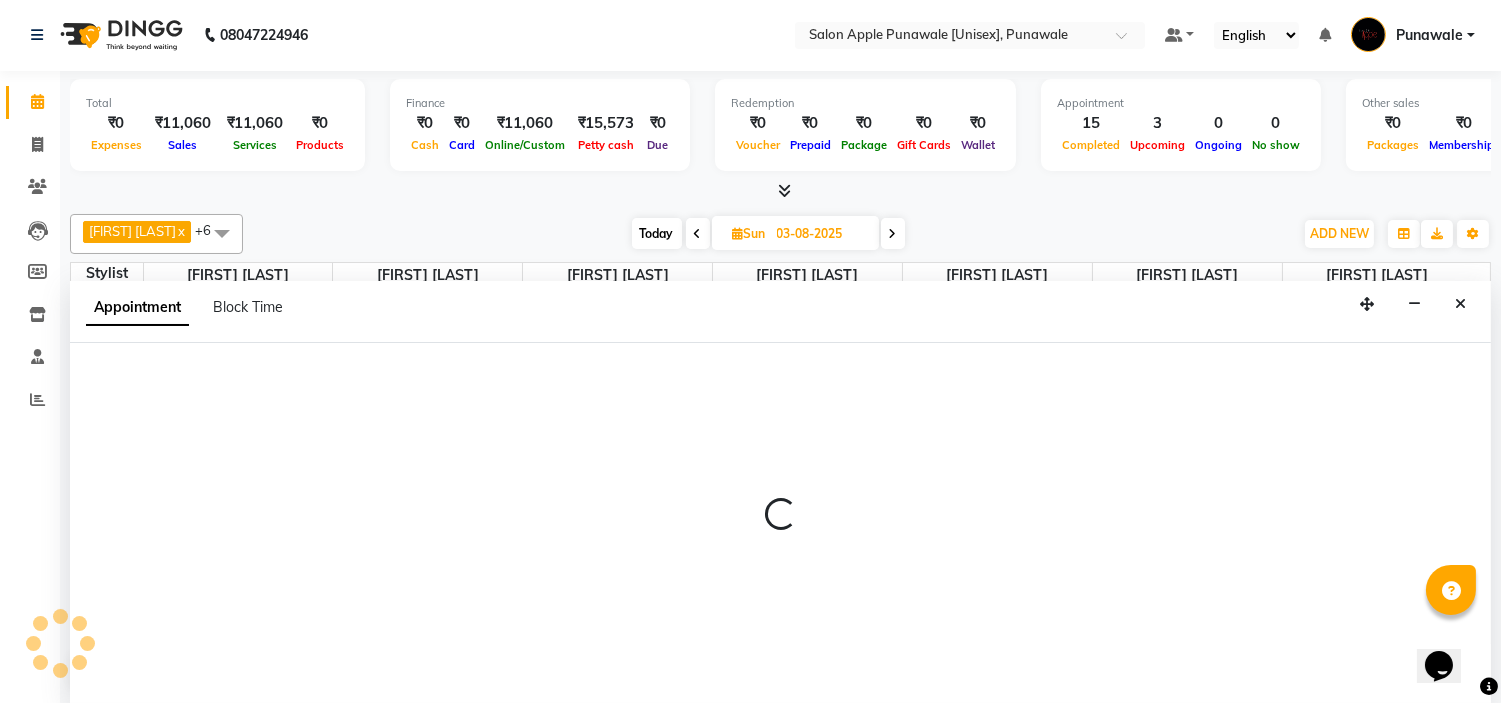 select on "54408" 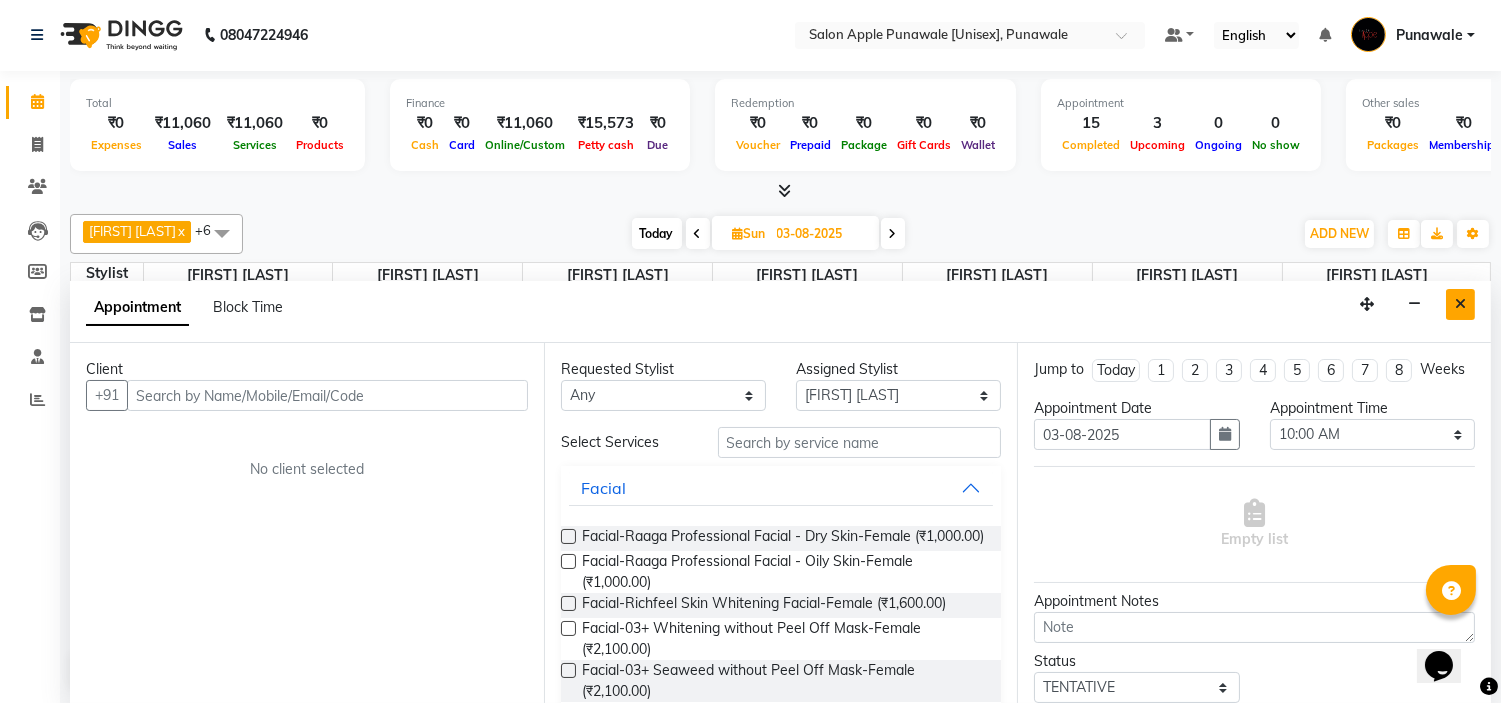 click at bounding box center [1460, 304] 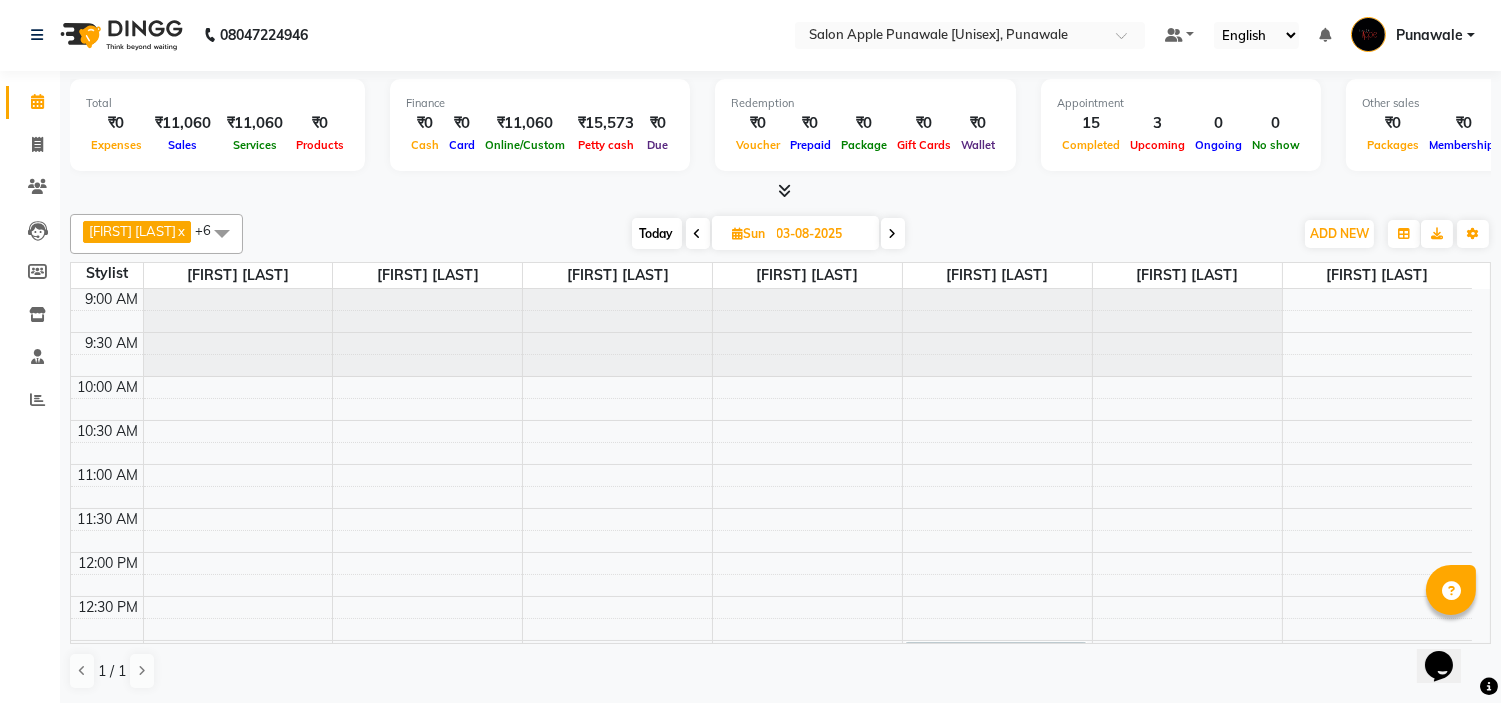 click on "Today  Sun 03-08-2025" at bounding box center (768, 234) 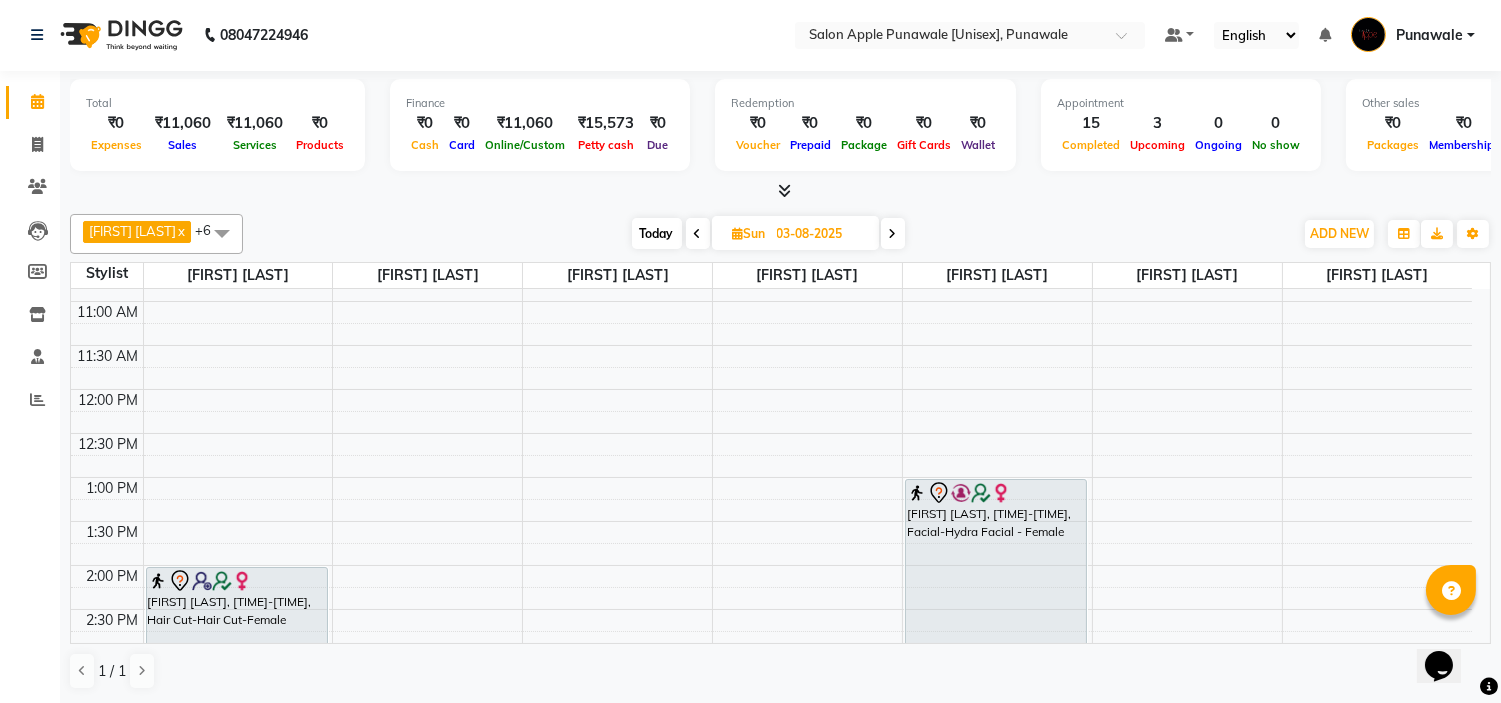 scroll, scrollTop: 111, scrollLeft: 0, axis: vertical 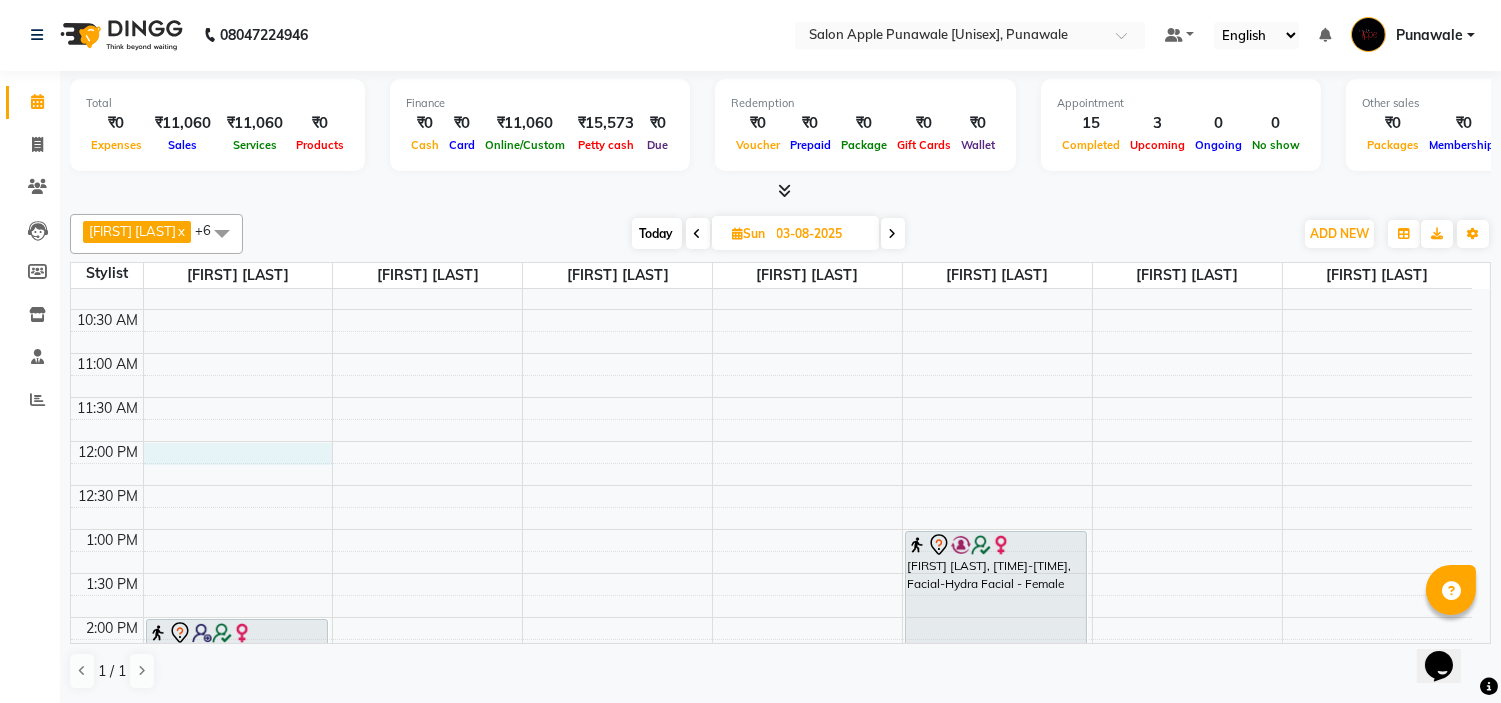 click on "[TIME] [TIME] [TIME] [TIME] [TIME] [TIME] [TIME] [TIME] [TIME] [TIME] [TIME] [TIME] [TIME] [TIME] [TIME] [TIME] [TIME] [TIME] [TIME] [TIME] [TIME] [TIME] [TIME] [TIME] [TIME] [TIME] [TIME] [TIME]             [FIRST] [LAST], [TIME]-[TIME], Hair Cut-Hair Cut-Female             [FIRST] [LAST], [TIME]-[TIME], Sugar Wax(Regular)-Half Legs-Female             [FIRST] [LAST], [TIME]-[TIME], Facial-Hydra Facial - Female" at bounding box center (771, 793) 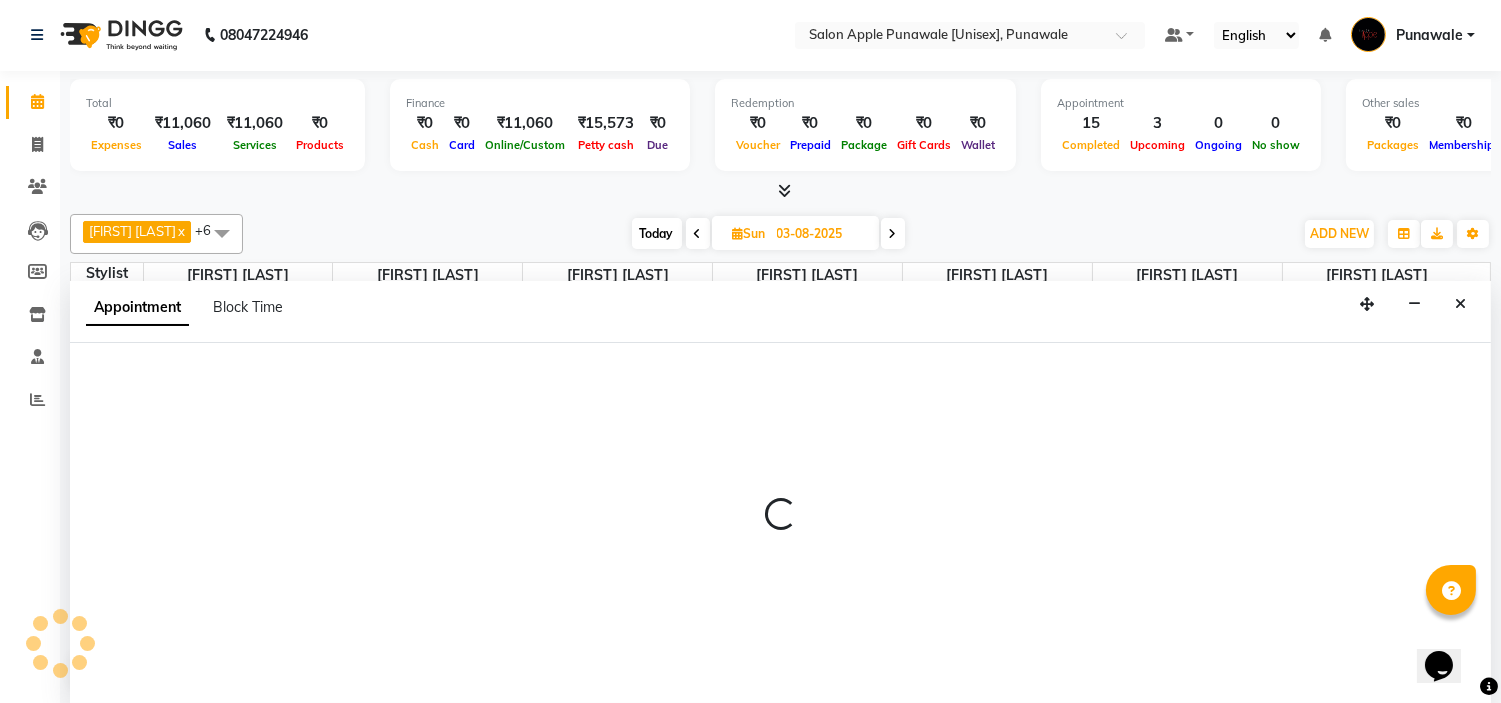 select on "54408" 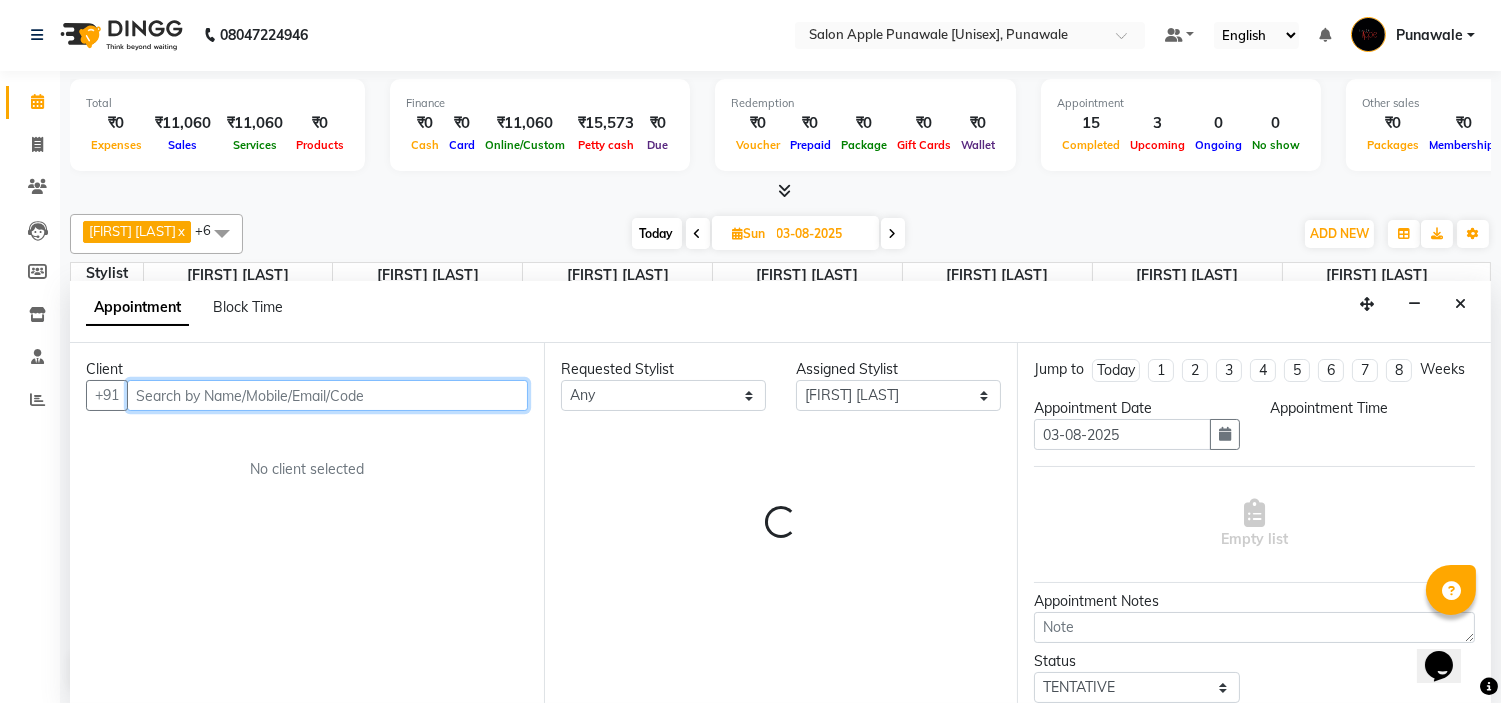select on "720" 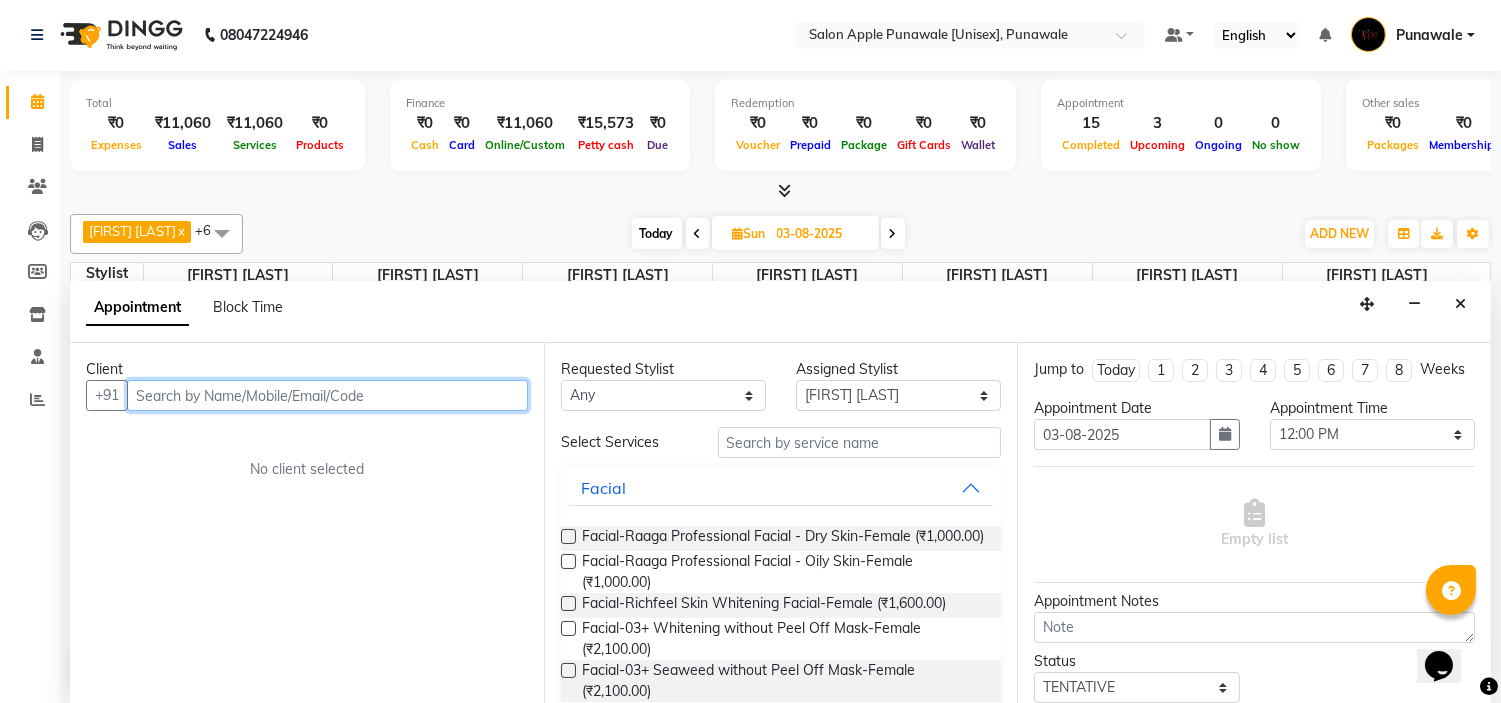 click at bounding box center [327, 395] 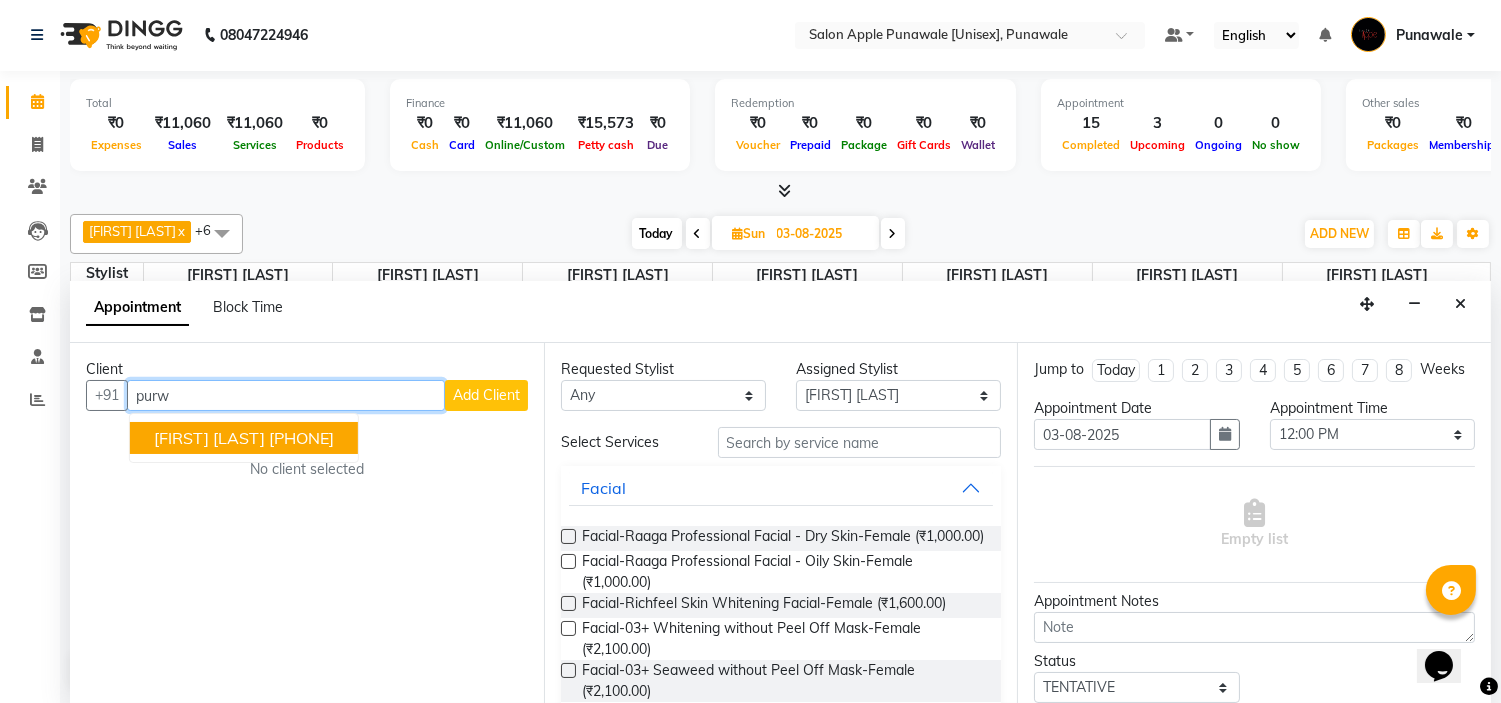 click on "[PHONE]" at bounding box center (301, 438) 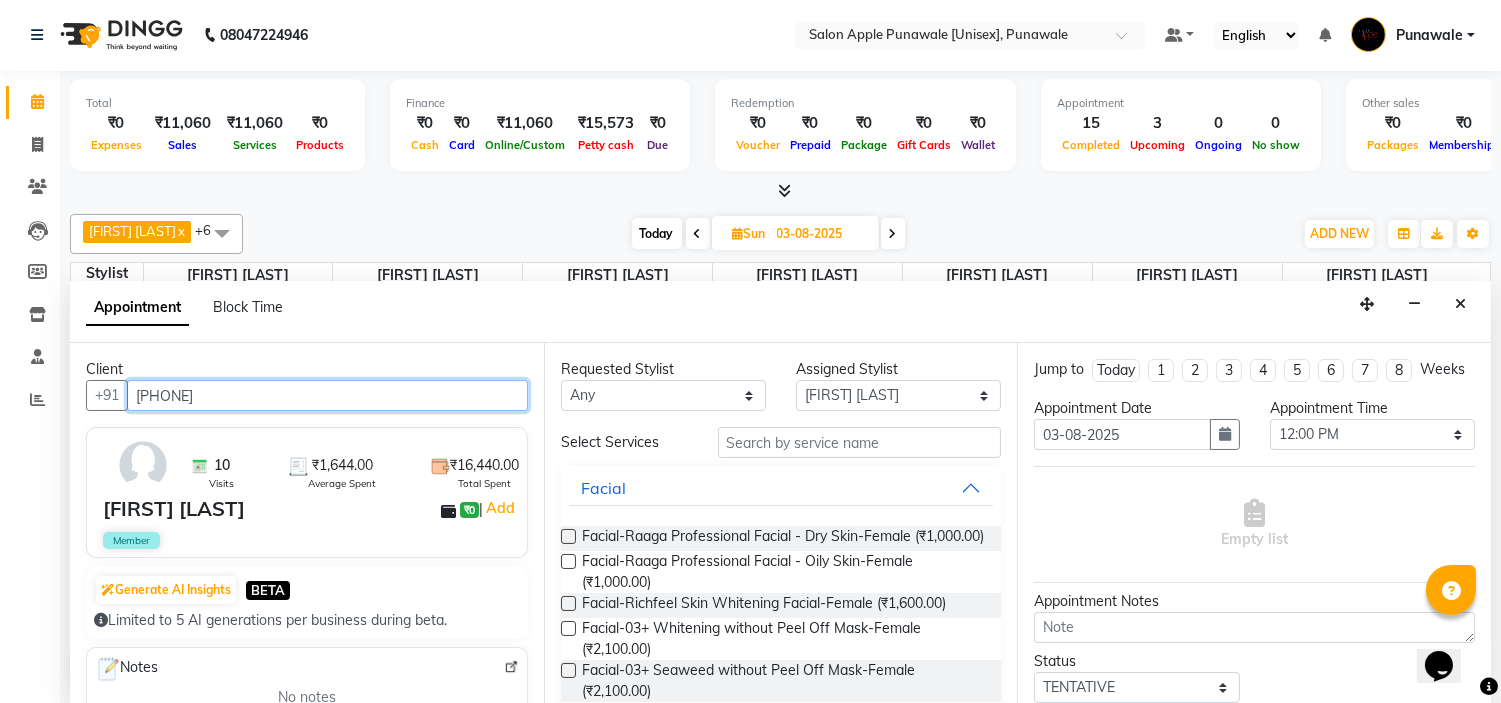 type on "[PHONE]" 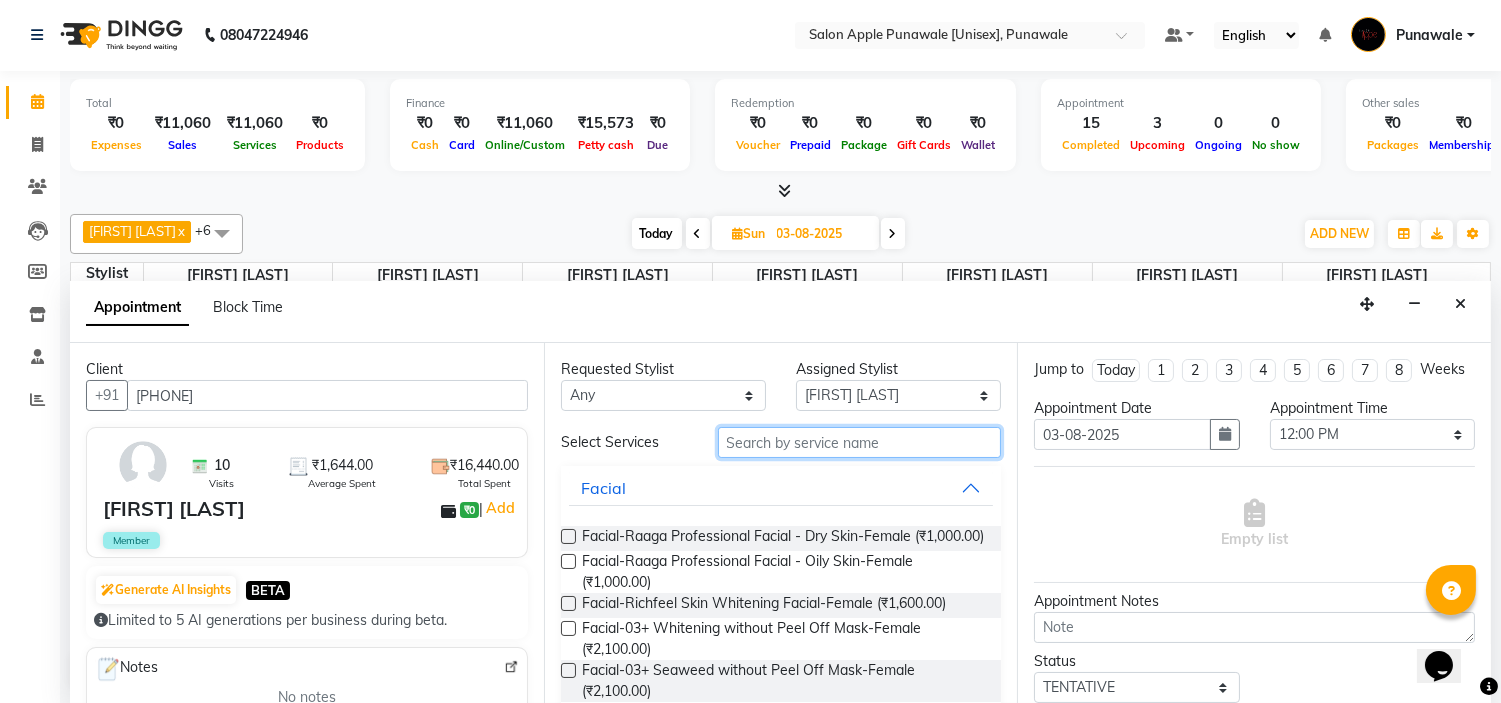 click at bounding box center [860, 442] 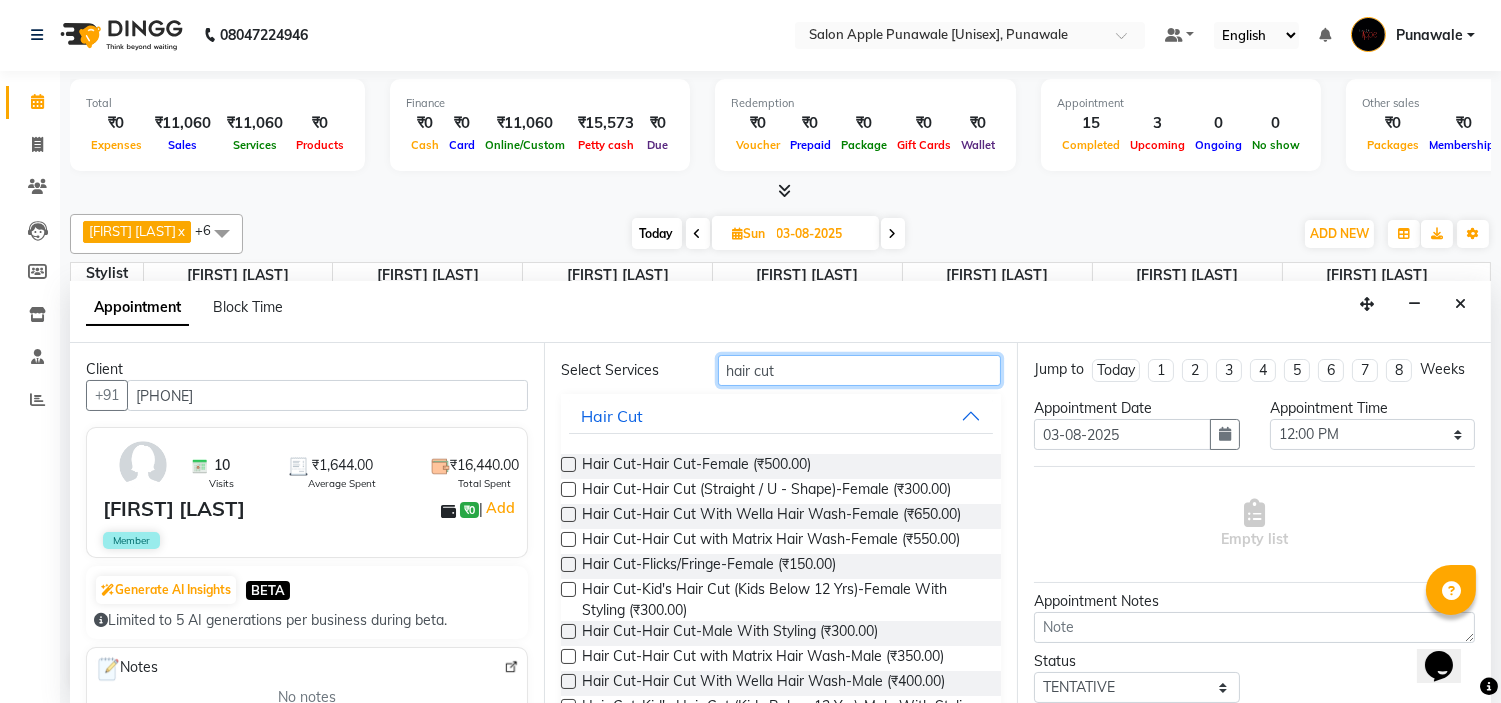 scroll, scrollTop: 111, scrollLeft: 0, axis: vertical 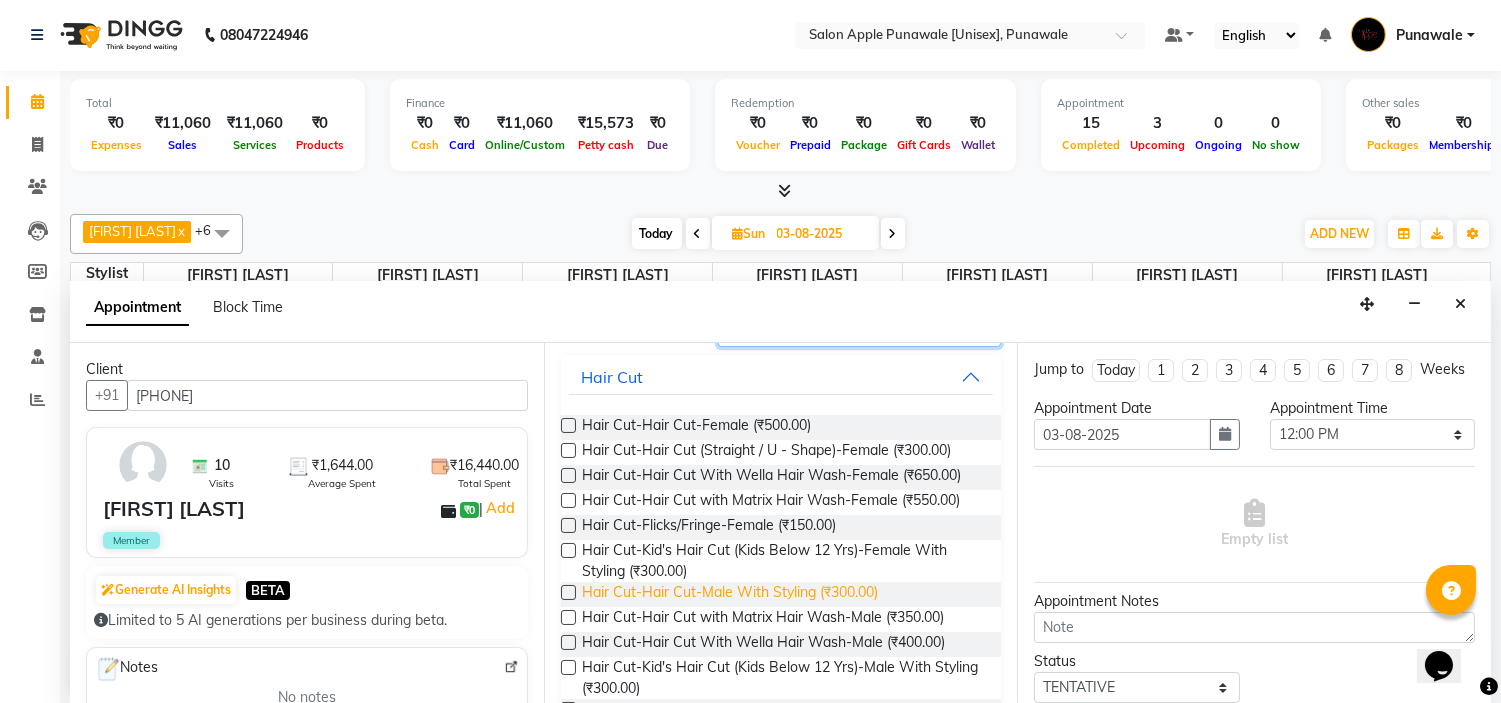 type on "hair cut" 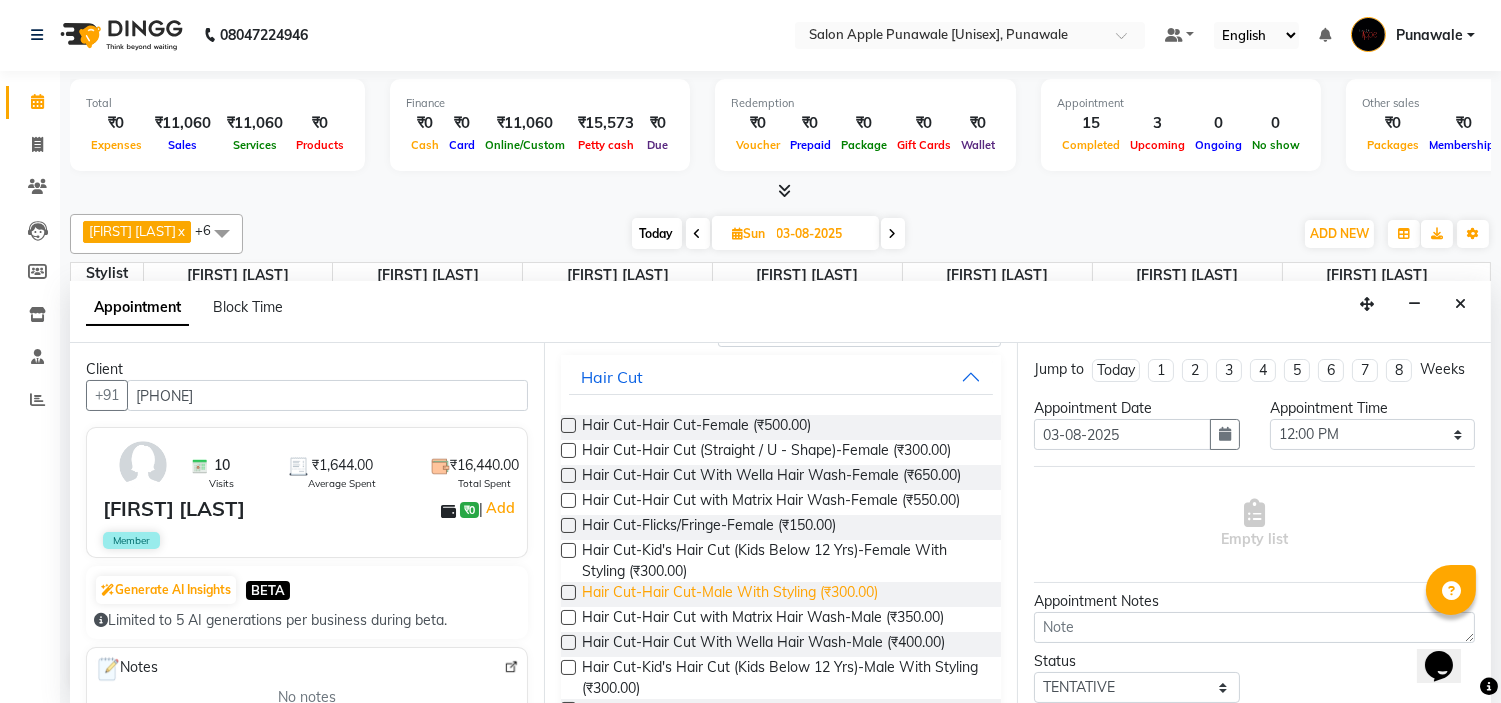 click on "Hair Cut-Hair Cut-Male With Styling (₹300.00)" at bounding box center [730, 594] 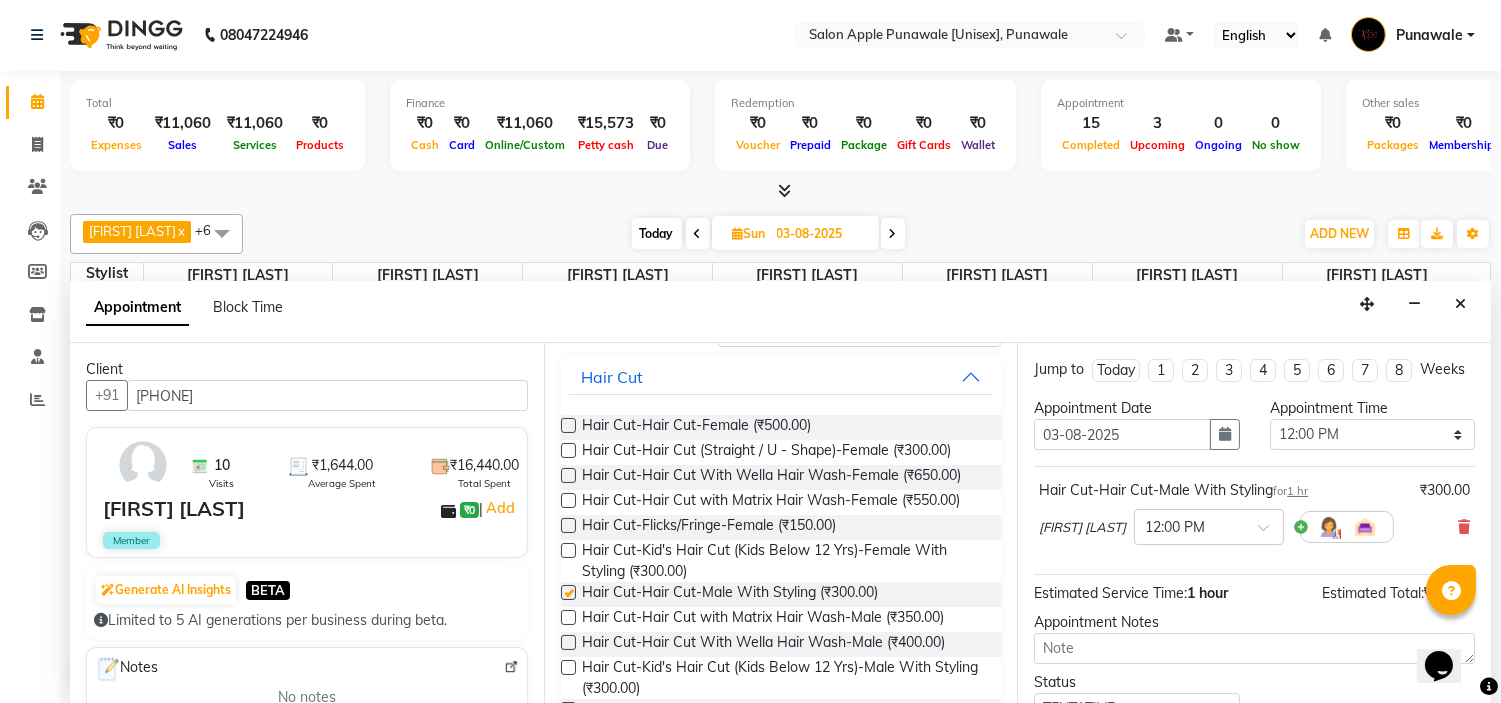 checkbox on "false" 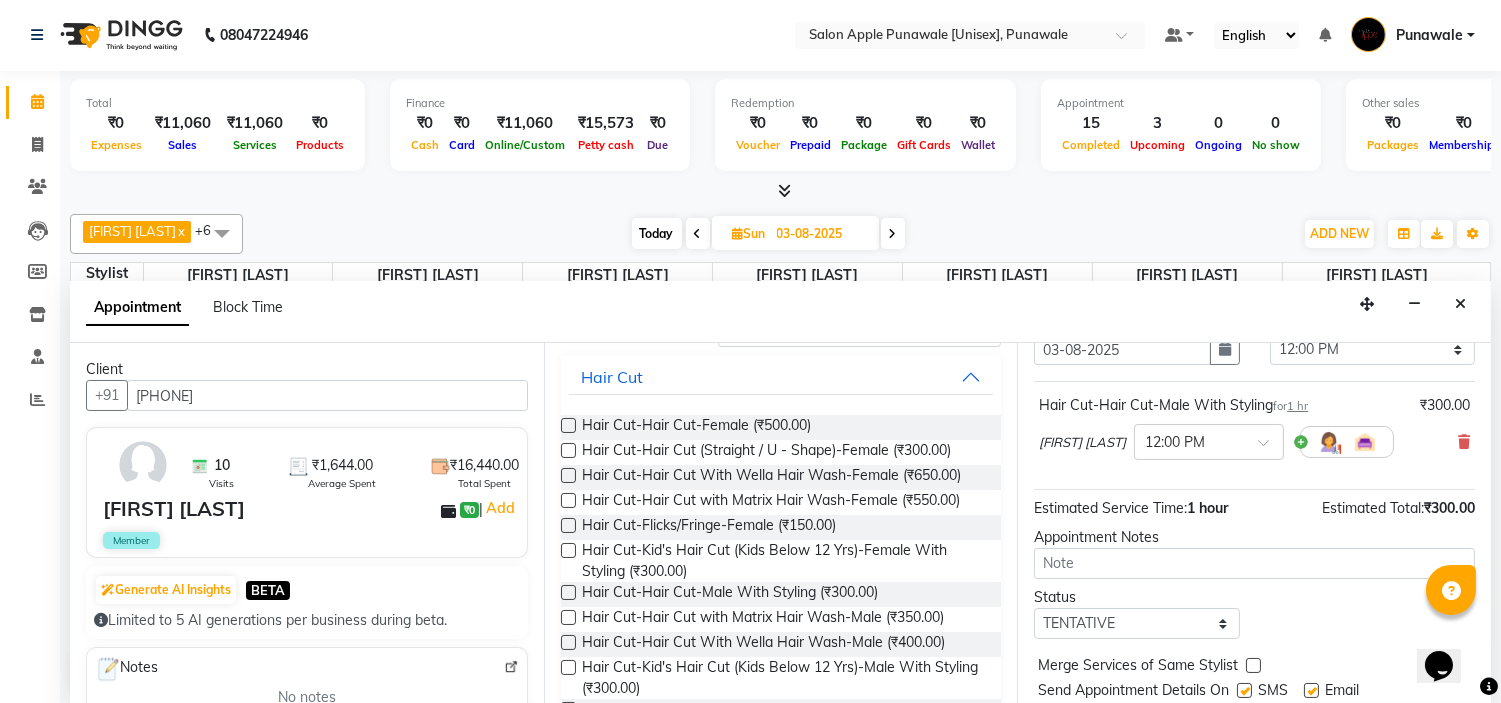 scroll, scrollTop: 165, scrollLeft: 0, axis: vertical 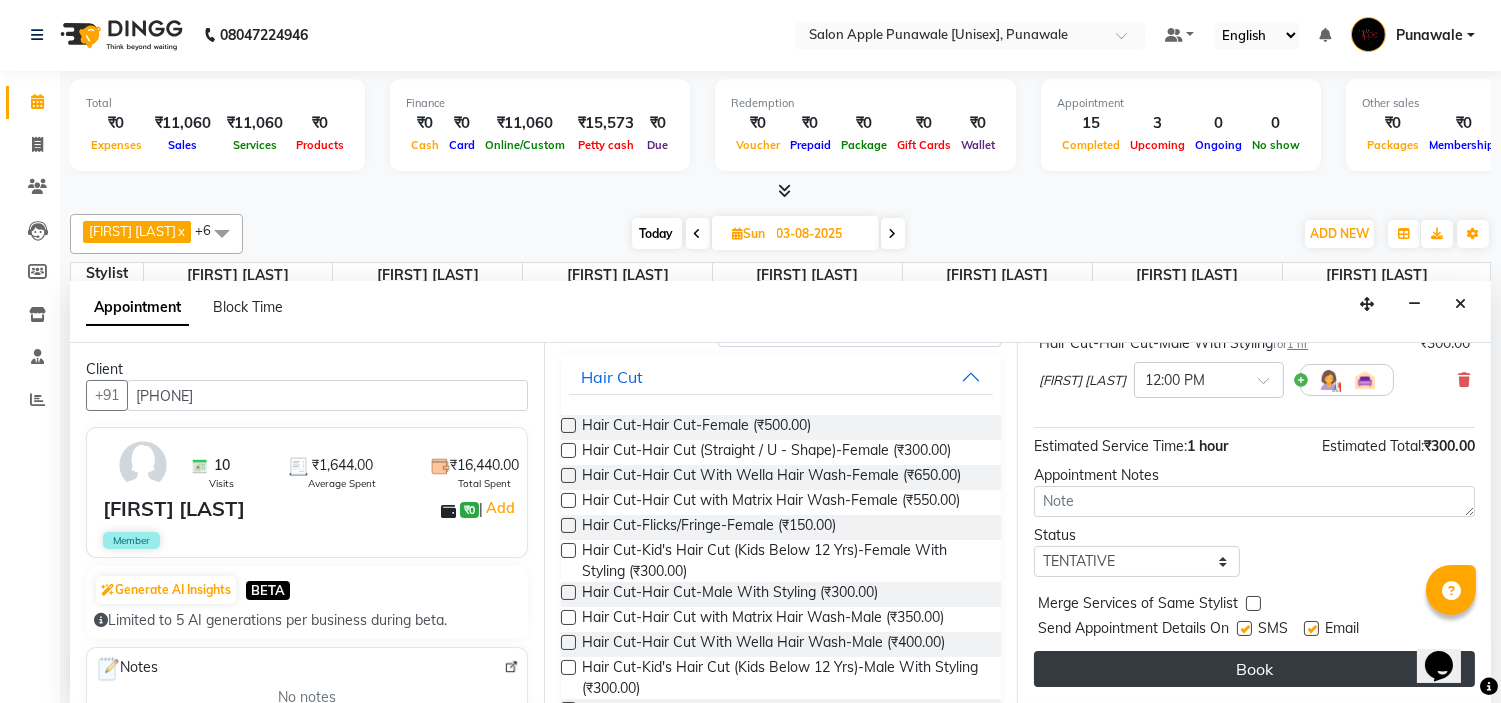 click on "Book" at bounding box center [1254, 669] 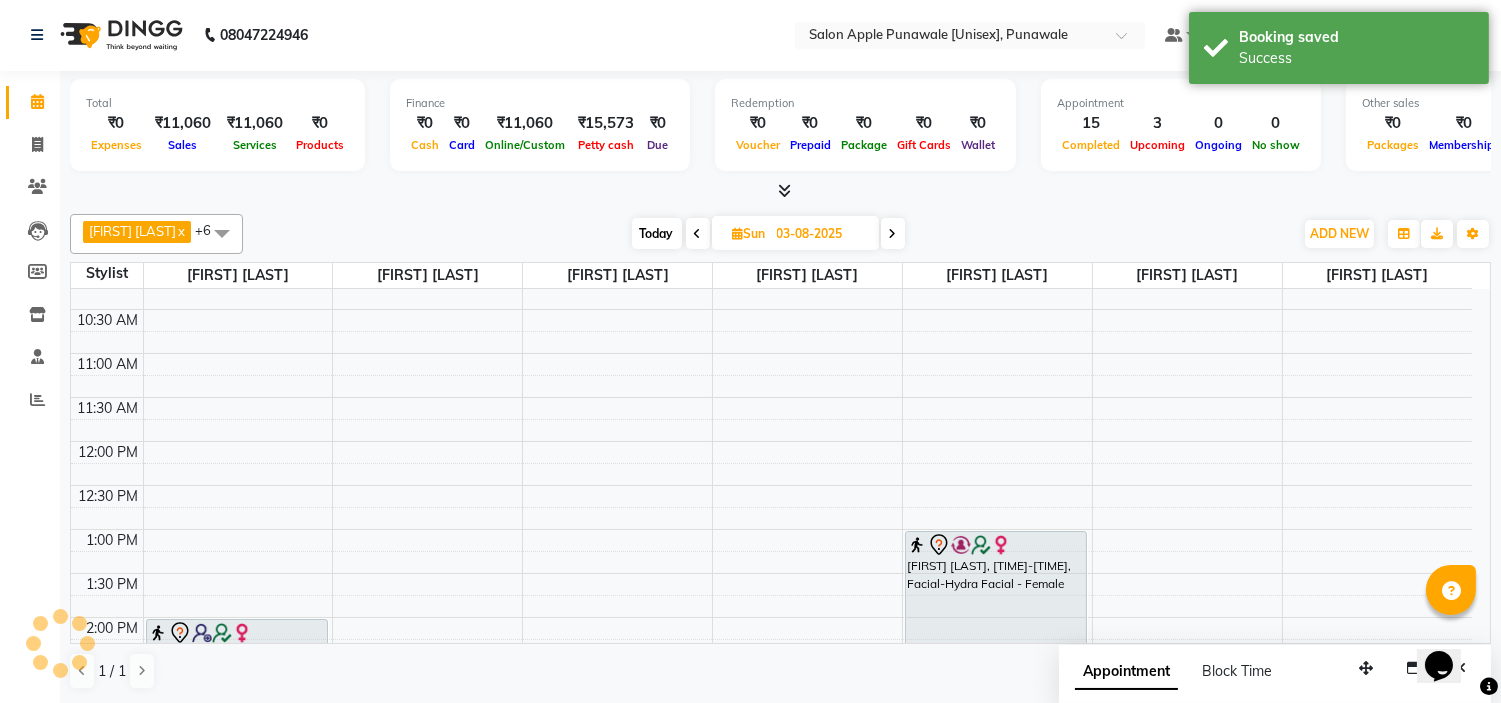scroll, scrollTop: 0, scrollLeft: 0, axis: both 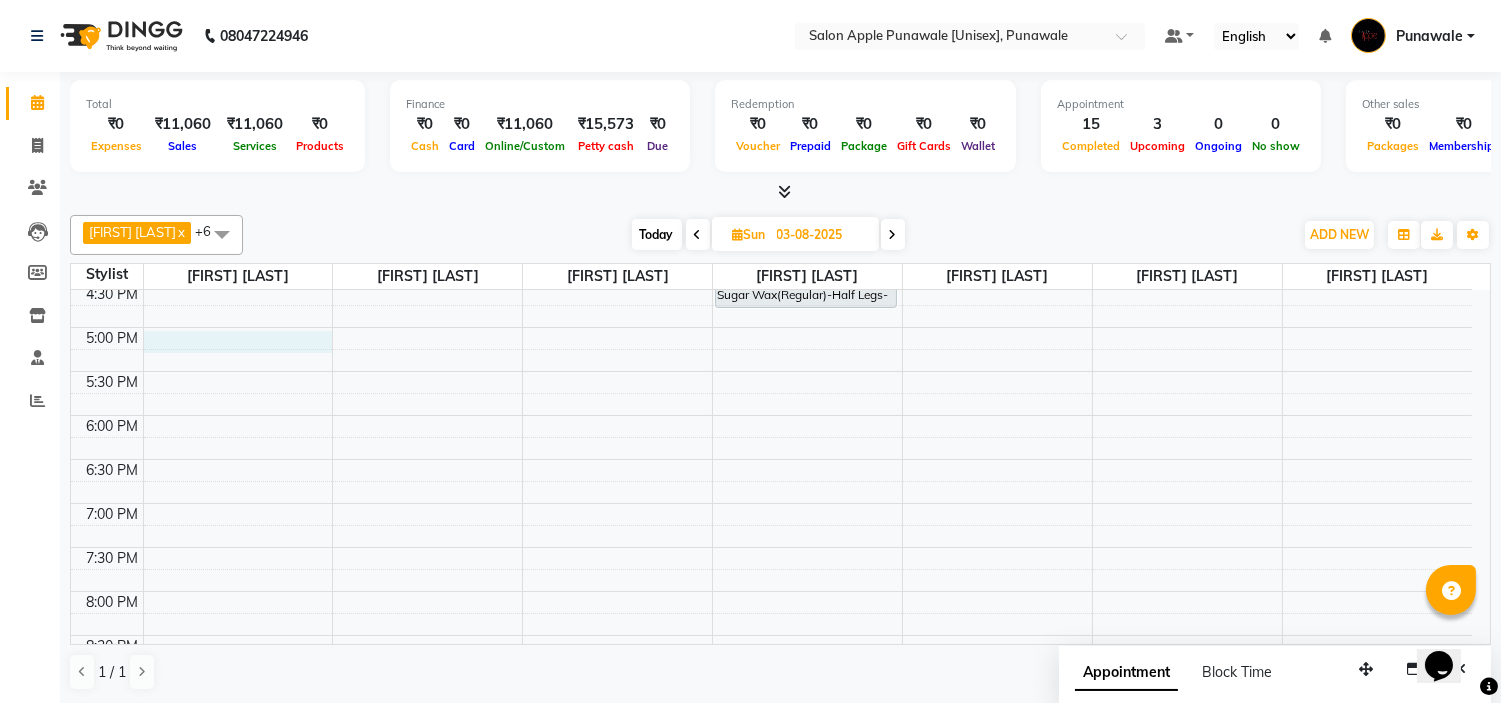 click on "[TIME] [TIME] [TIME] [TIME] [TIME] [TIME] [TIME] [TIME] [TIME] [TIME] [TIME] [TIME] [TIME] [TIME] [TIME] [TIME] [TIME] [TIME] [TIME] [TIME] [TIME] [TIME] [TIME] [TIME] [TIME] [TIME] [TIME] [TIME]             [FIRST] [LAST], [TIME]-[TIME], Hair Cut-Hair Cut-Male With Styling             [FIRST] [LAST], [TIME]-[TIME], Hair Cut-Hair Cut-Female             [FIRST] [LAST], [TIME]-[TIME], Sugar Wax(Regular)-Half Legs-Female             [FIRST] [LAST], [TIME]-[TIME], Facial-Hydra Facial - Female" at bounding box center [771, 239] 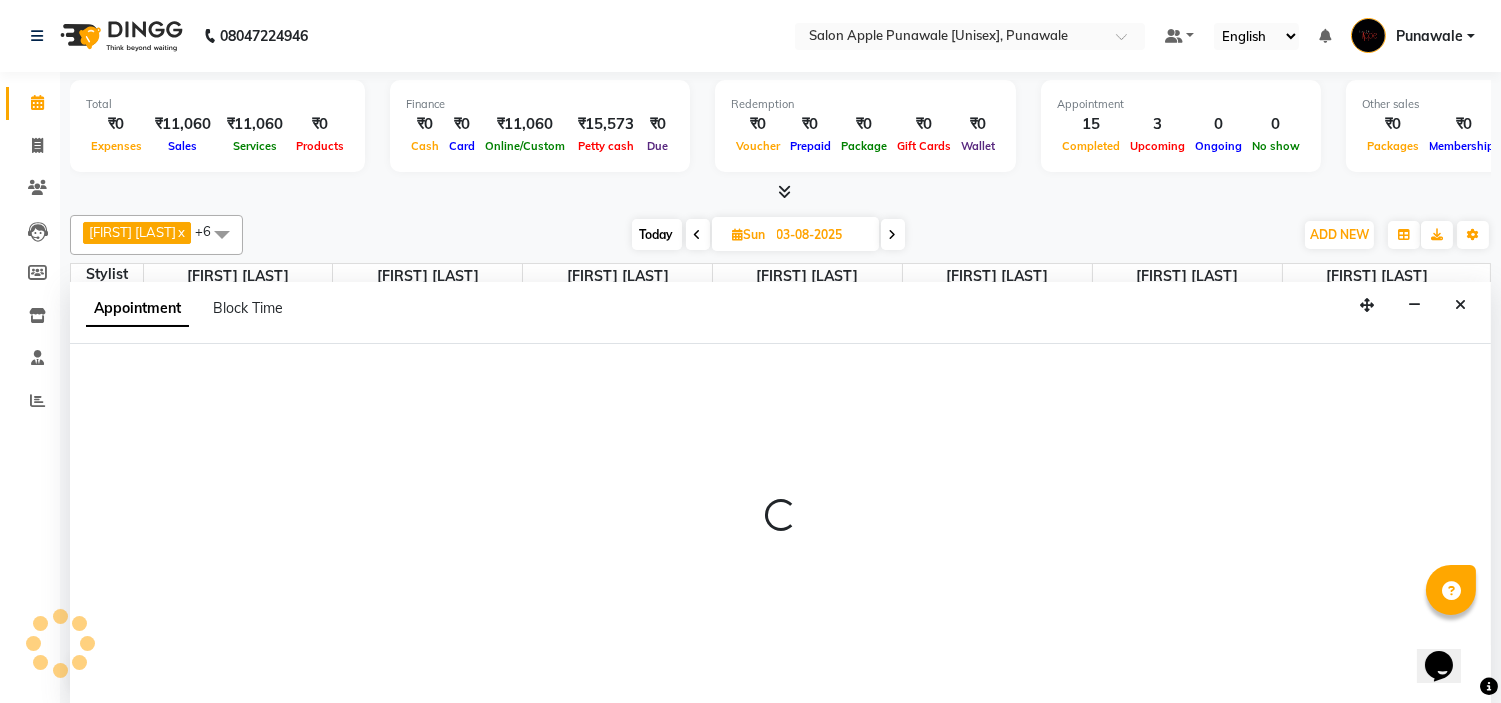 scroll, scrollTop: 1, scrollLeft: 0, axis: vertical 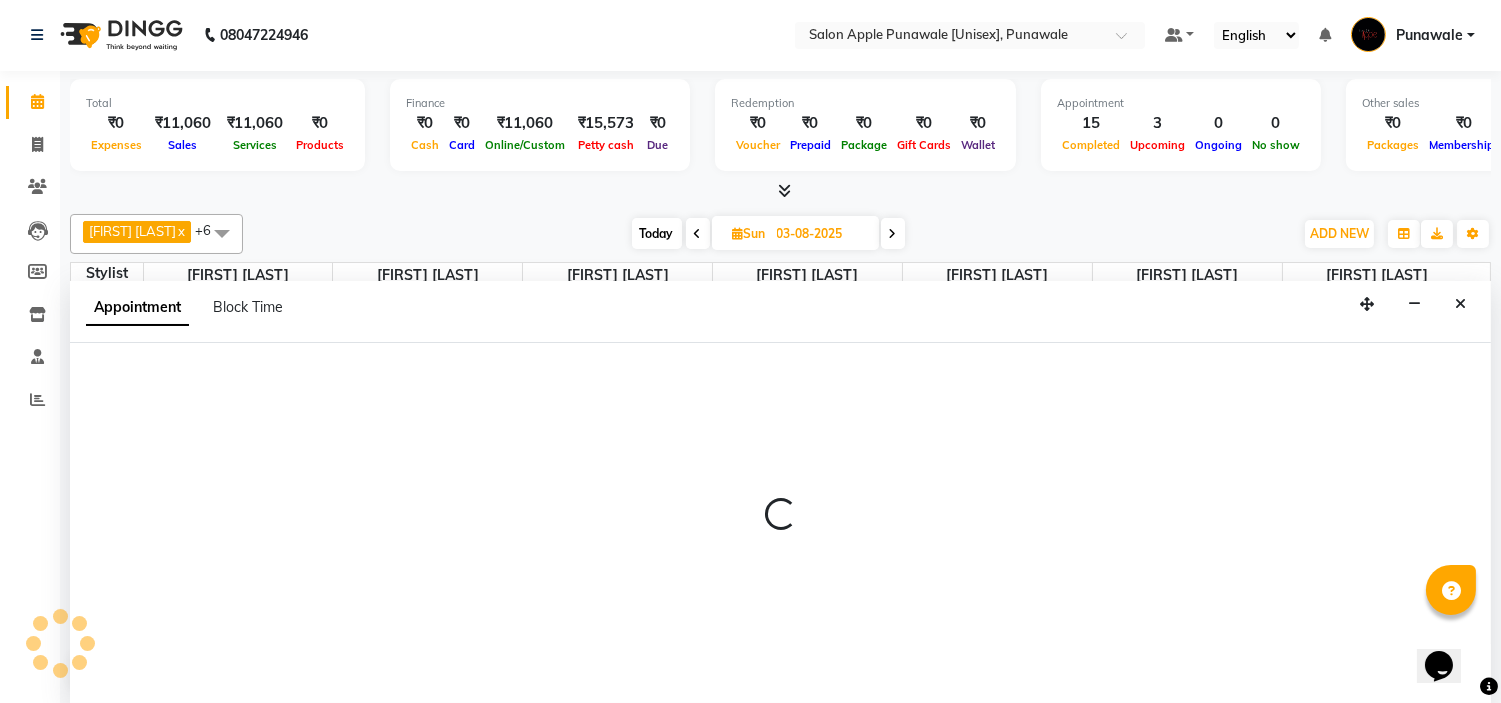 select on "54408" 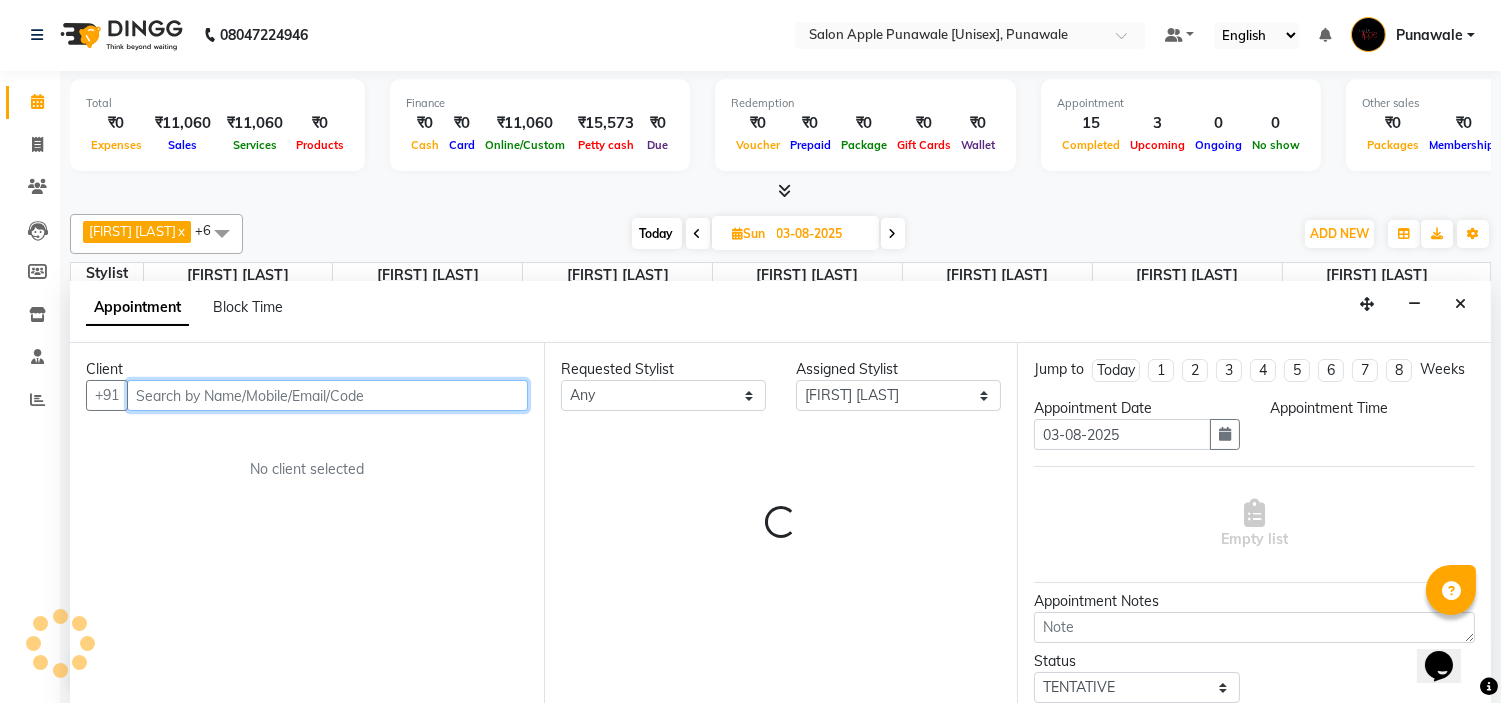 select on "1020" 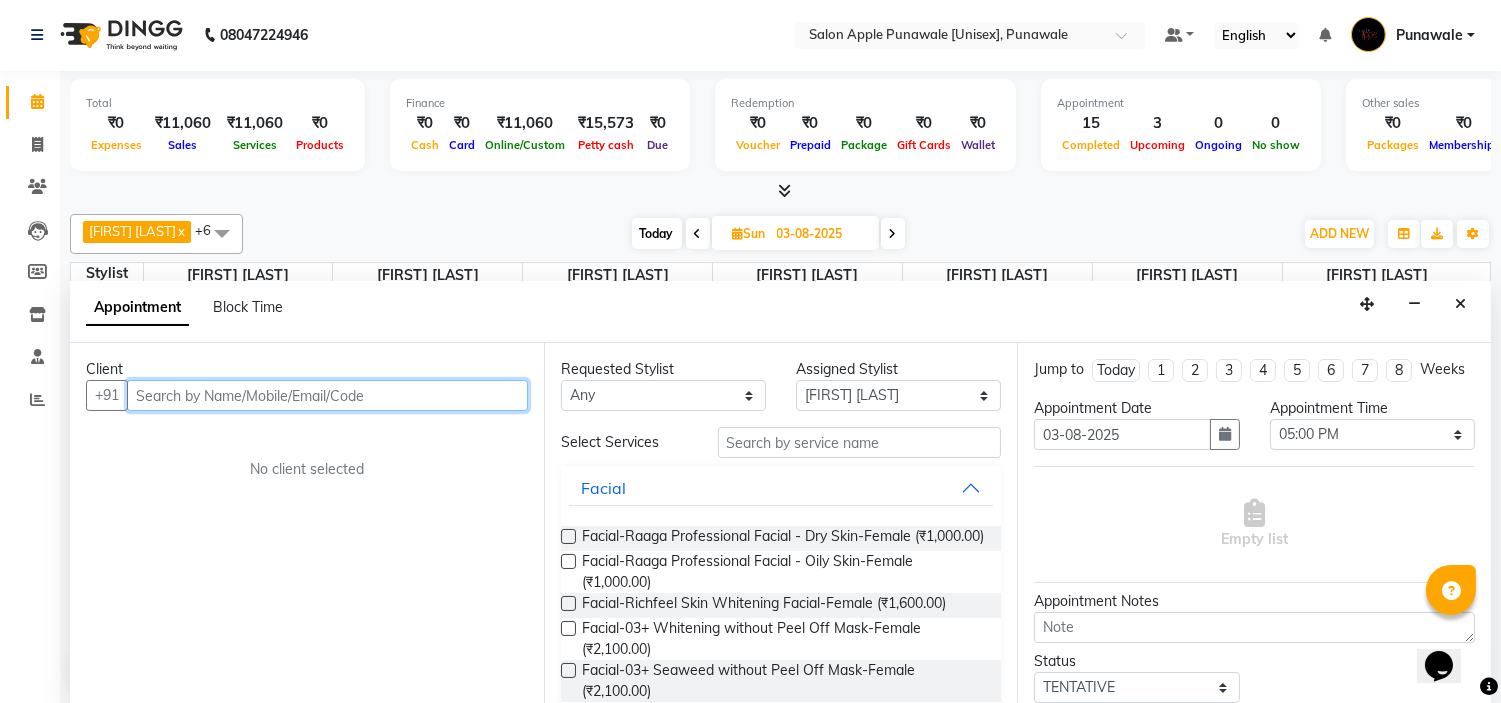 click at bounding box center [327, 395] 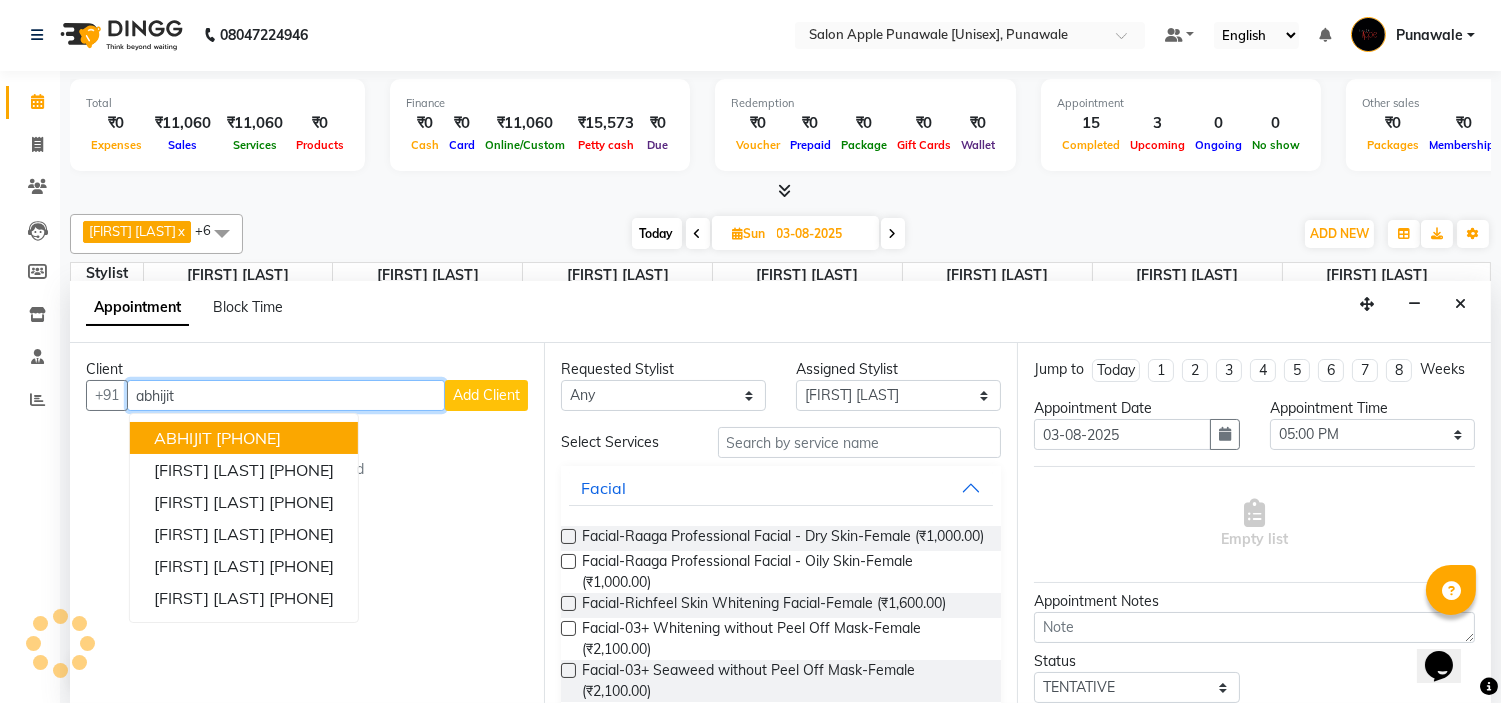type on "abhijit" 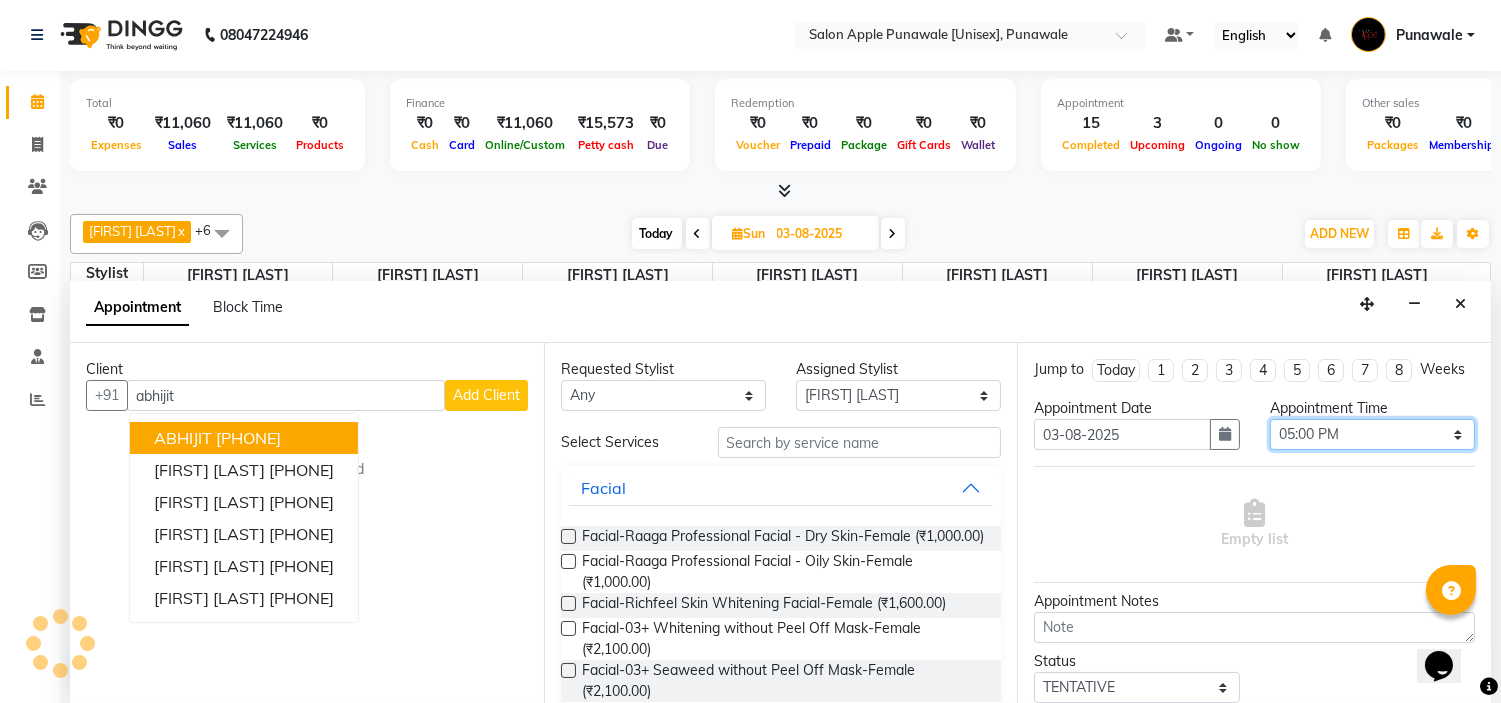 click on "Select 10:00 AM 10:15 AM 10:30 AM 10:45 AM 11:00 AM 11:15 AM 11:30 AM 11:45 AM 12:00 PM 12:15 PM 12:30 PM 12:45 PM 01:00 PM 01:15 PM 01:30 PM 01:45 PM 02:00 PM 02:15 PM 02:30 PM 02:45 PM 03:00 PM 03:15 PM 03:30 PM 03:45 PM 04:00 PM 04:15 PM 04:30 PM 04:45 PM 05:00 PM 05:15 PM 05:30 PM 05:45 PM 06:00 PM 06:15 PM 06:30 PM 06:45 PM 07:00 PM 07:15 PM 07:30 PM 07:45 PM 08:00 PM 08:15 PM 08:30 PM 08:45 PM 09:00 PM 09:15 PM 09:30 PM 09:45 PM 10:00 PM" at bounding box center (1372, 434) 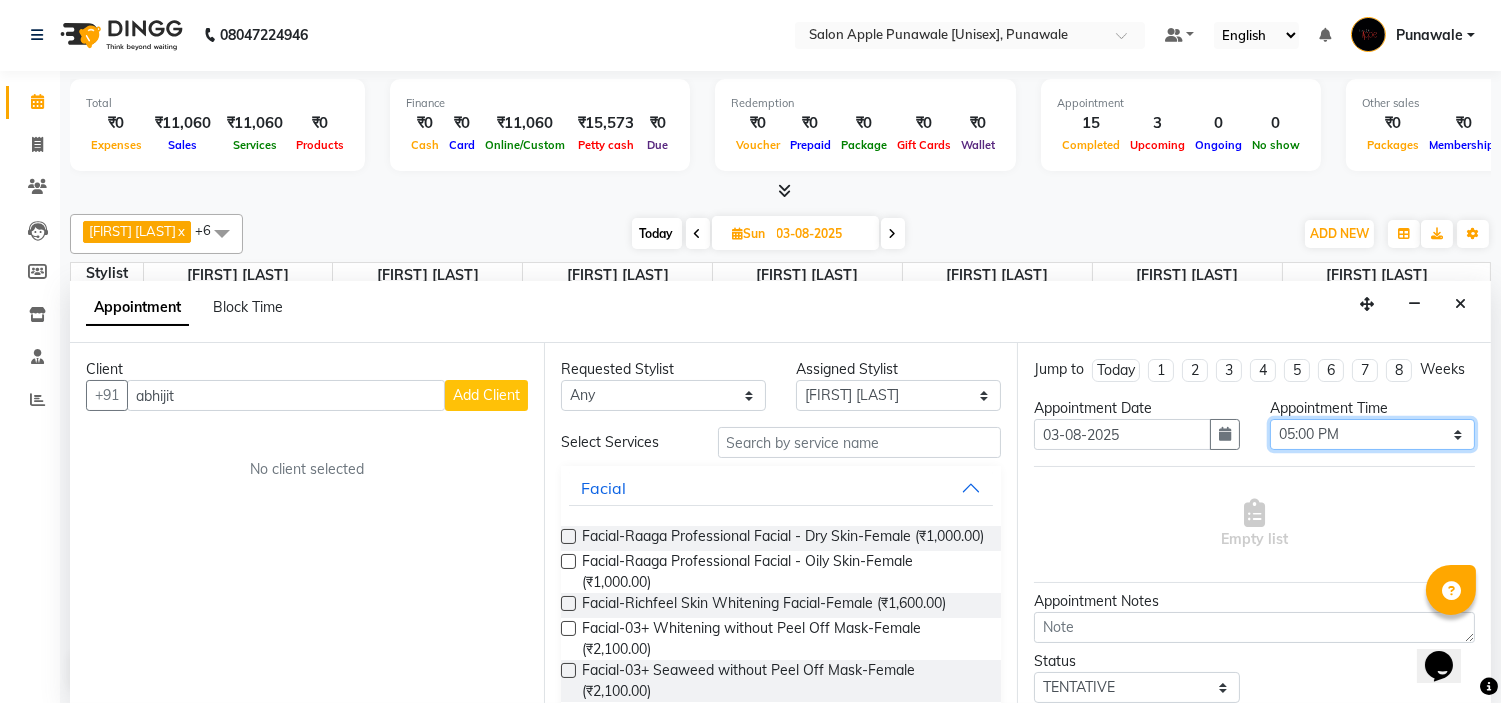 select on "960" 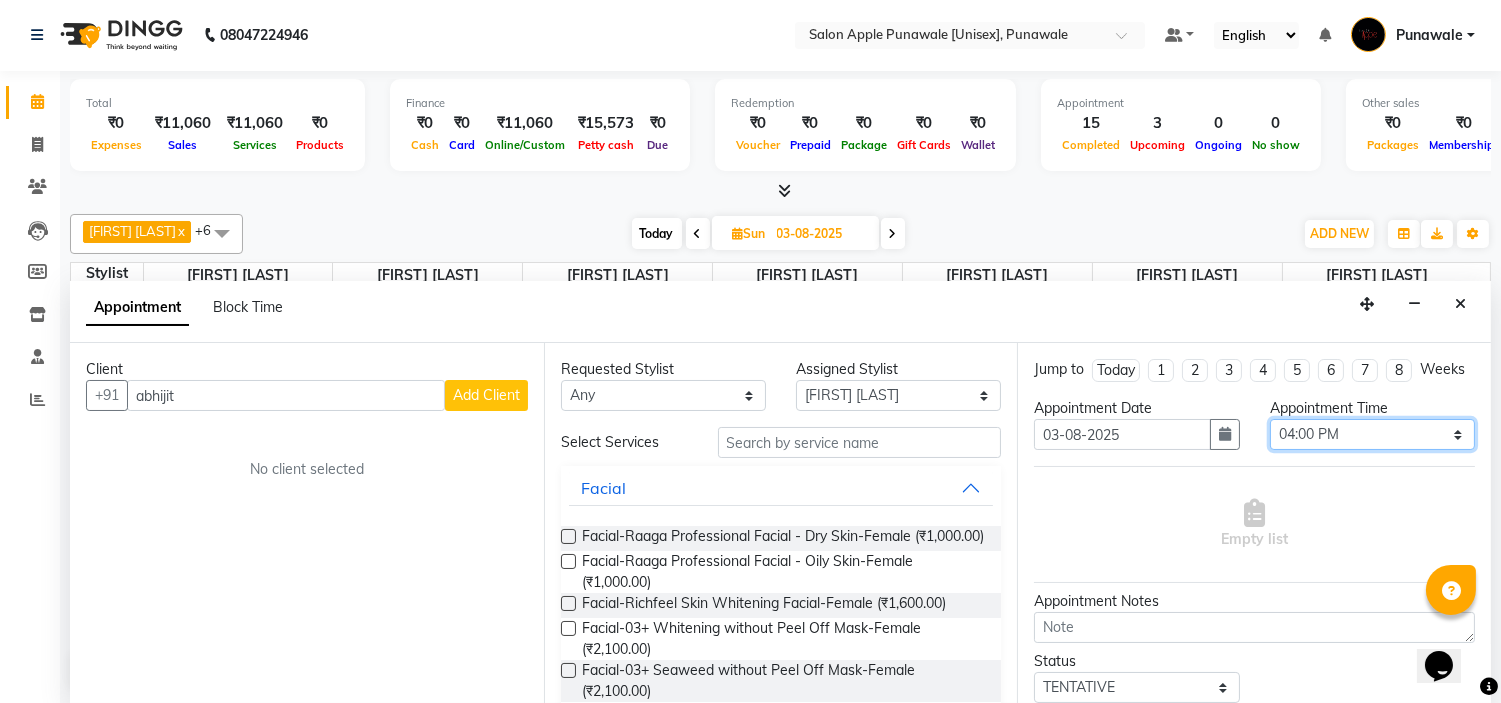 click on "Select 10:00 AM 10:15 AM 10:30 AM 10:45 AM 11:00 AM 11:15 AM 11:30 AM 11:45 AM 12:00 PM 12:15 PM 12:30 PM 12:45 PM 01:00 PM 01:15 PM 01:30 PM 01:45 PM 02:00 PM 02:15 PM 02:30 PM 02:45 PM 03:00 PM 03:15 PM 03:30 PM 03:45 PM 04:00 PM 04:15 PM 04:30 PM 04:45 PM 05:00 PM 05:15 PM 05:30 PM 05:45 PM 06:00 PM 06:15 PM 06:30 PM 06:45 PM 07:00 PM 07:15 PM 07:30 PM 07:45 PM 08:00 PM 08:15 PM 08:30 PM 08:45 PM 09:00 PM 09:15 PM 09:30 PM 09:45 PM 10:00 PM" at bounding box center [1372, 434] 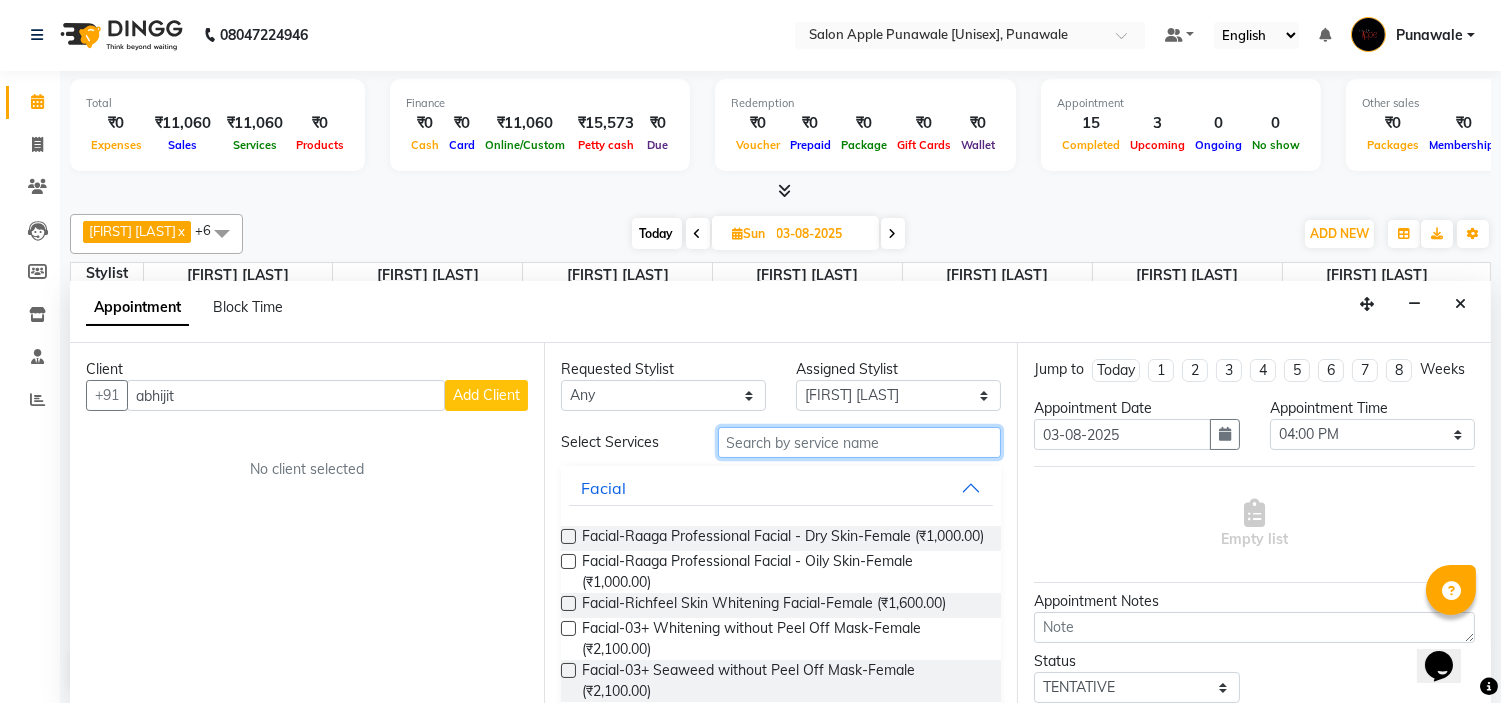 click at bounding box center (860, 442) 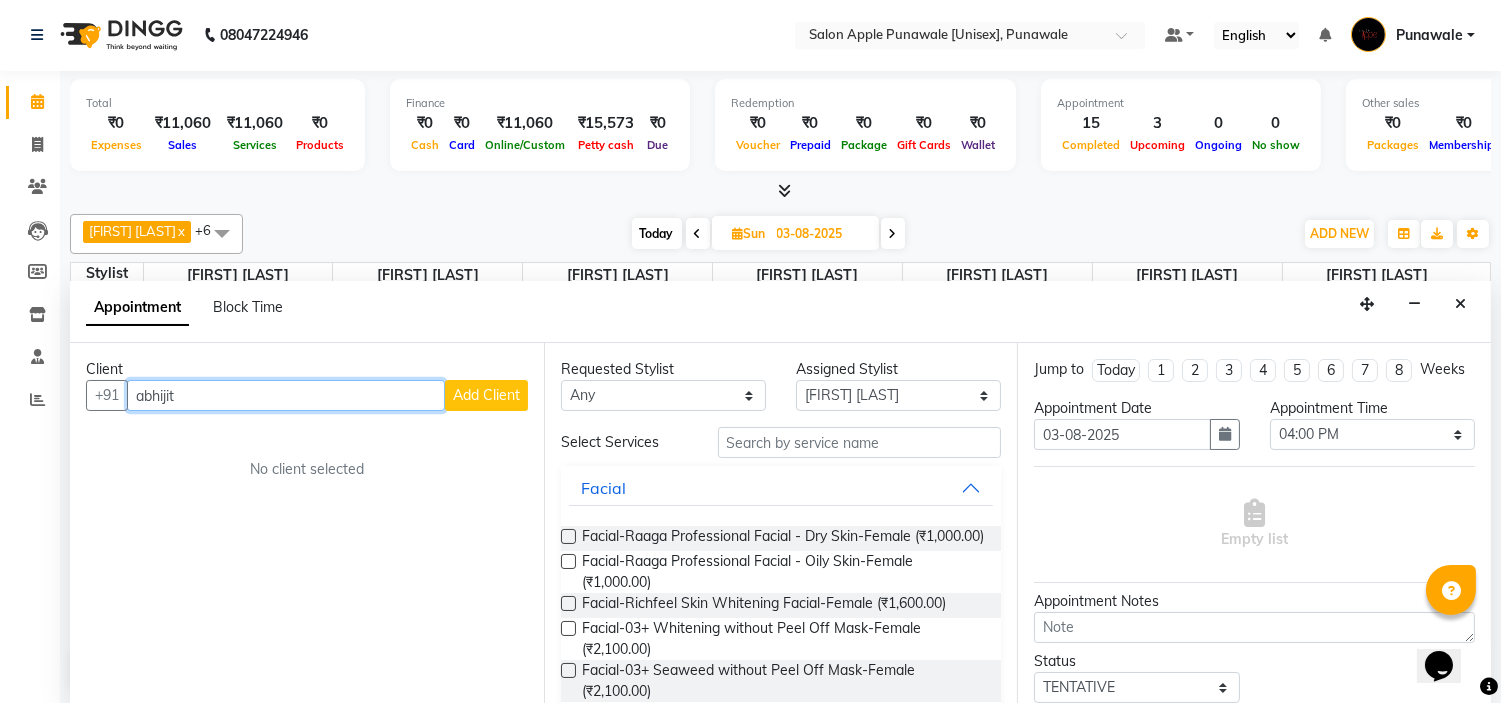 click on "abhijit" at bounding box center [286, 395] 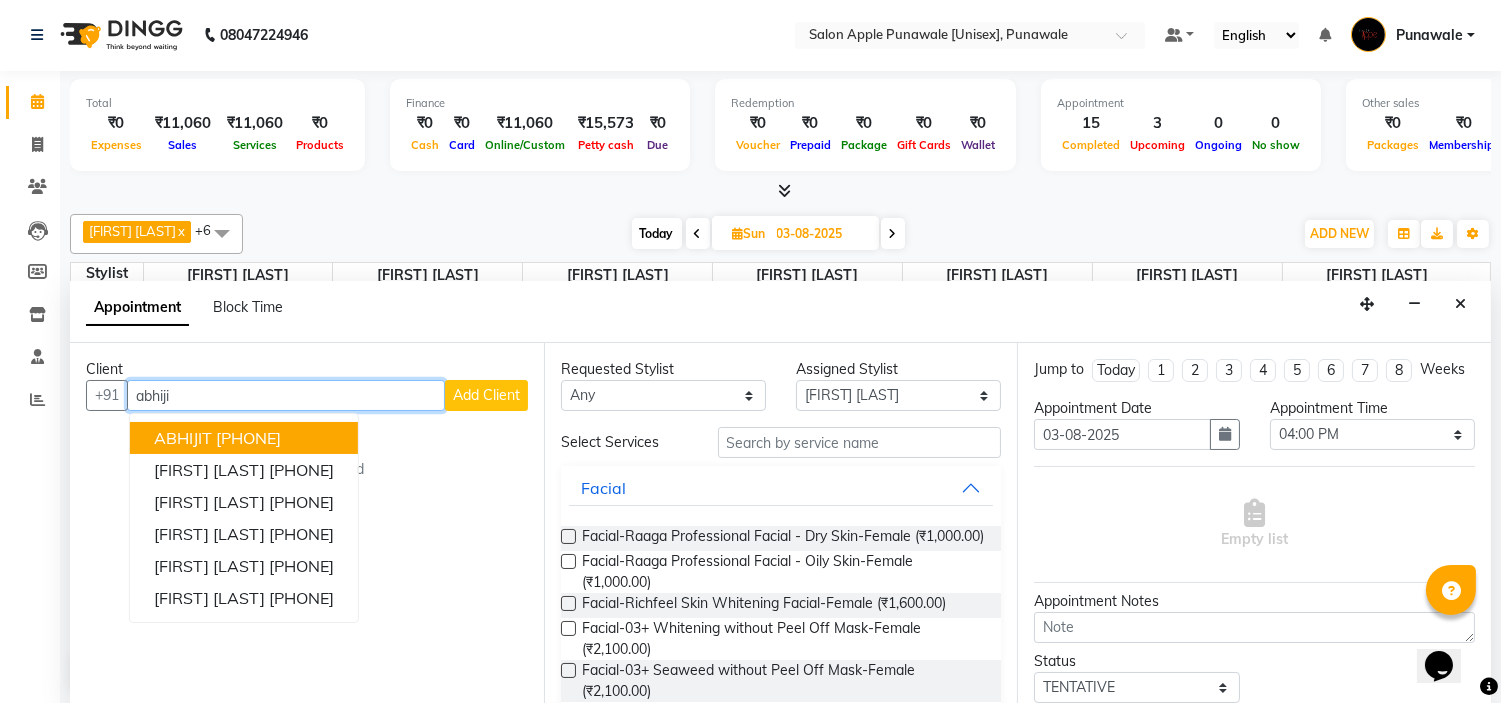 click on "abhiji" at bounding box center [286, 395] 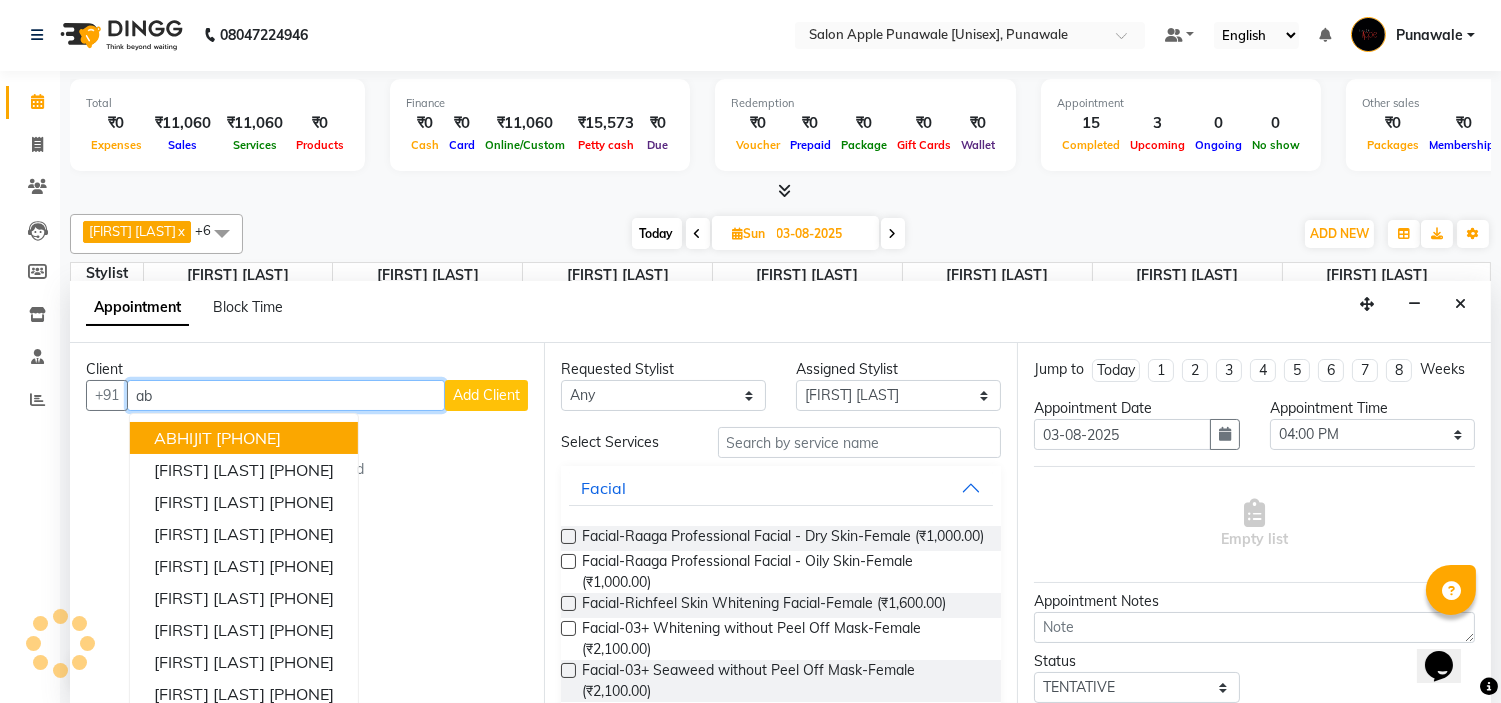 type on "a" 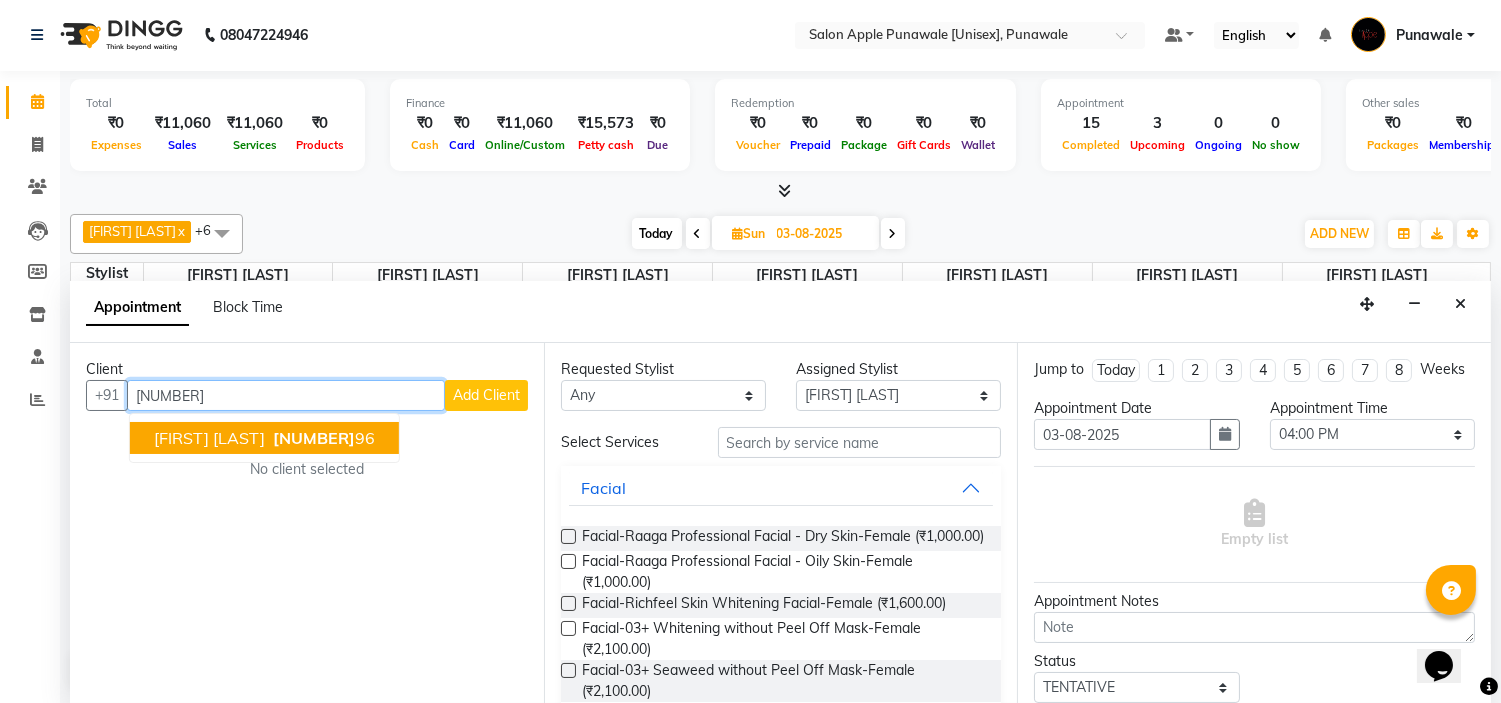 click on "[FIRST] [LAST]" at bounding box center [209, 438] 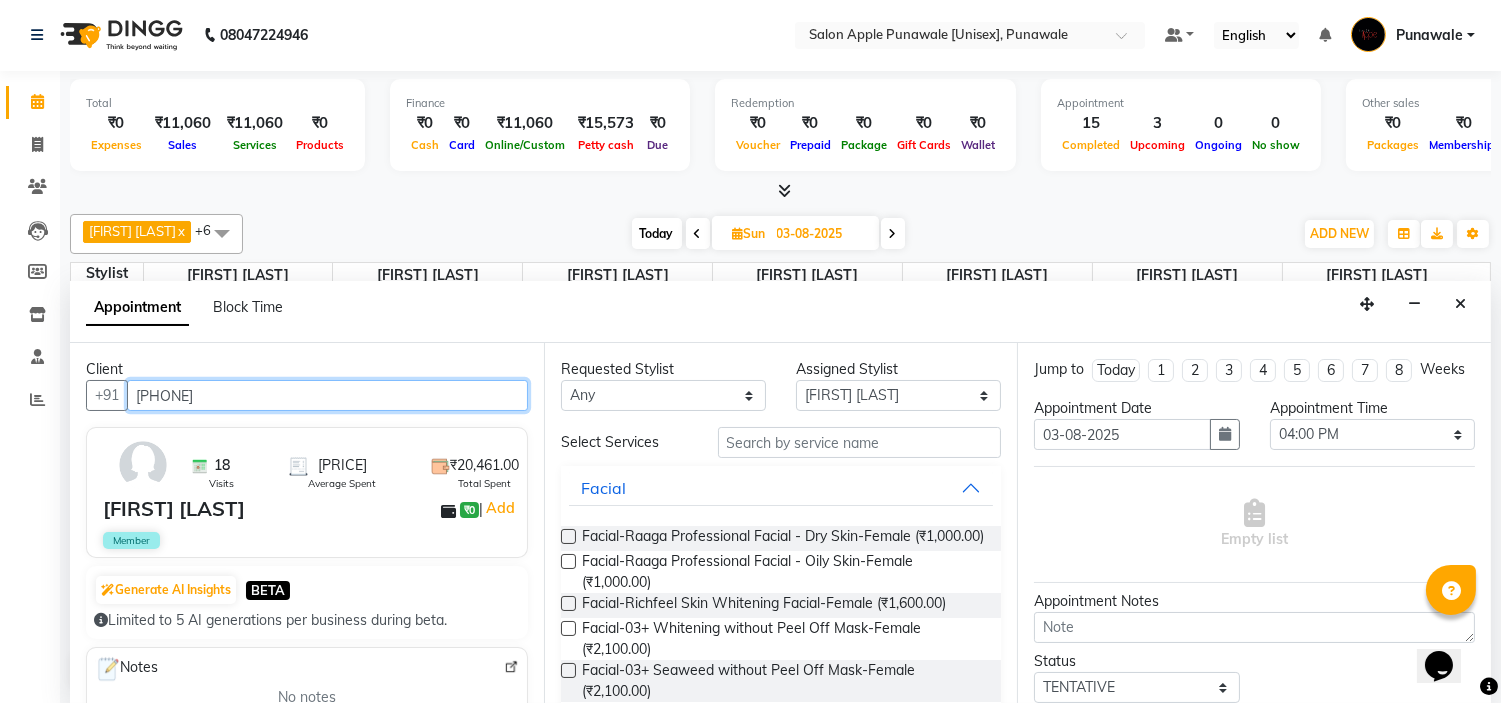 type on "[PHONE]" 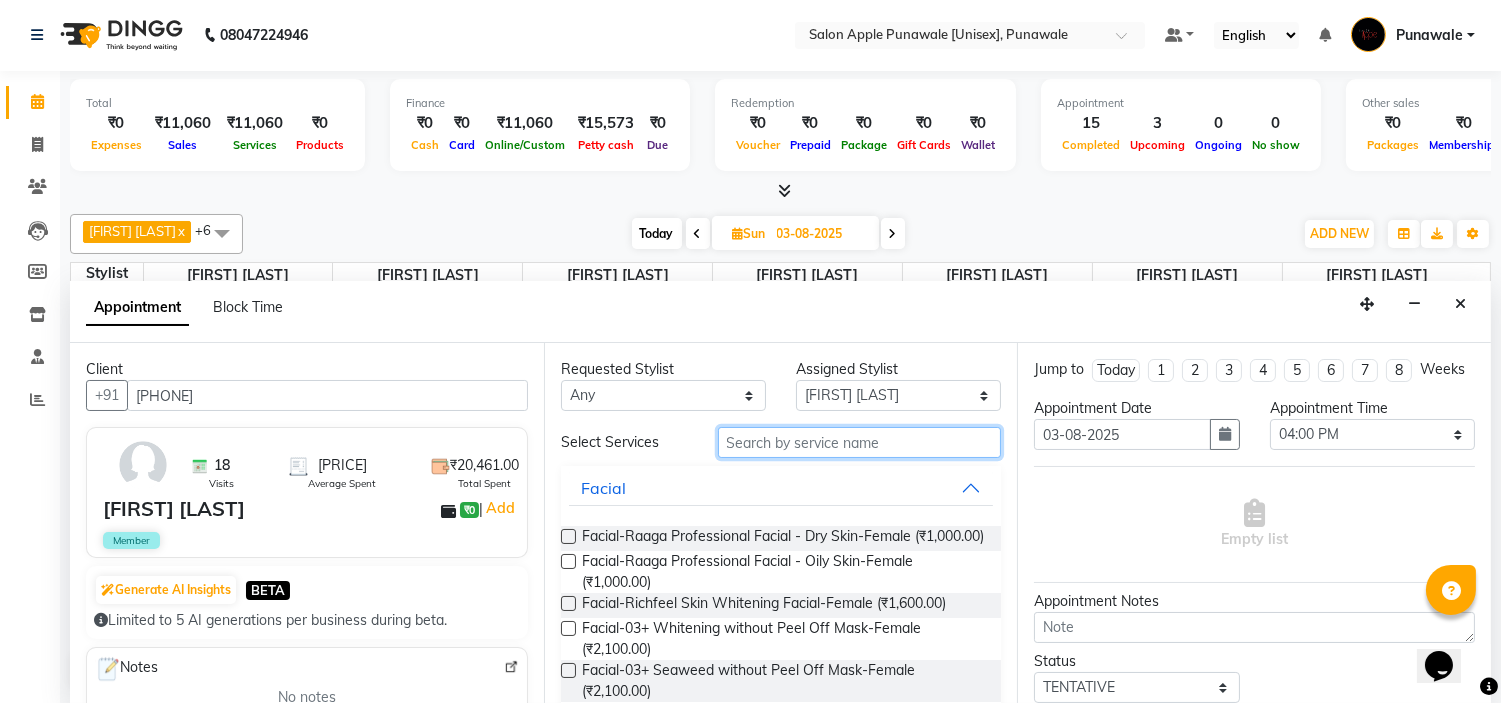click at bounding box center (860, 442) 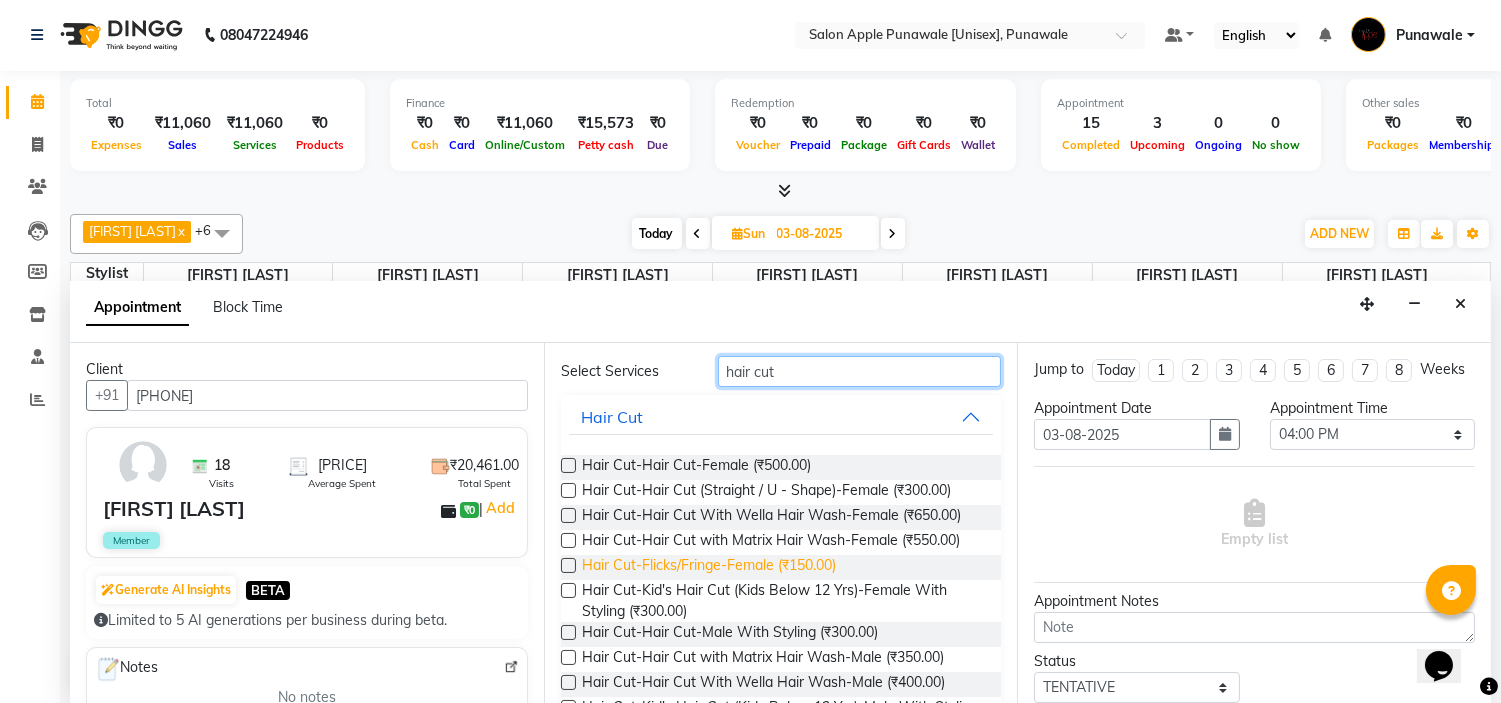scroll, scrollTop: 111, scrollLeft: 0, axis: vertical 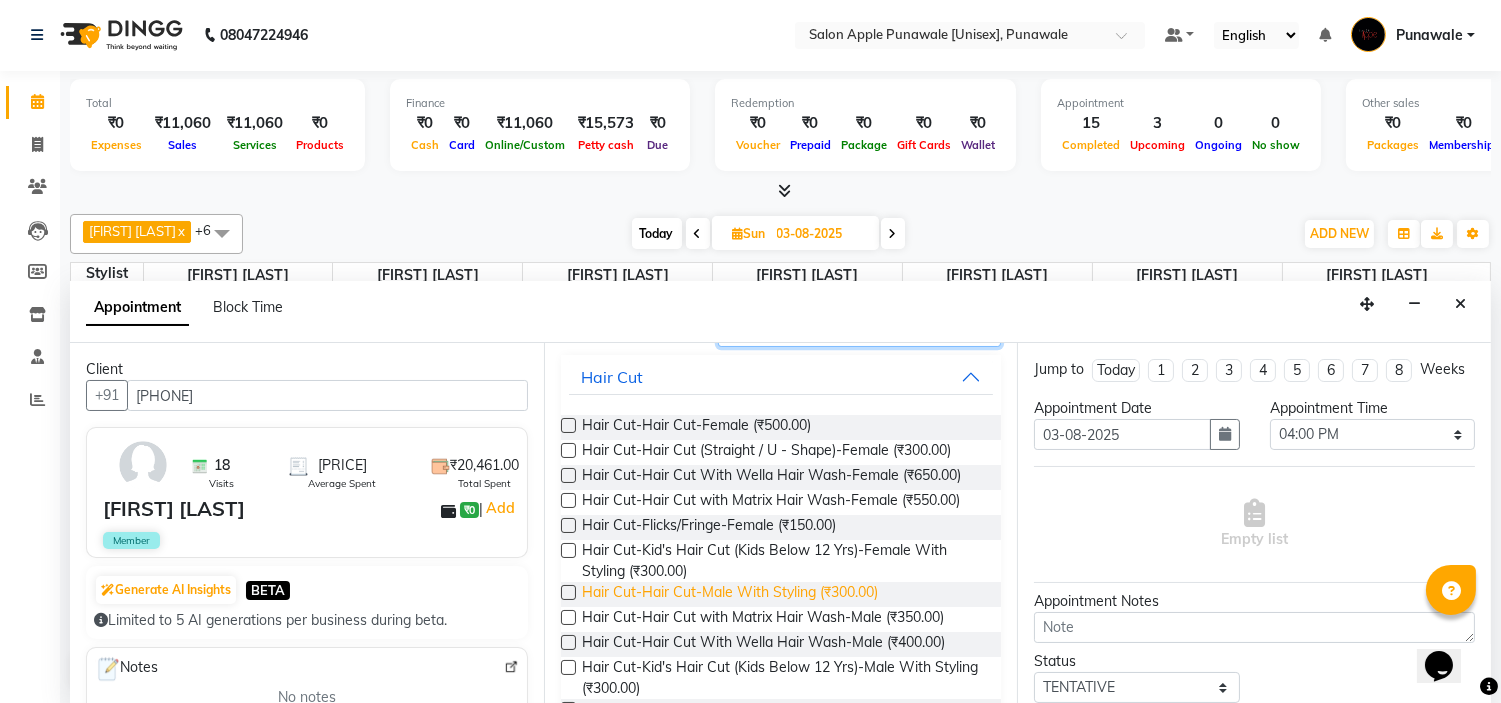 type on "hair cut" 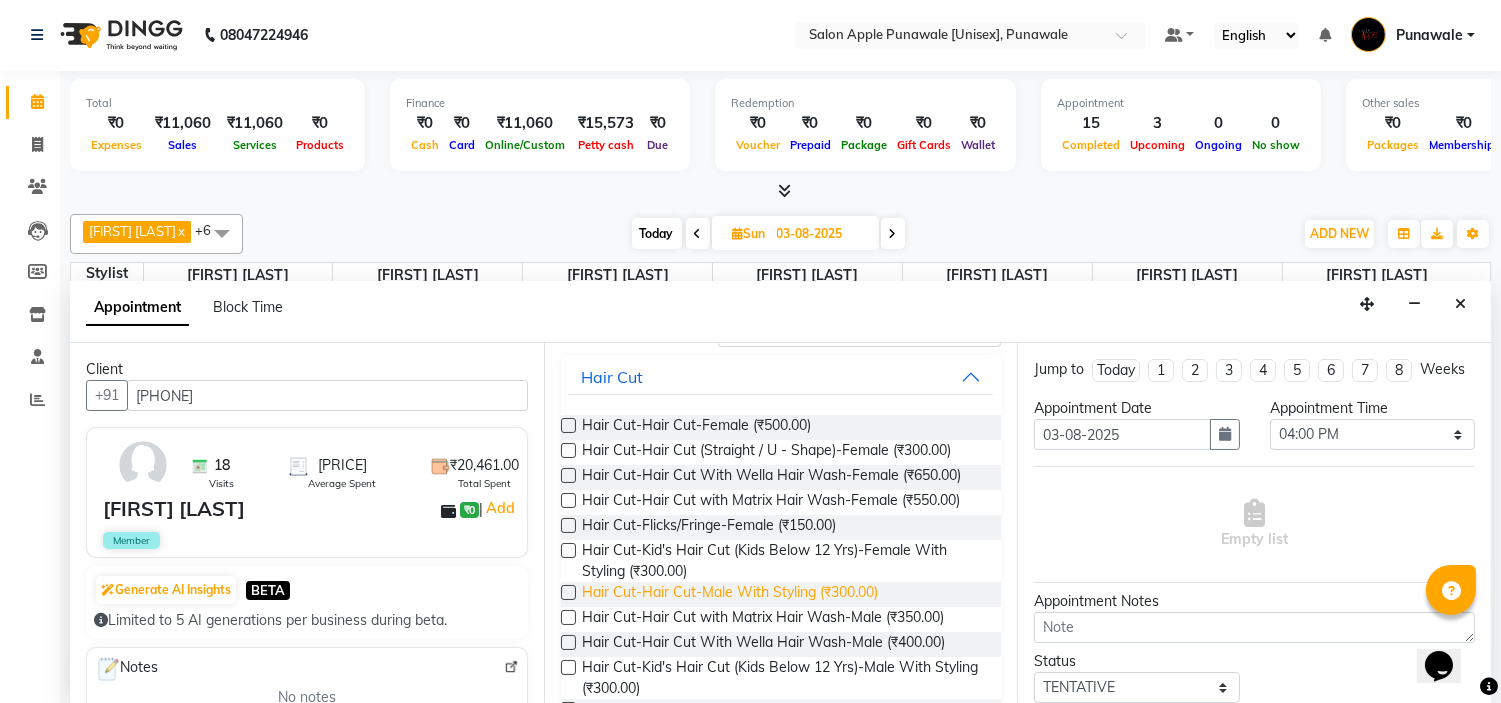 click on "Hair Cut-Hair Cut-Male With Styling (₹300.00)" at bounding box center (730, 594) 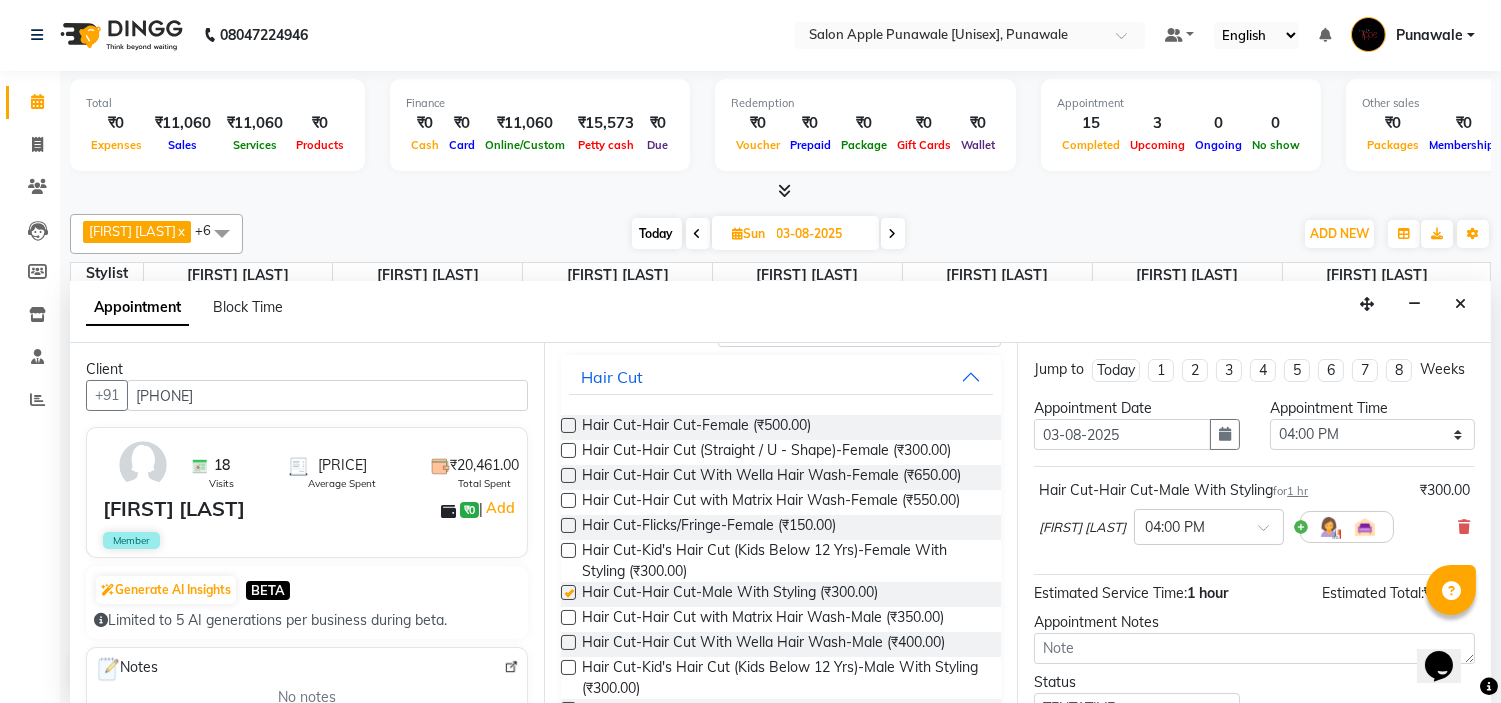 checkbox on "false" 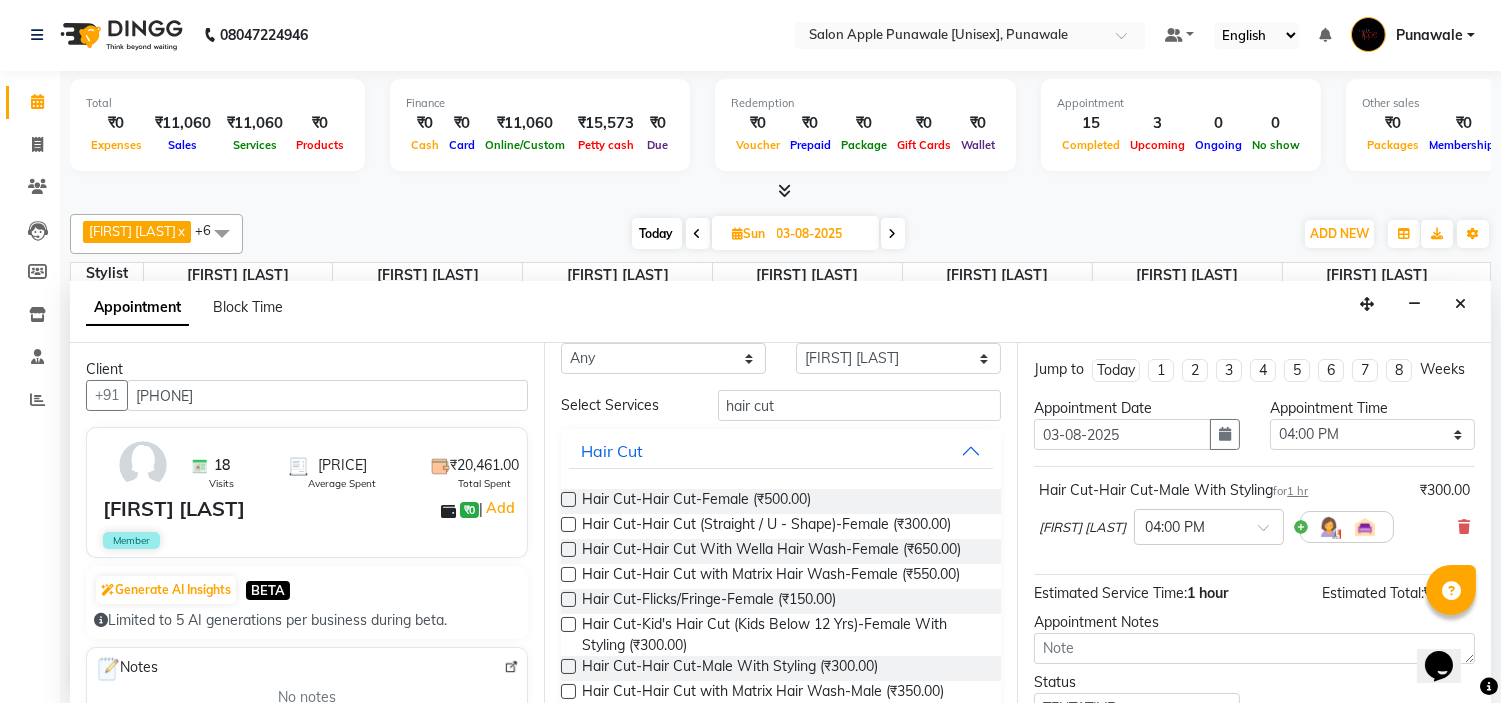 scroll, scrollTop: 0, scrollLeft: 0, axis: both 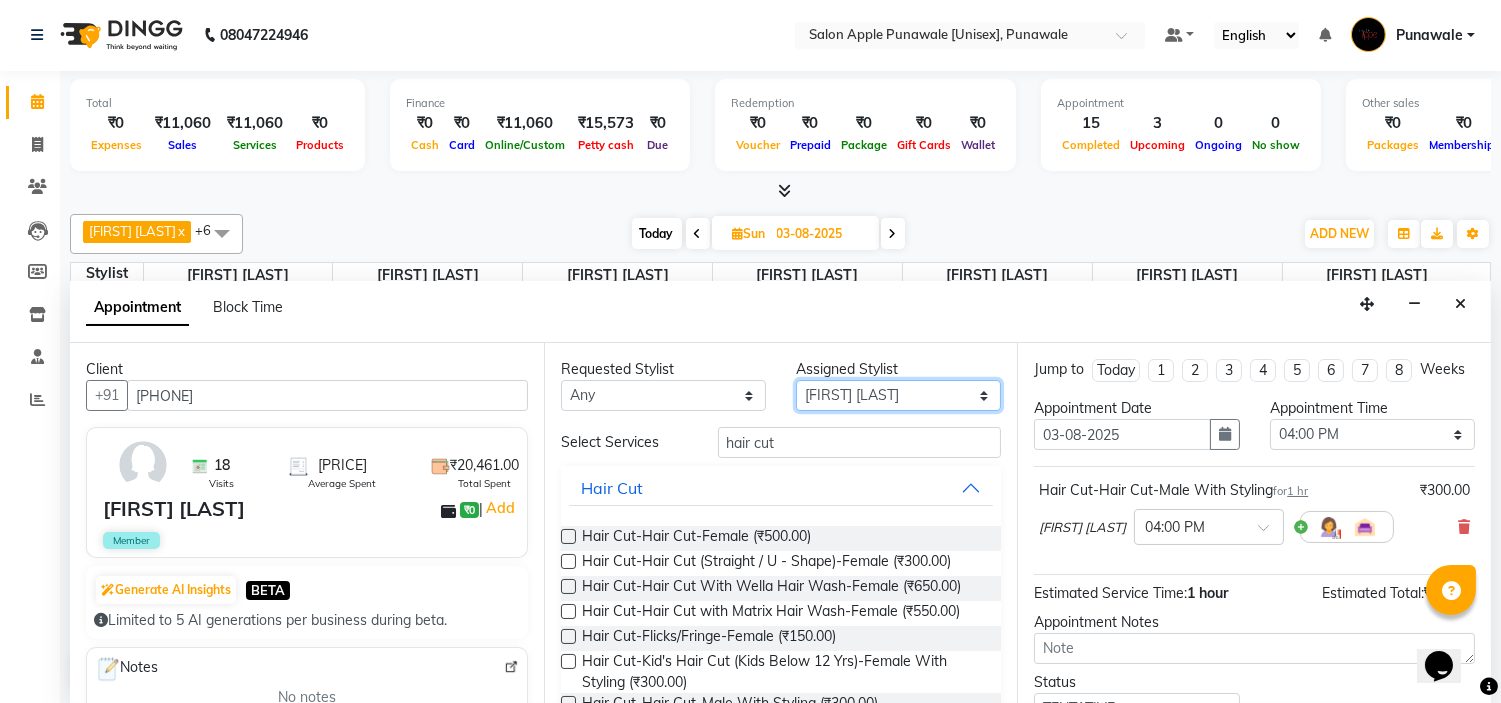 click on "Select [FIRST] [LAST] [FIRST] [LAST] [FIRST] [LAST] [FIRST] [LAST] [FIRST] [LAST] [FIRST] [LAST]  [FIRST] [LAST]" at bounding box center [898, 395] 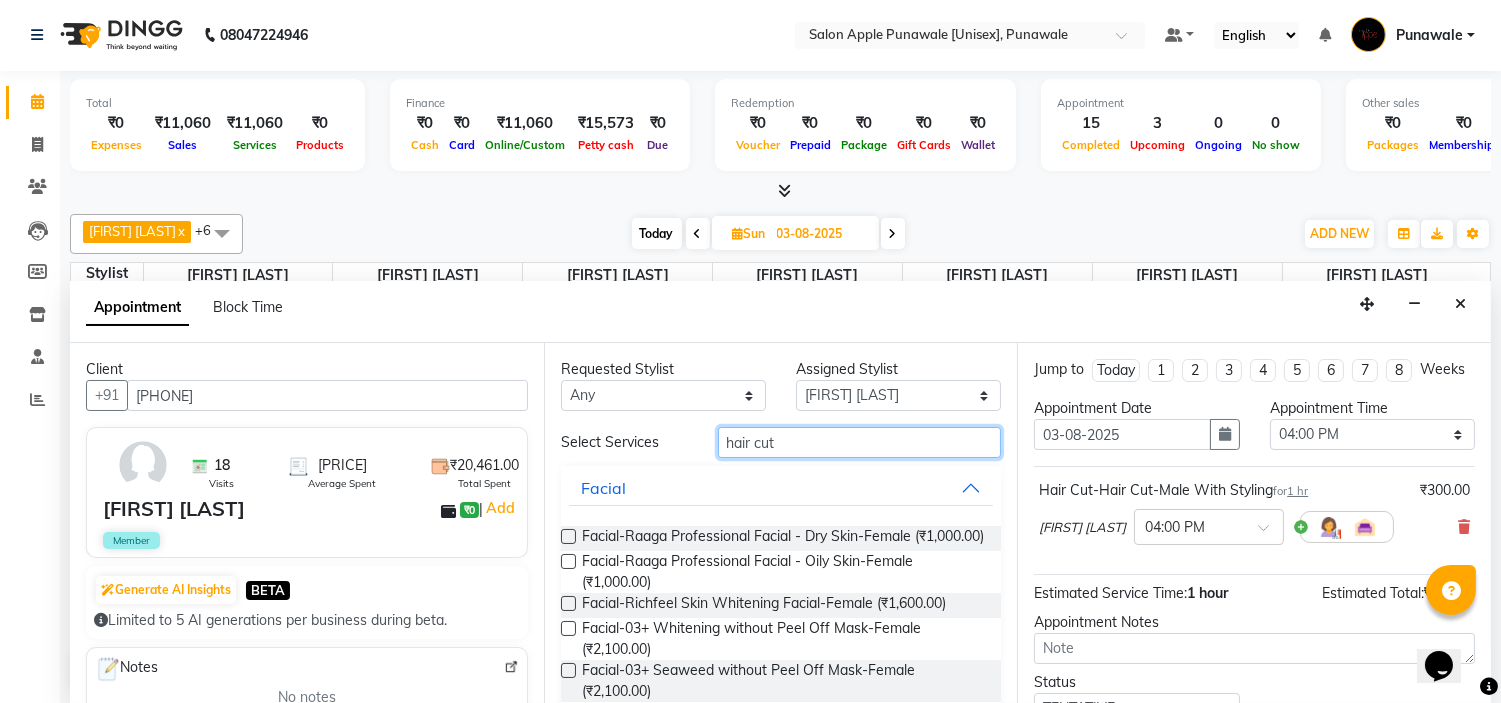 click on "hair cut" at bounding box center [860, 442] 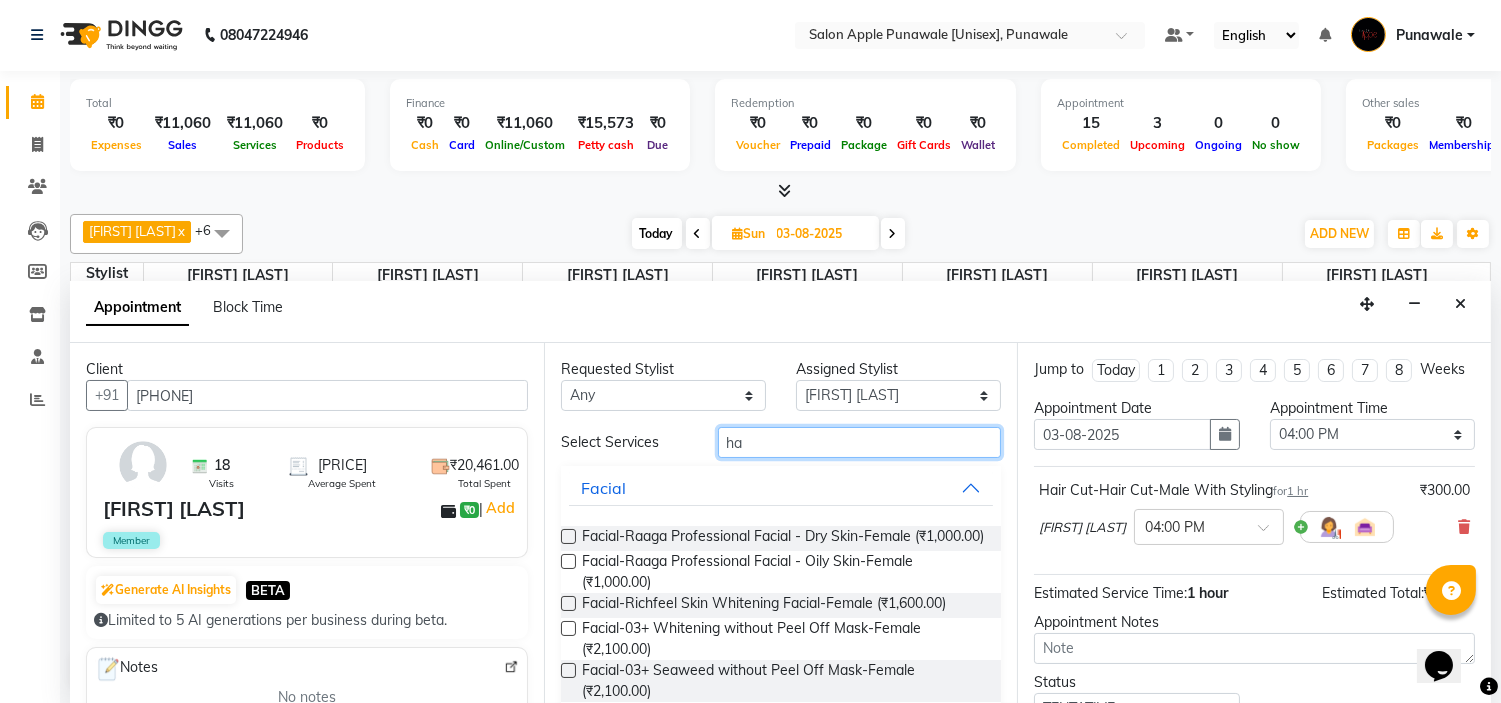 type on "h" 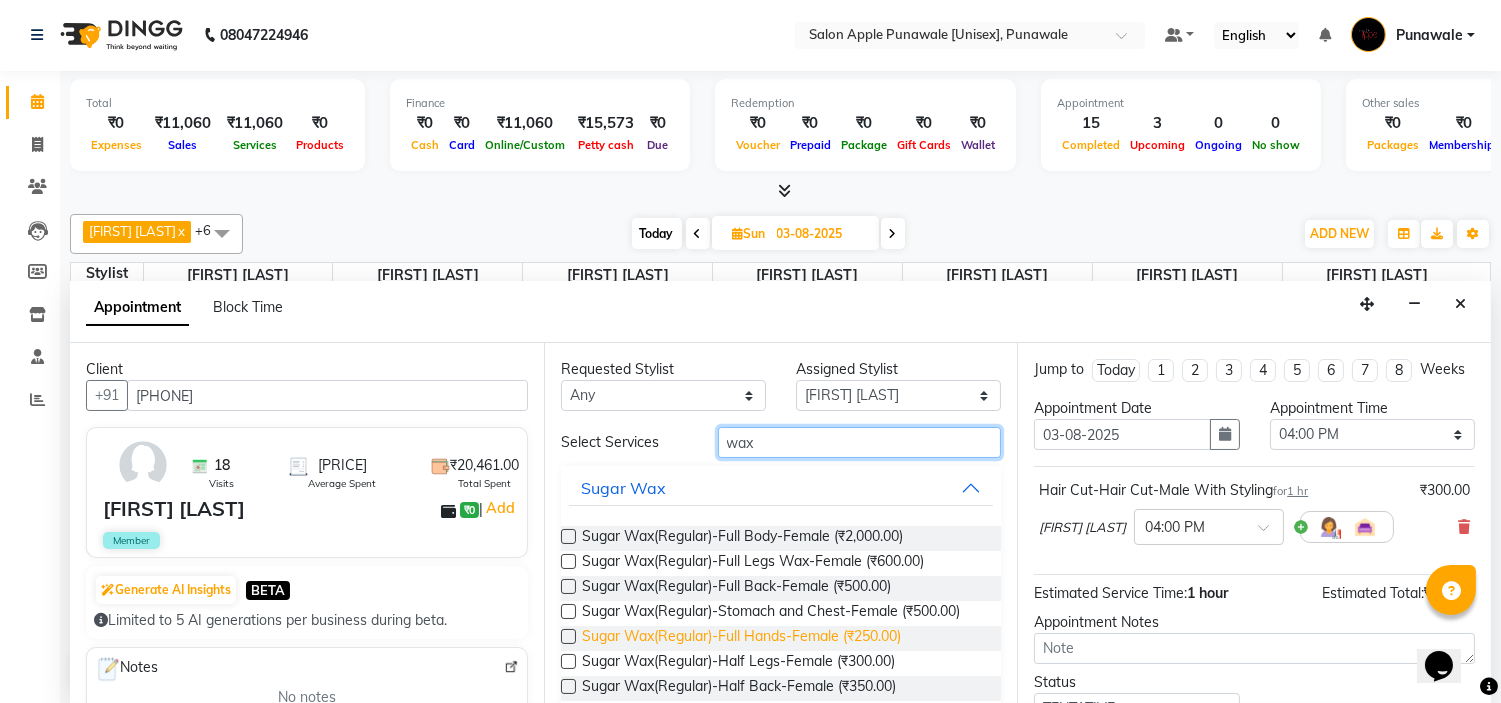 type on "wax" 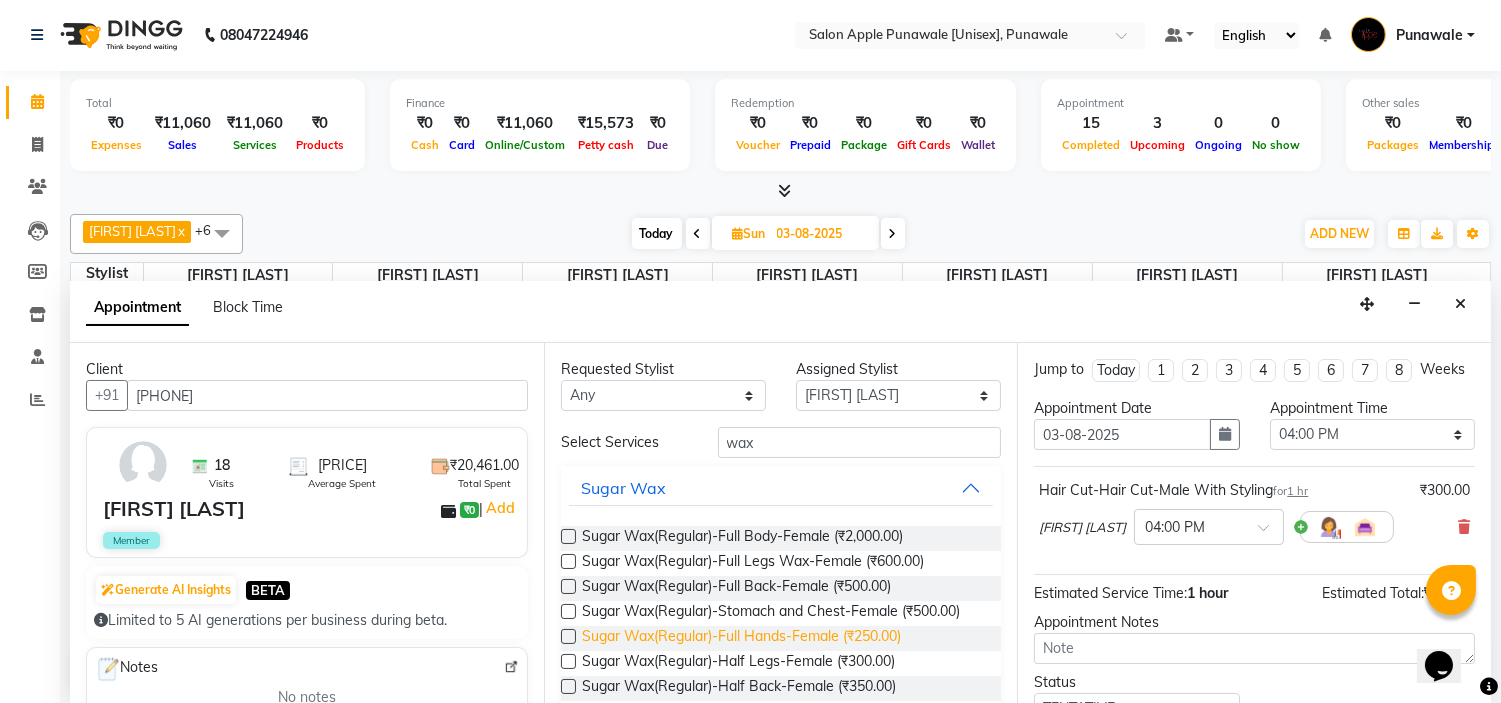 click on "Sugar Wax(Regular)-Full Hands-Female (₹250.00)" at bounding box center (741, 638) 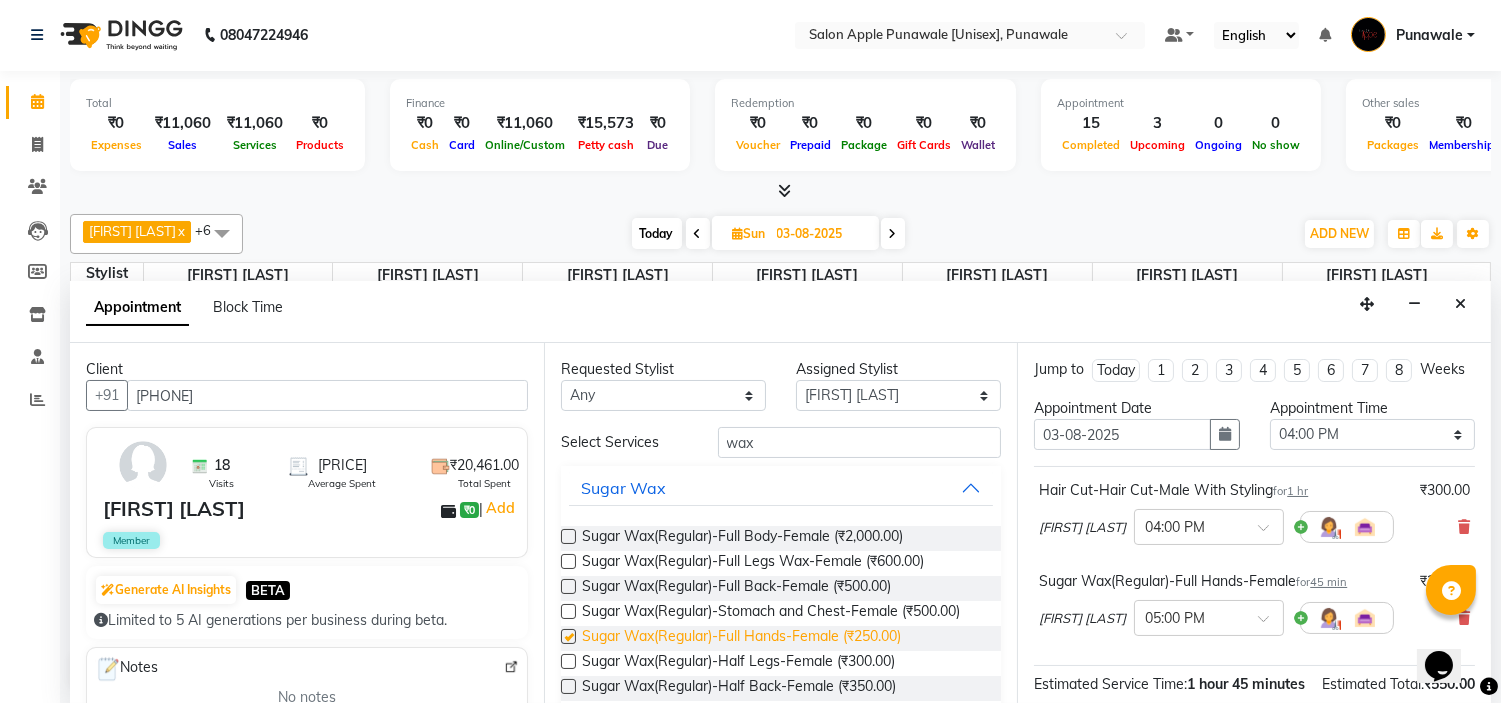 checkbox on "false" 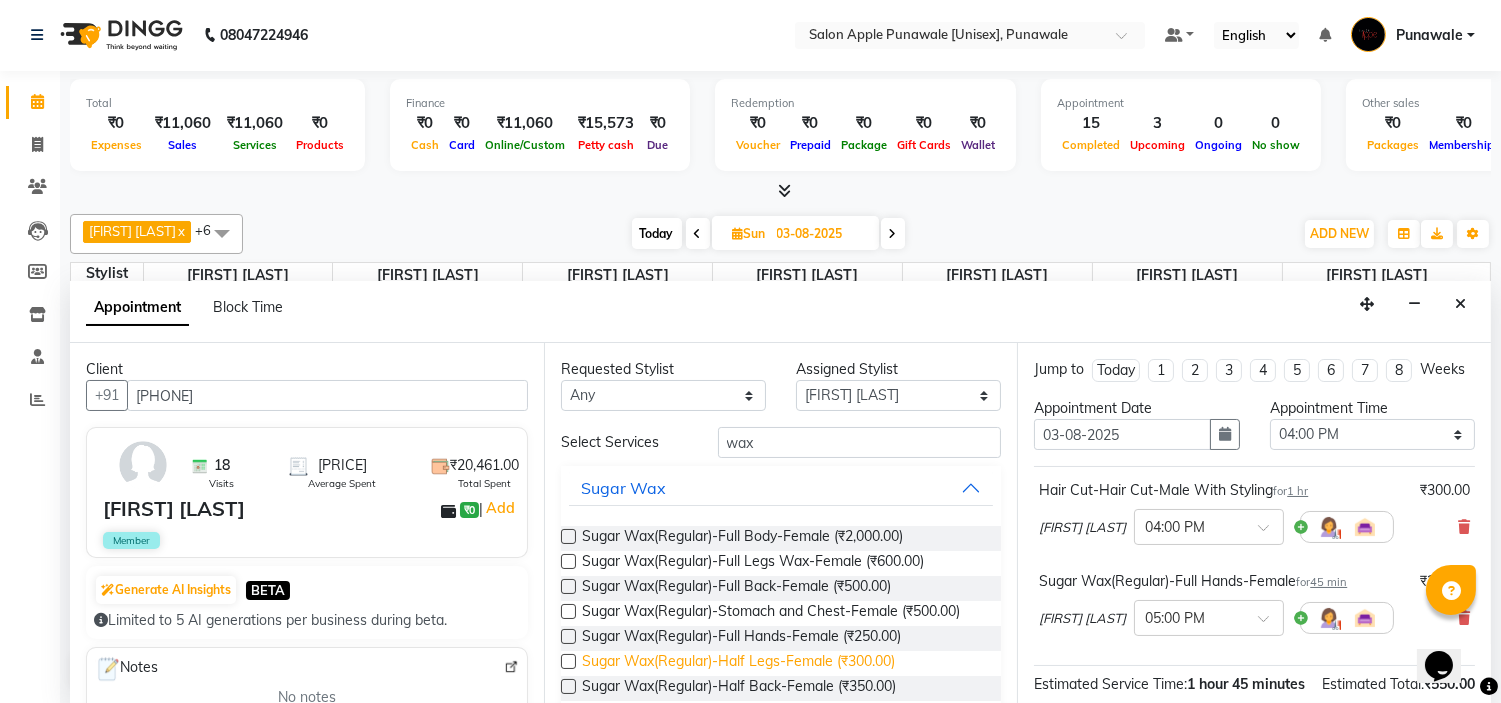 click on "Sugar Wax(Regular)-Half Legs-Female (₹300.00)" at bounding box center [738, 663] 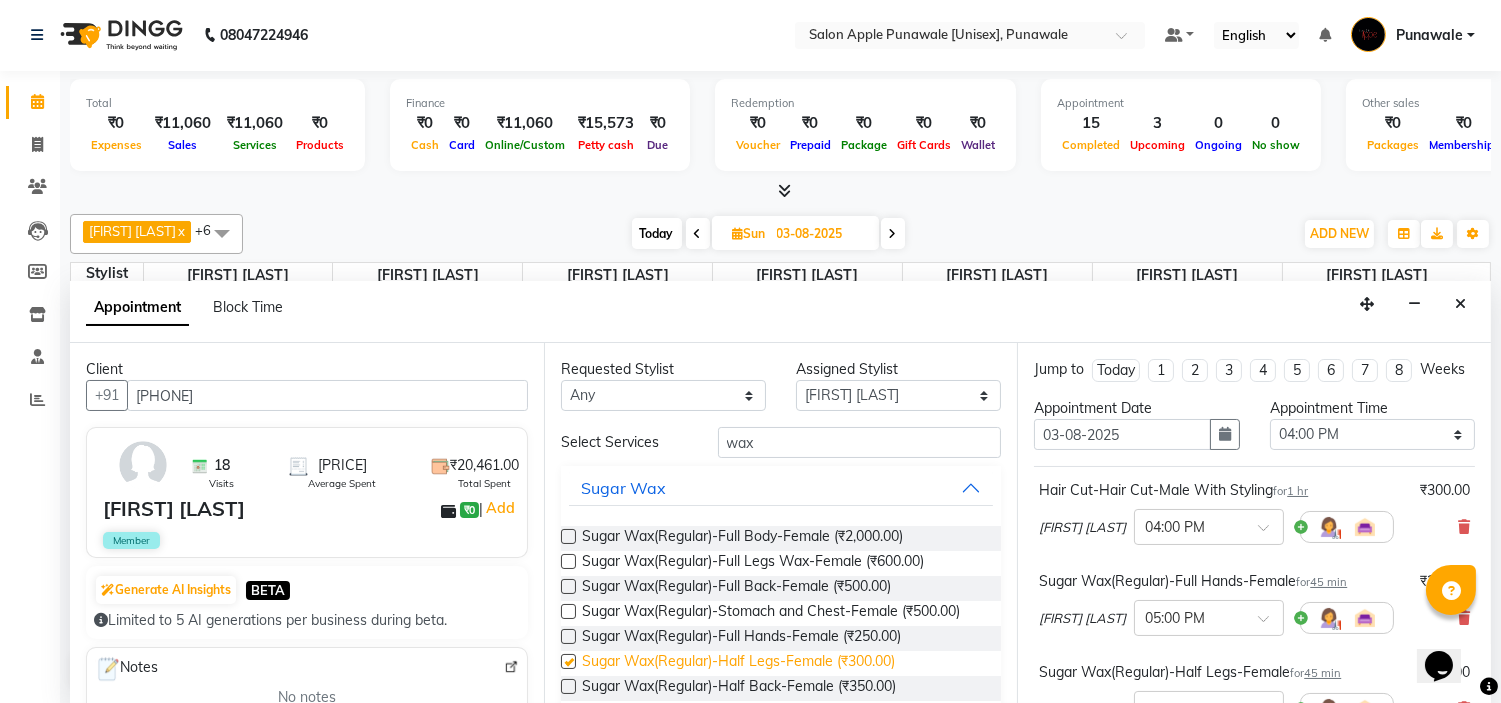 checkbox on "false" 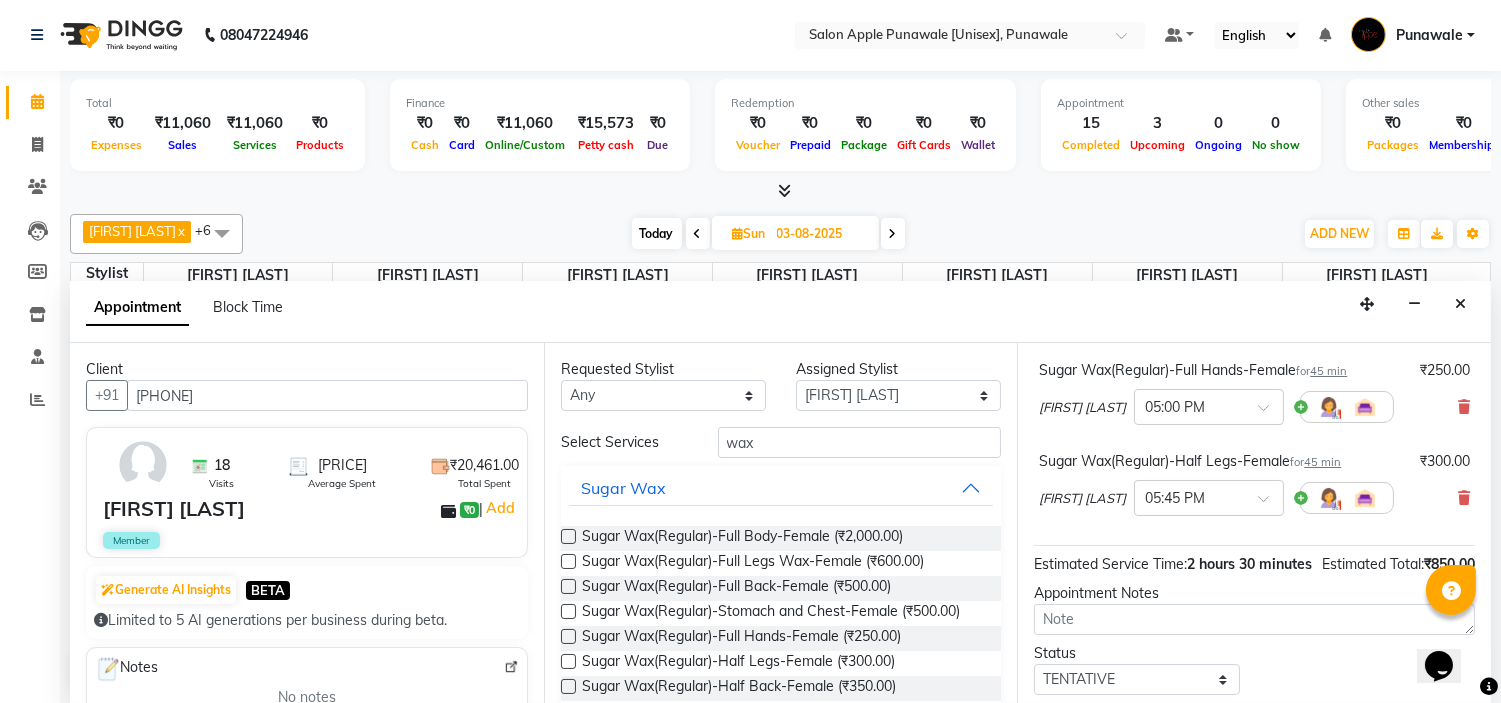 scroll, scrollTop: 333, scrollLeft: 0, axis: vertical 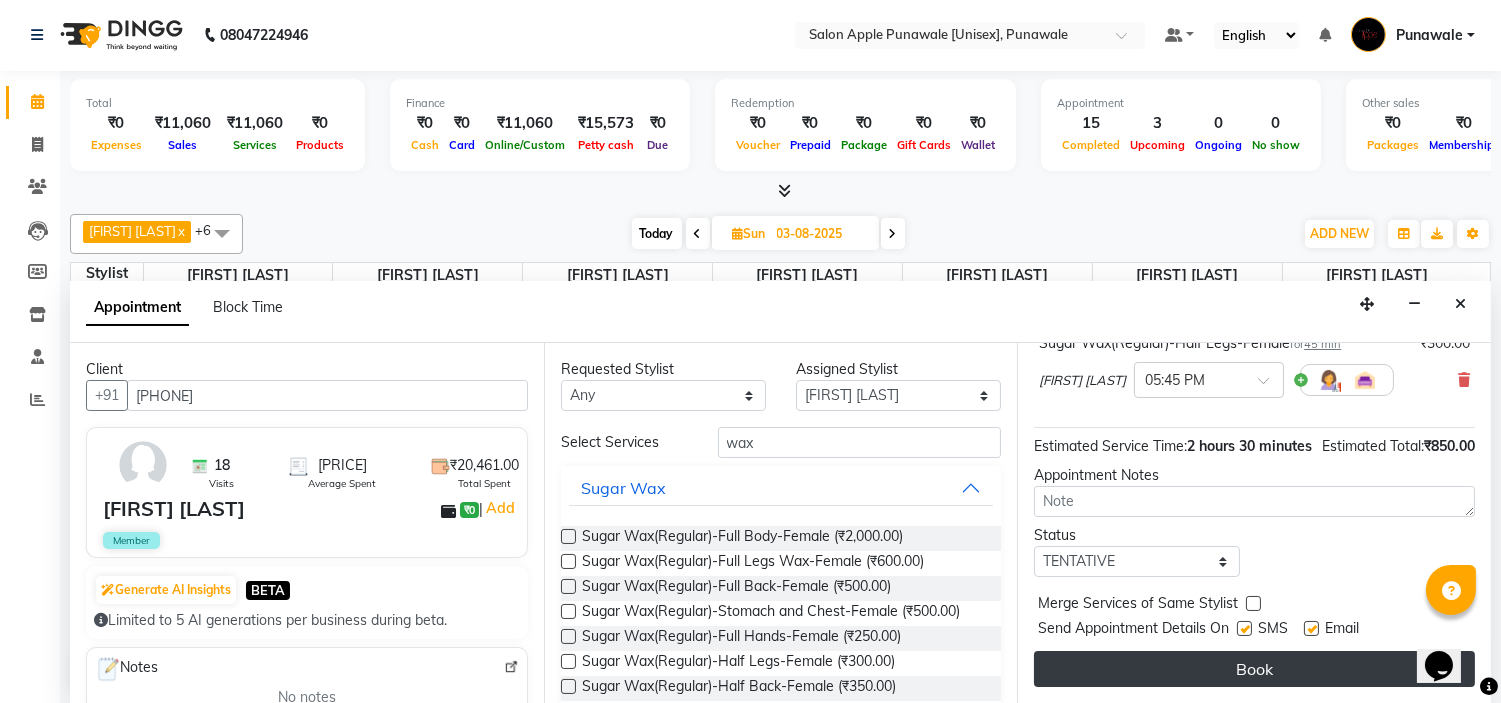 click on "Book" at bounding box center (1254, 669) 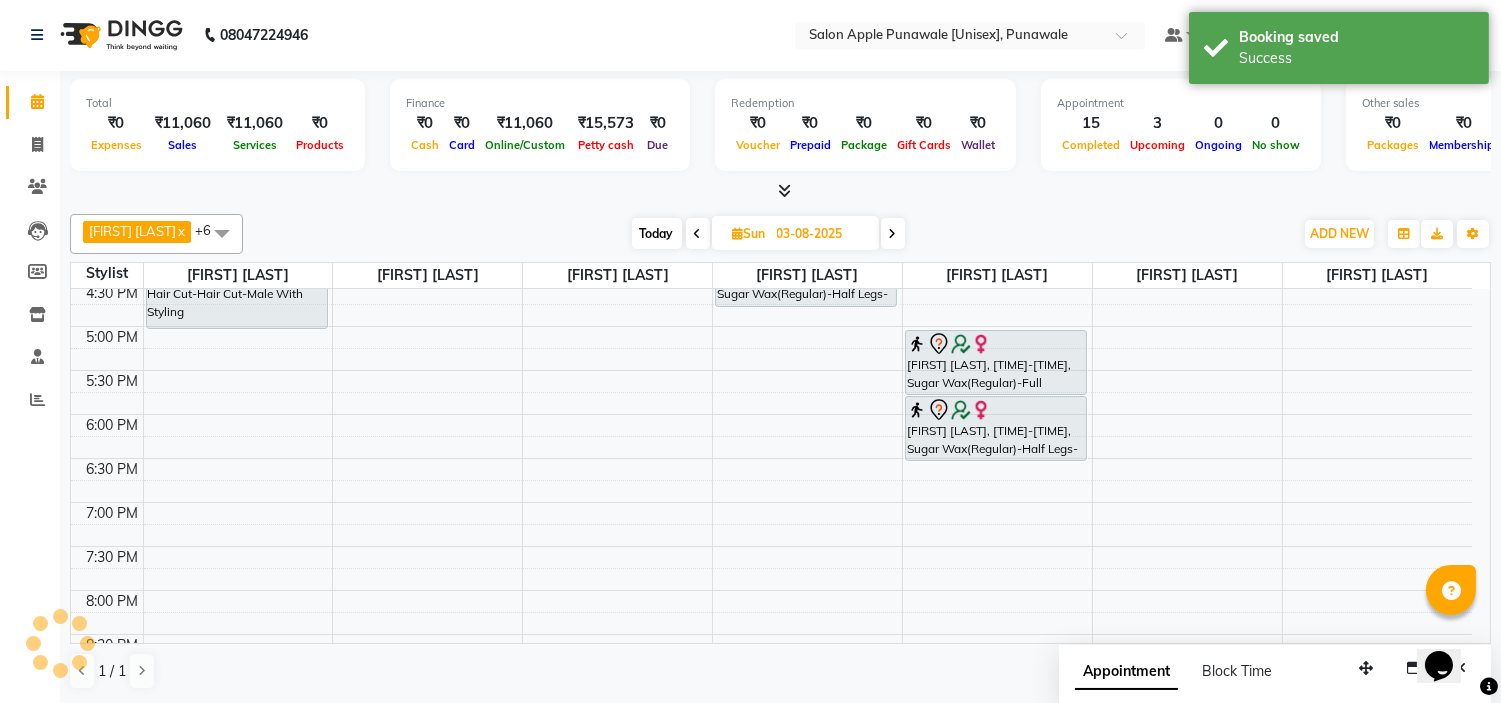 scroll, scrollTop: 0, scrollLeft: 0, axis: both 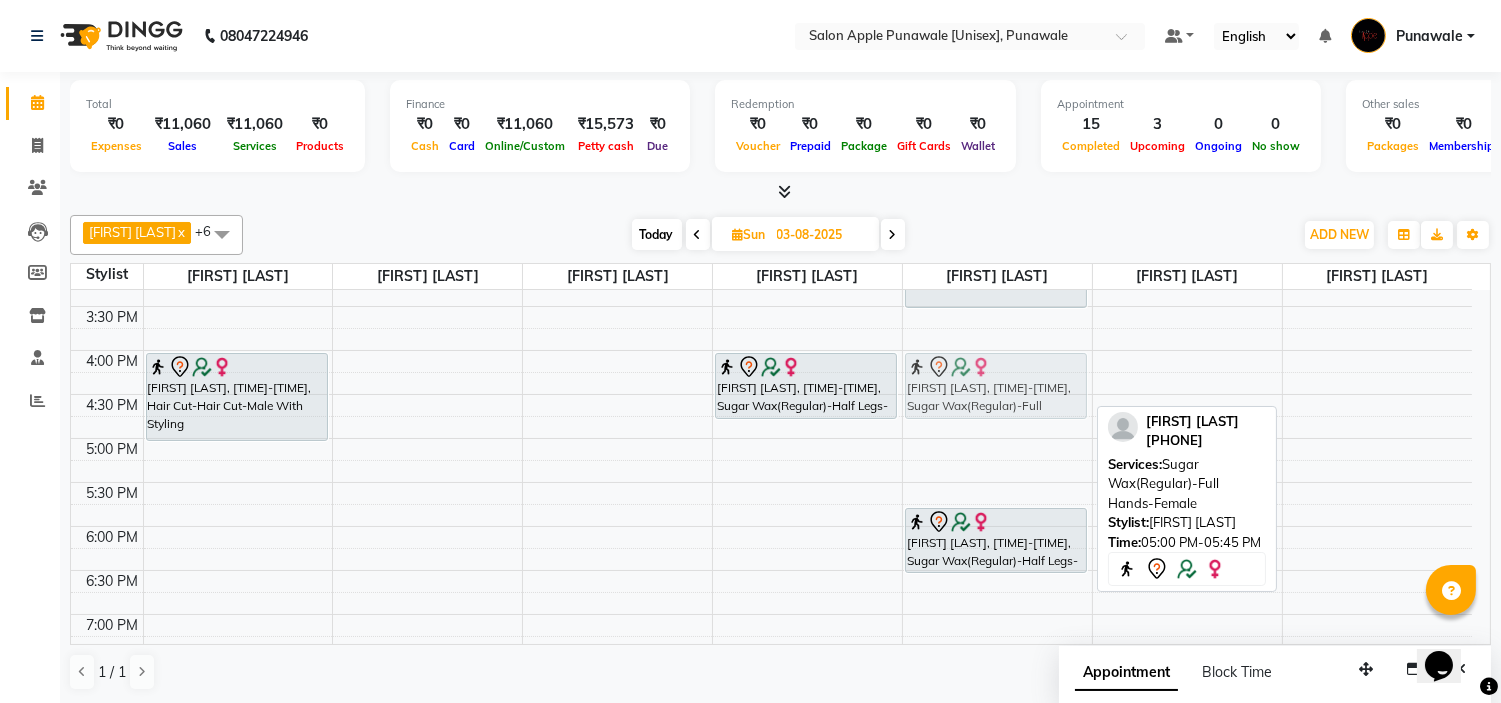 drag, startPoint x: 997, startPoint y: 483, endPoint x: 948, endPoint y: 385, distance: 109.56733 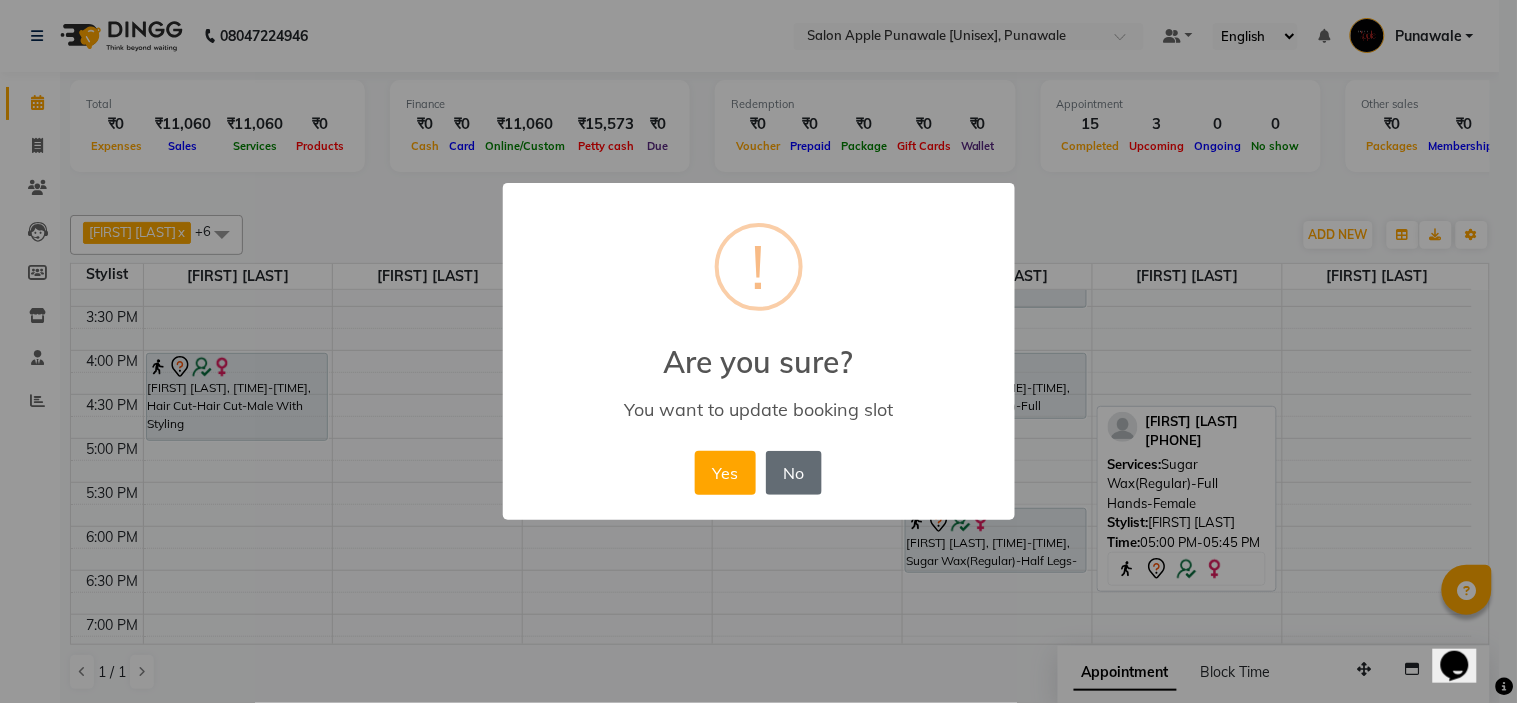 click on "No" at bounding box center (794, 473) 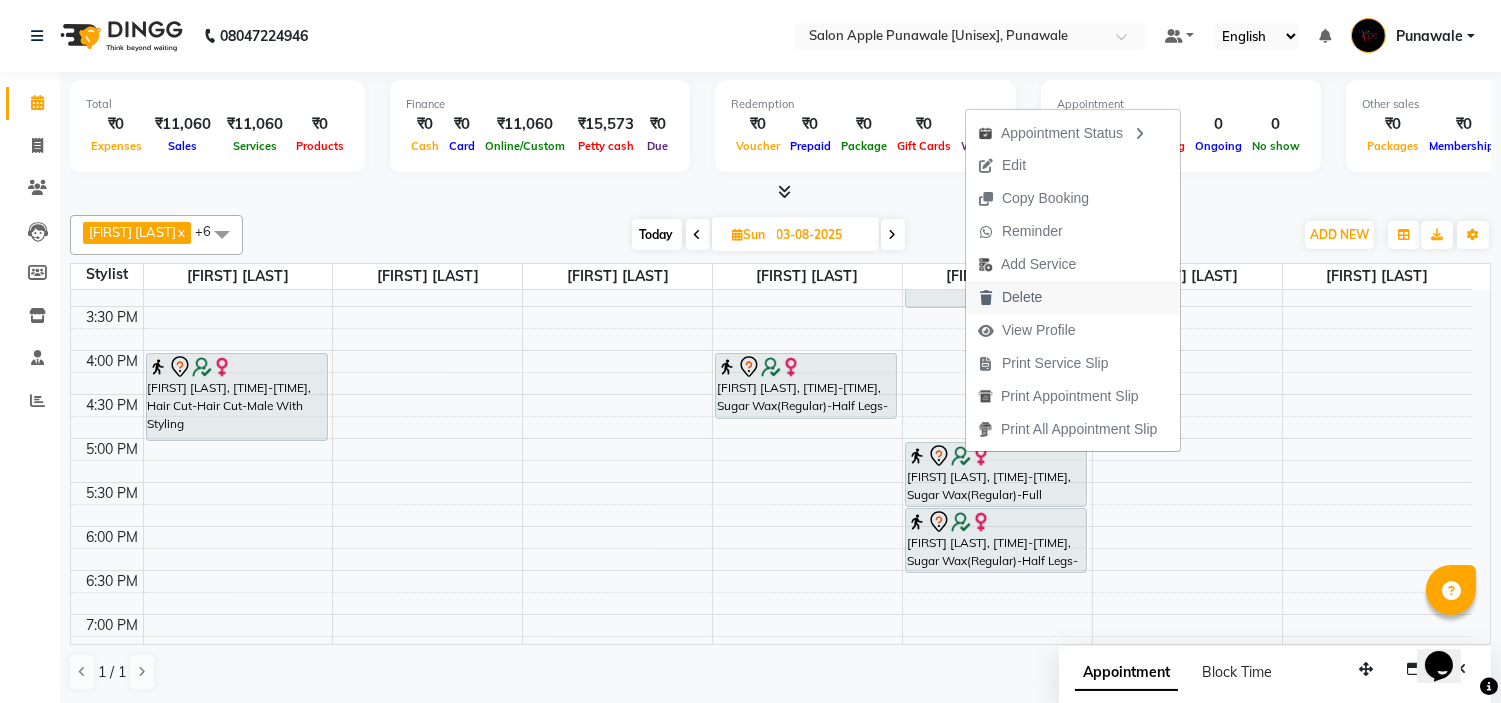 click on "Delete" at bounding box center [1022, 297] 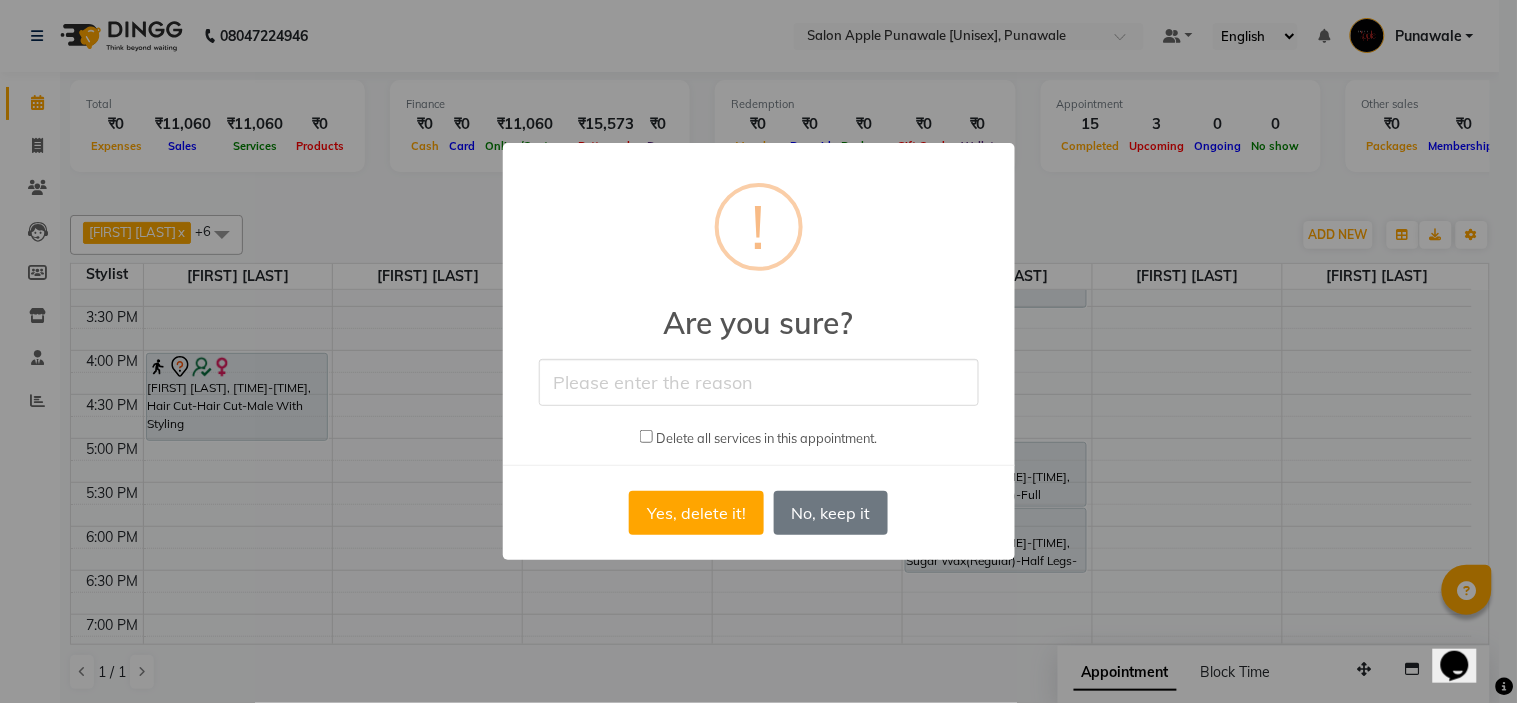 click at bounding box center (759, 382) 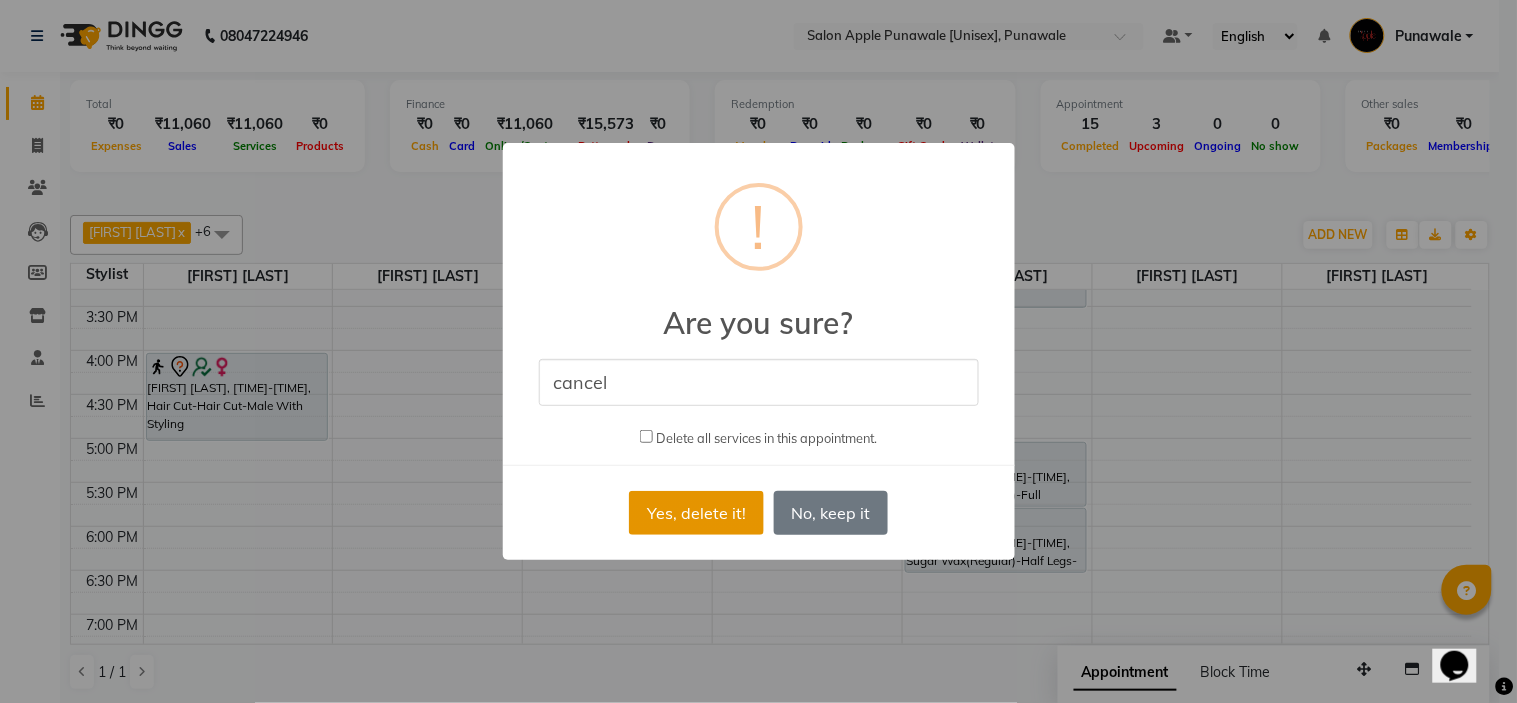 click on "Yes, delete it!" at bounding box center [696, 513] 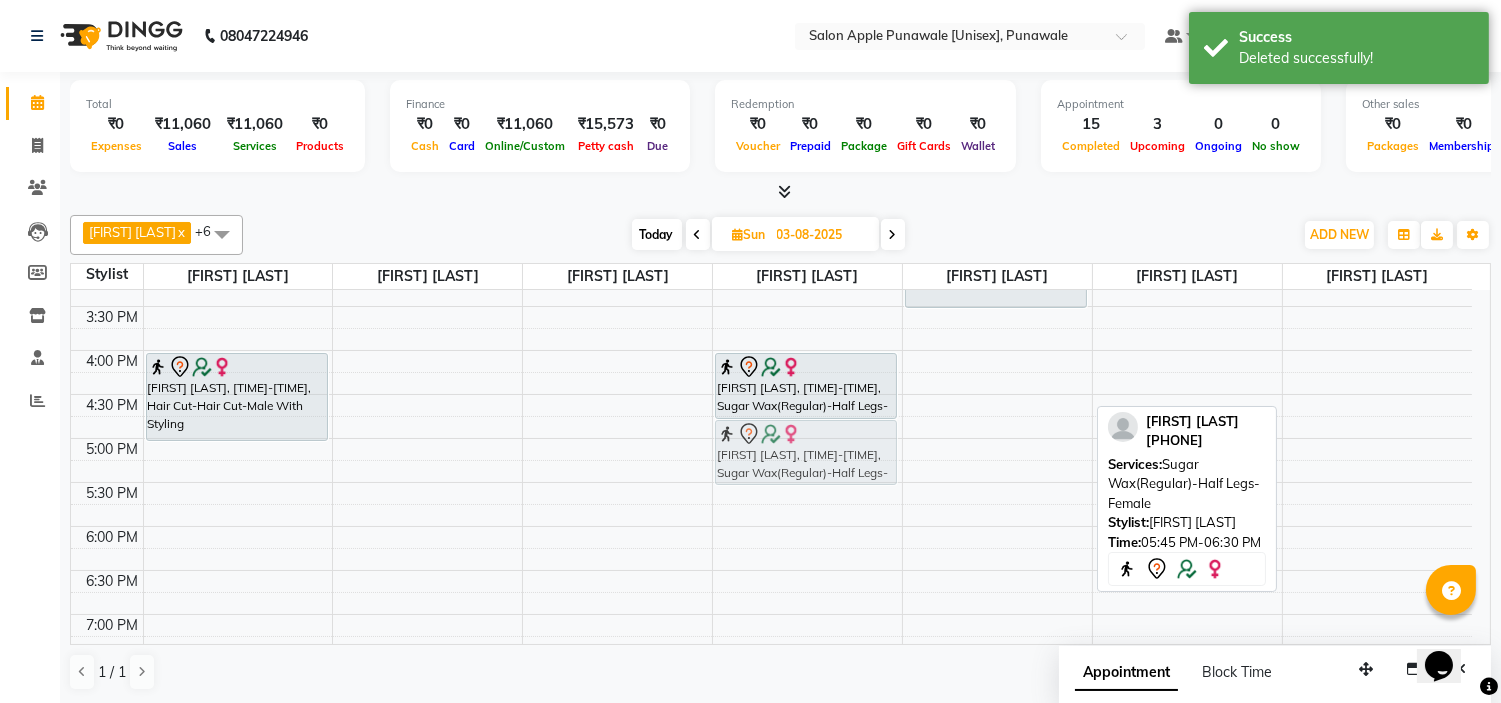 drag, startPoint x: 970, startPoint y: 540, endPoint x: 765, endPoint y: 455, distance: 221.92342 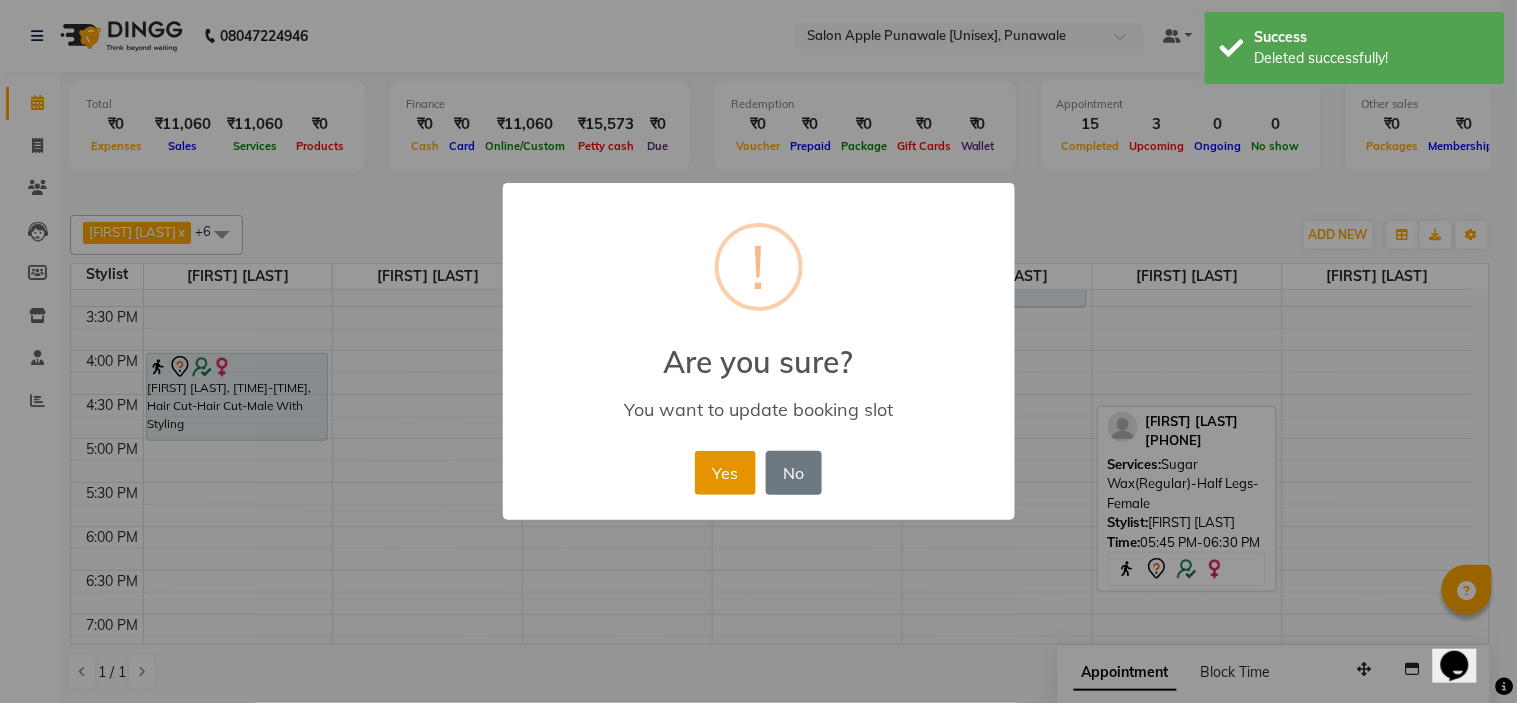 click on "Yes" at bounding box center (725, 473) 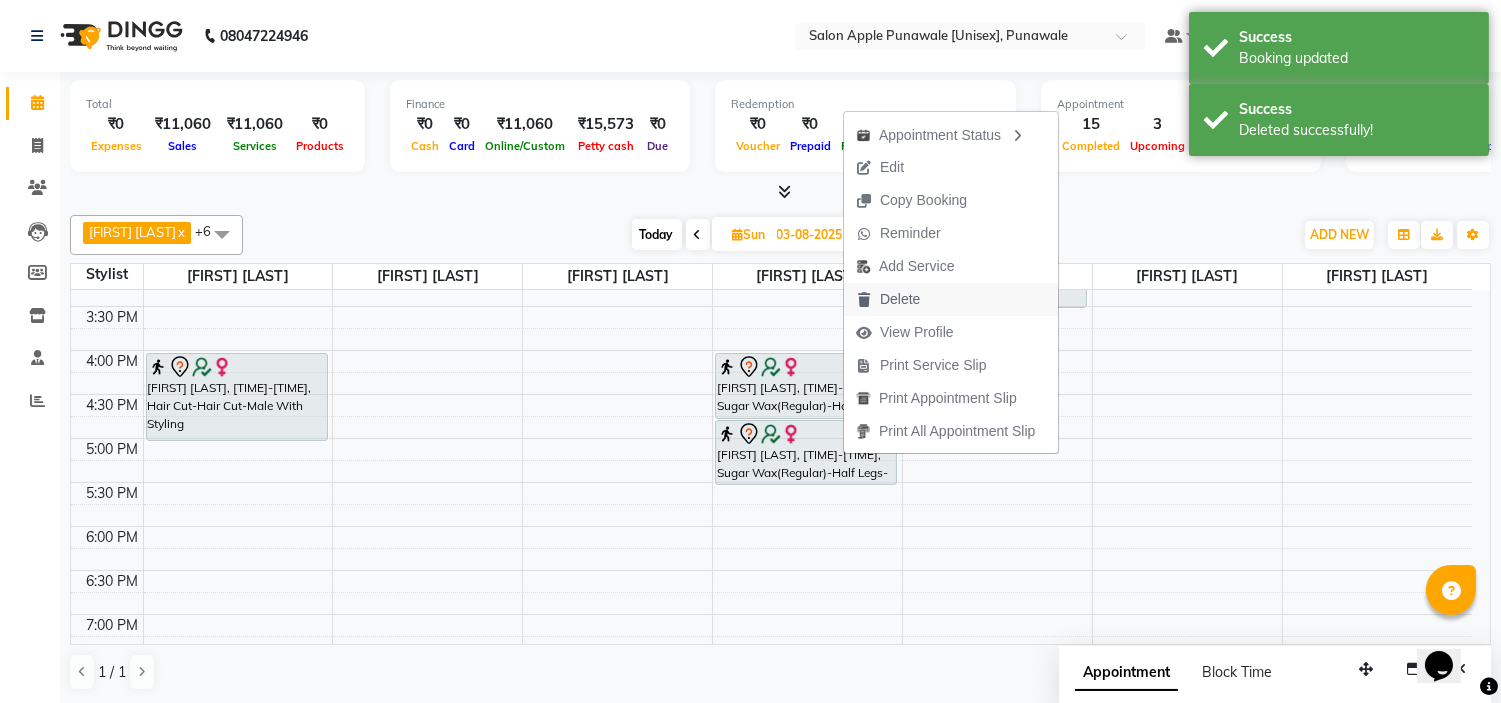 click on "Delete" at bounding box center [900, 299] 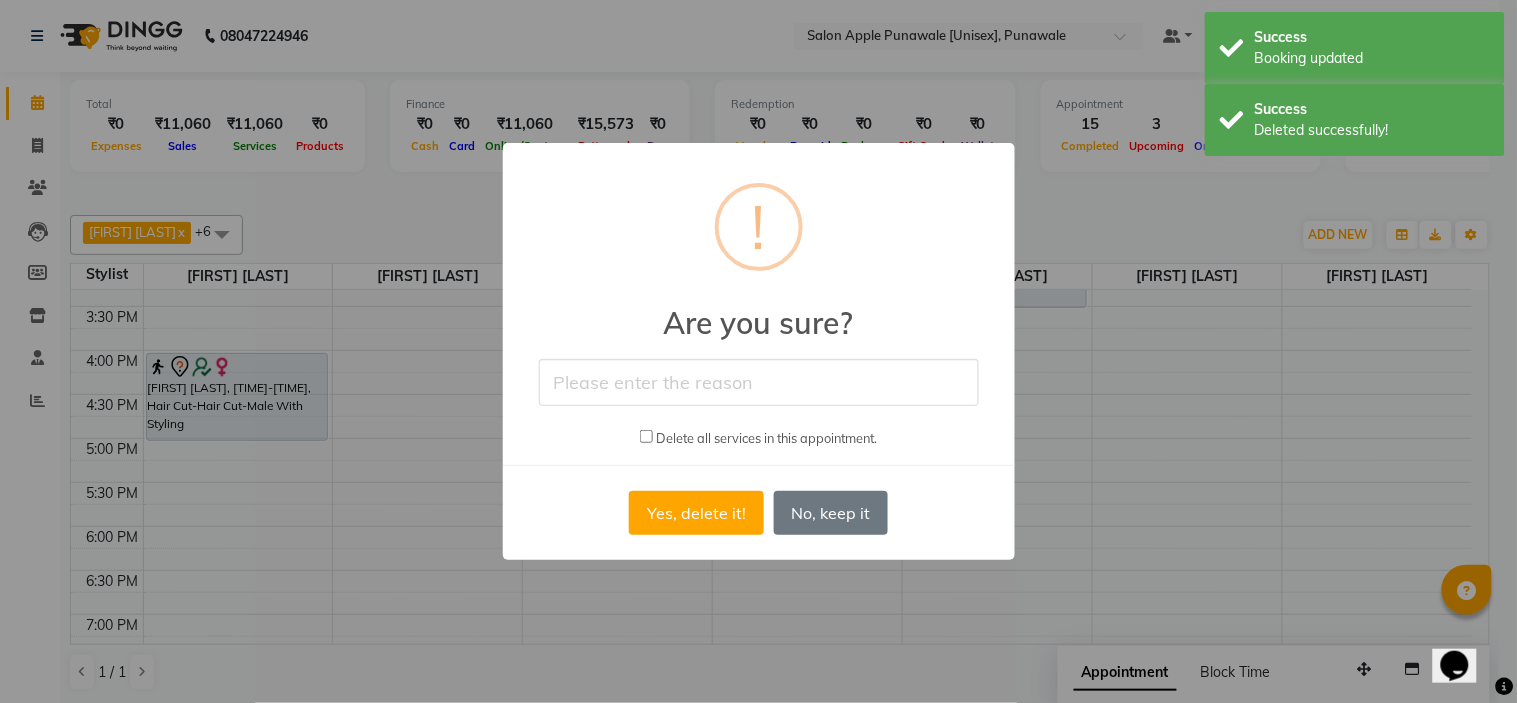drag, startPoint x: 683, startPoint y: 352, endPoint x: 683, endPoint y: 364, distance: 12 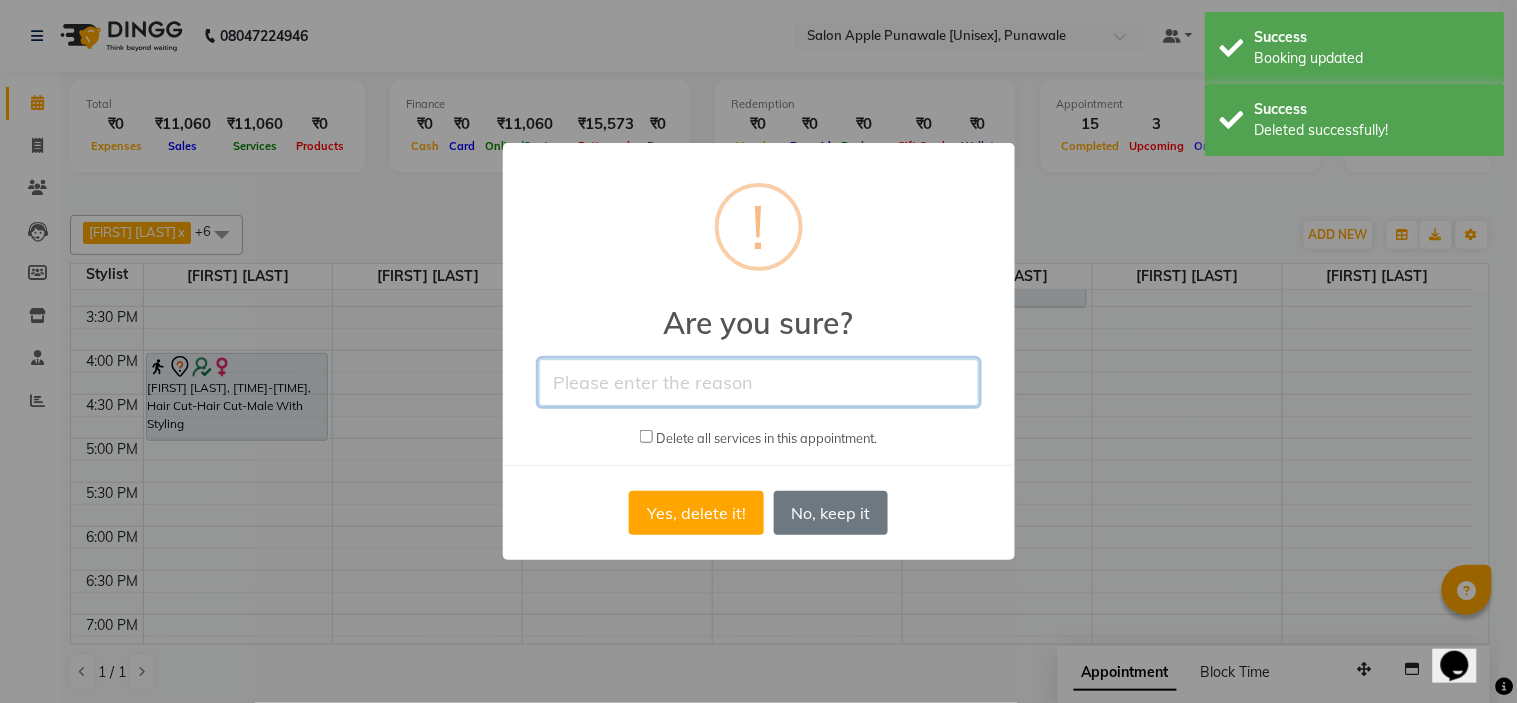 click at bounding box center (759, 382) 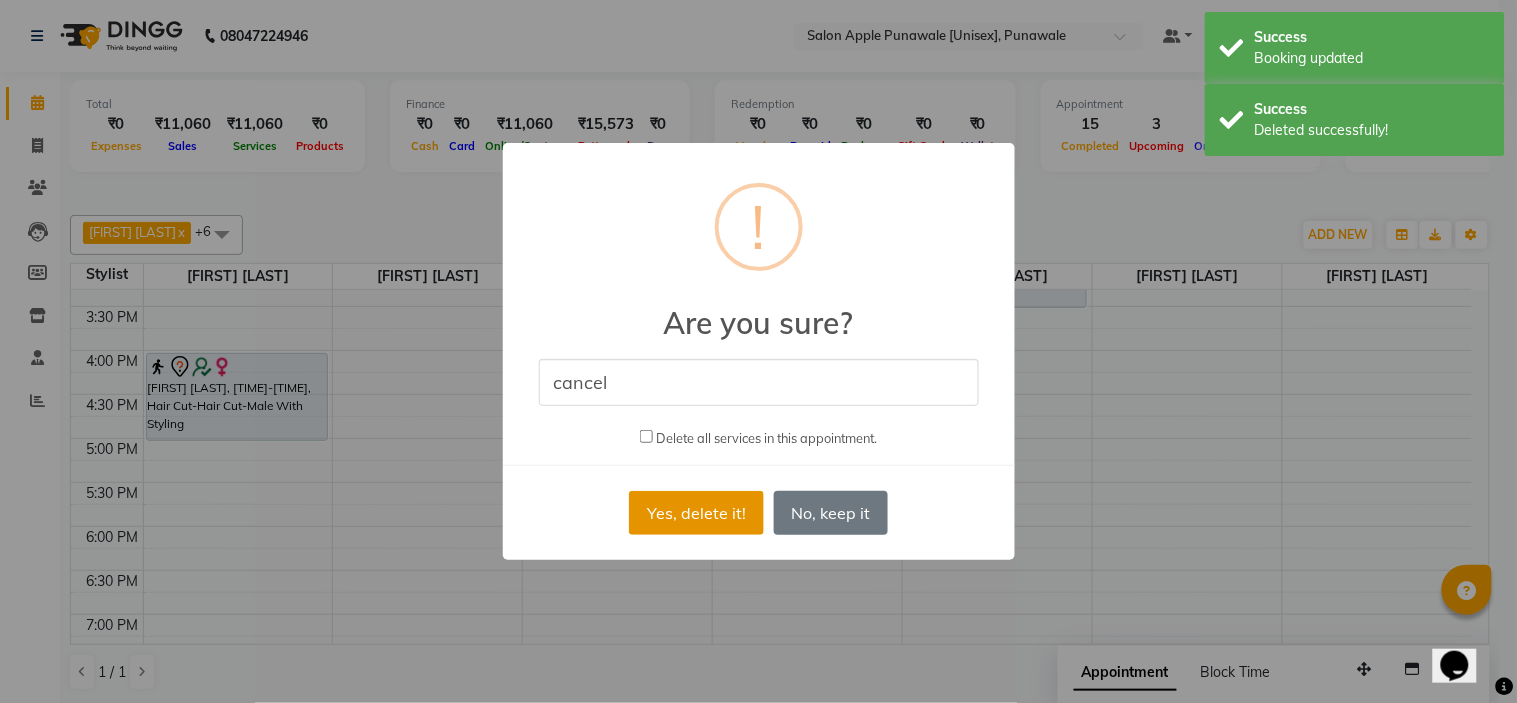 click on "Yes, delete it!" at bounding box center [696, 513] 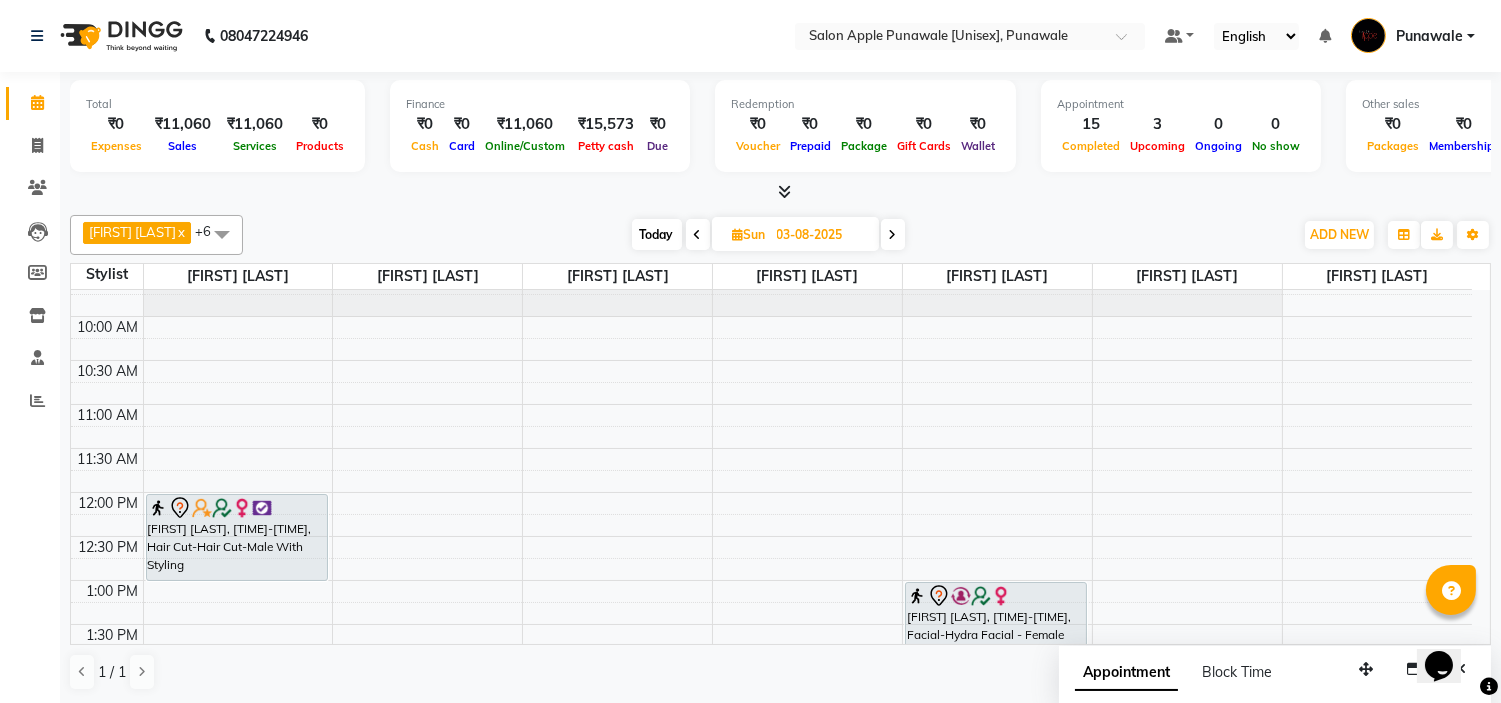 scroll, scrollTop: 0, scrollLeft: 0, axis: both 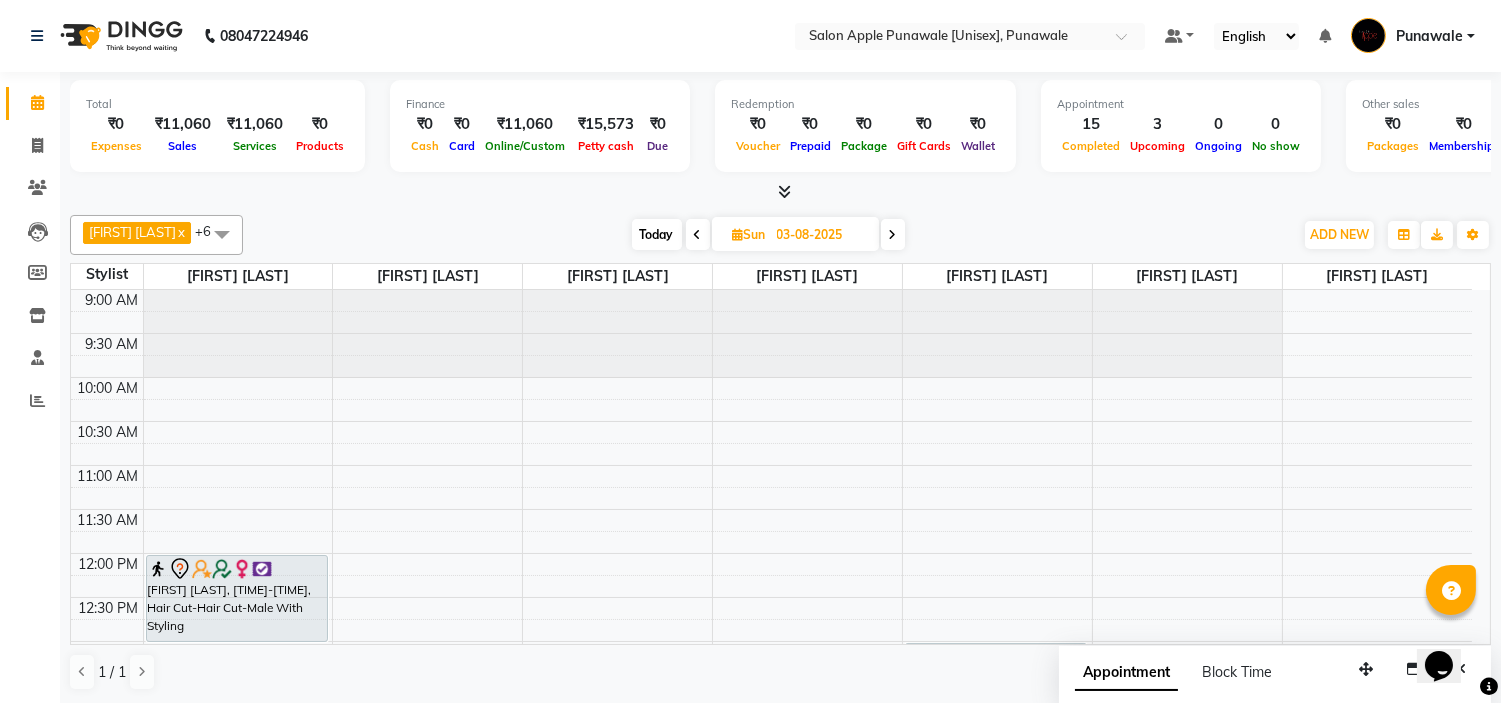click at bounding box center [698, 235] 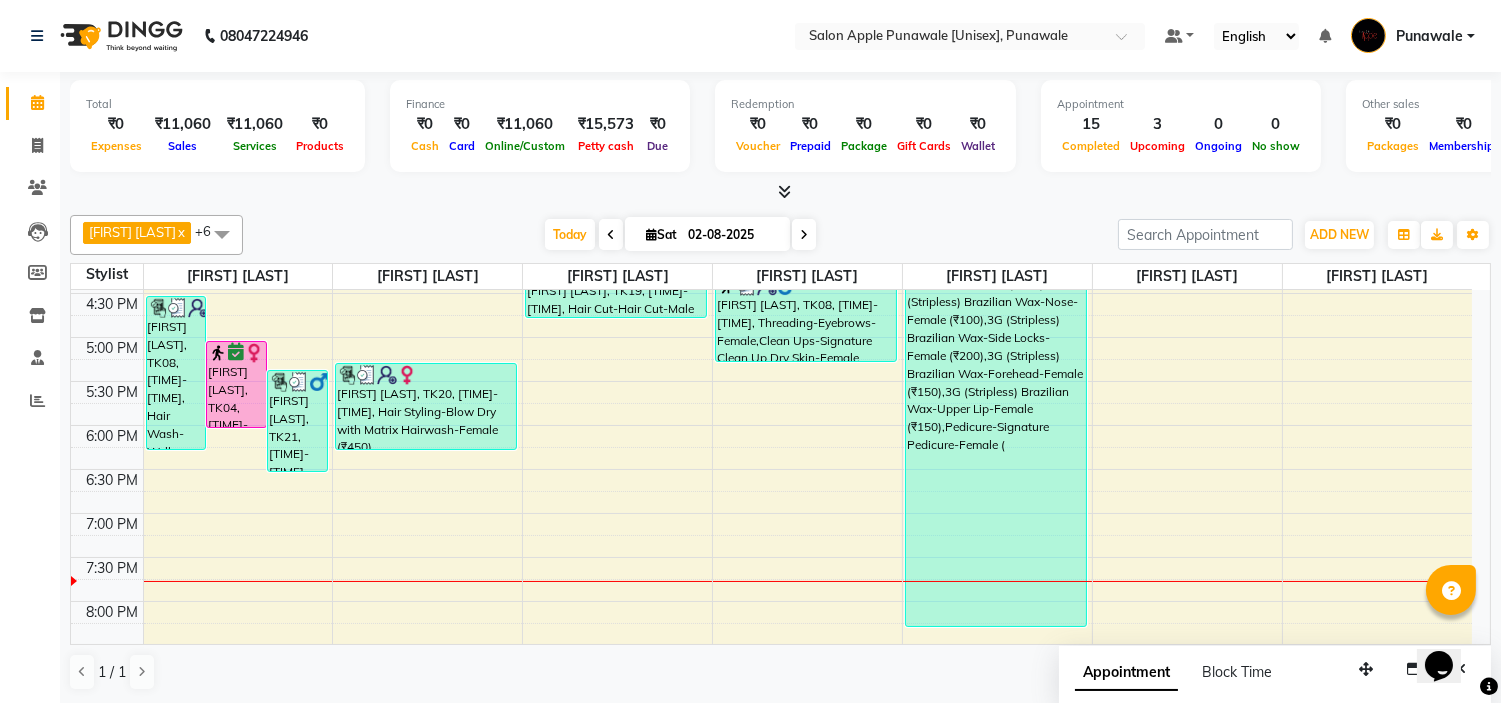 scroll, scrollTop: 660, scrollLeft: 0, axis: vertical 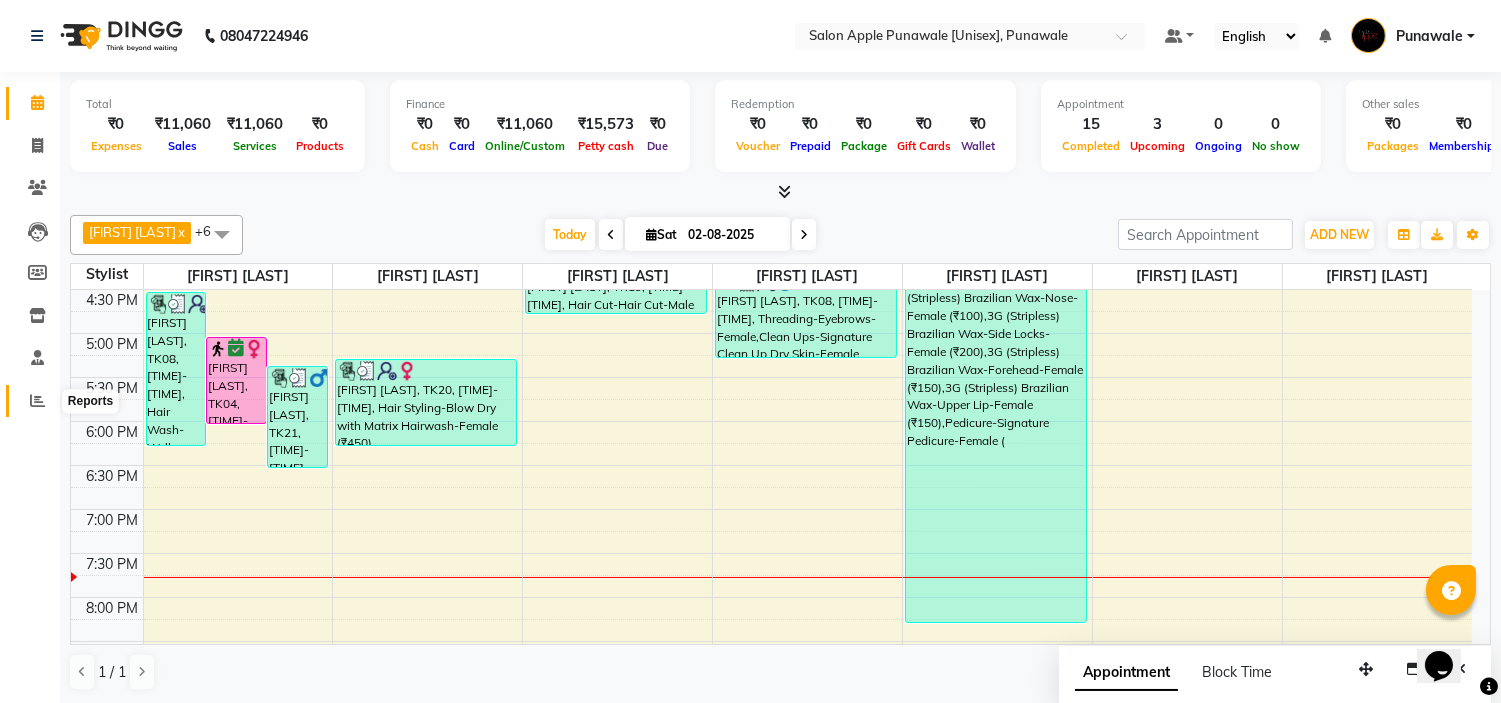click 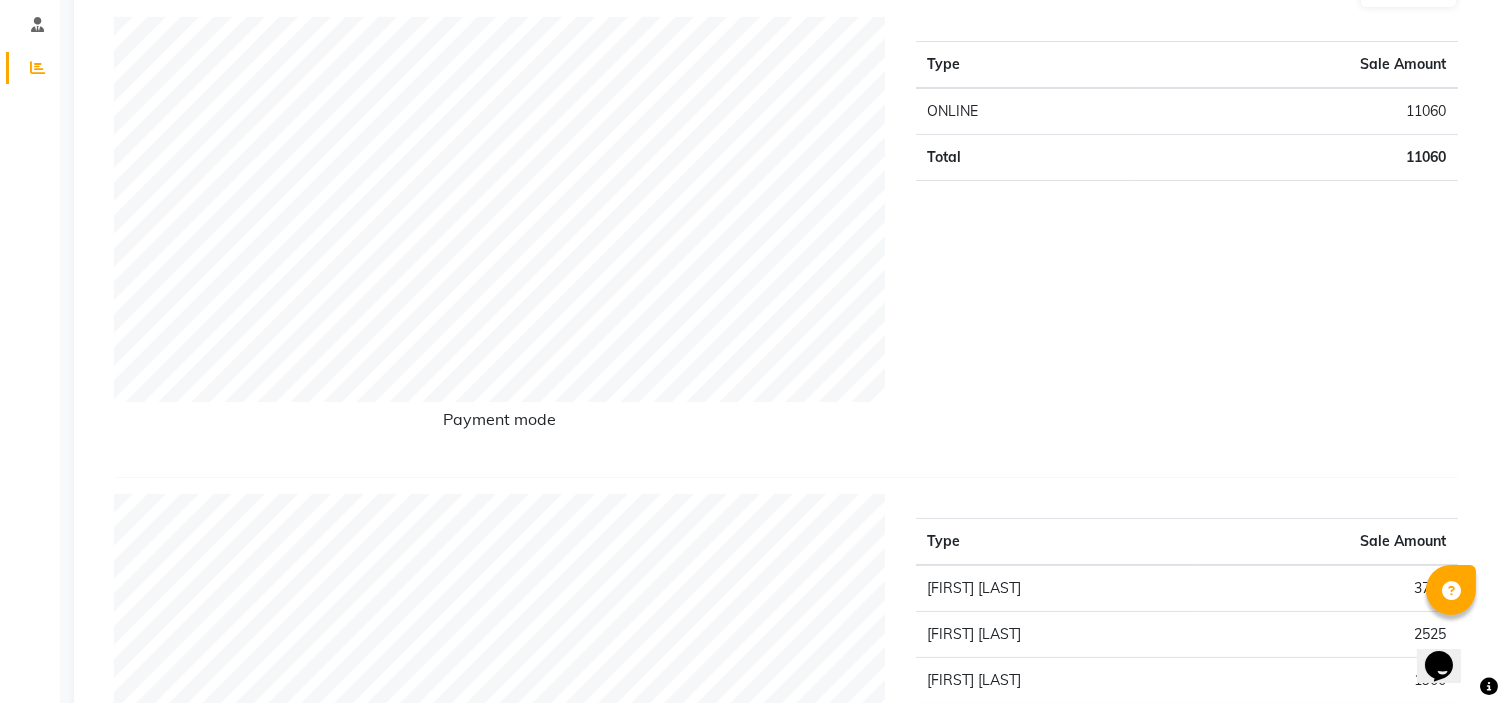scroll, scrollTop: 111, scrollLeft: 0, axis: vertical 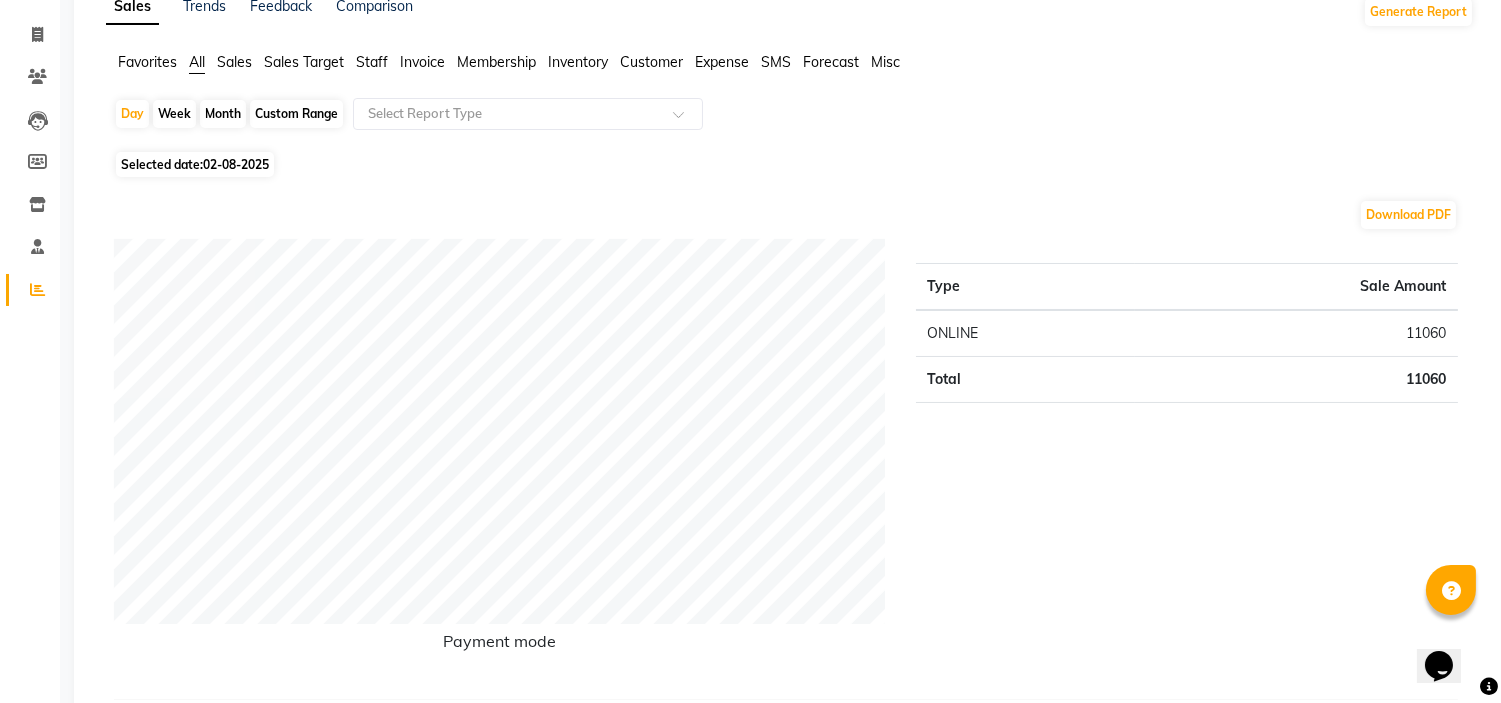 click on "Month" 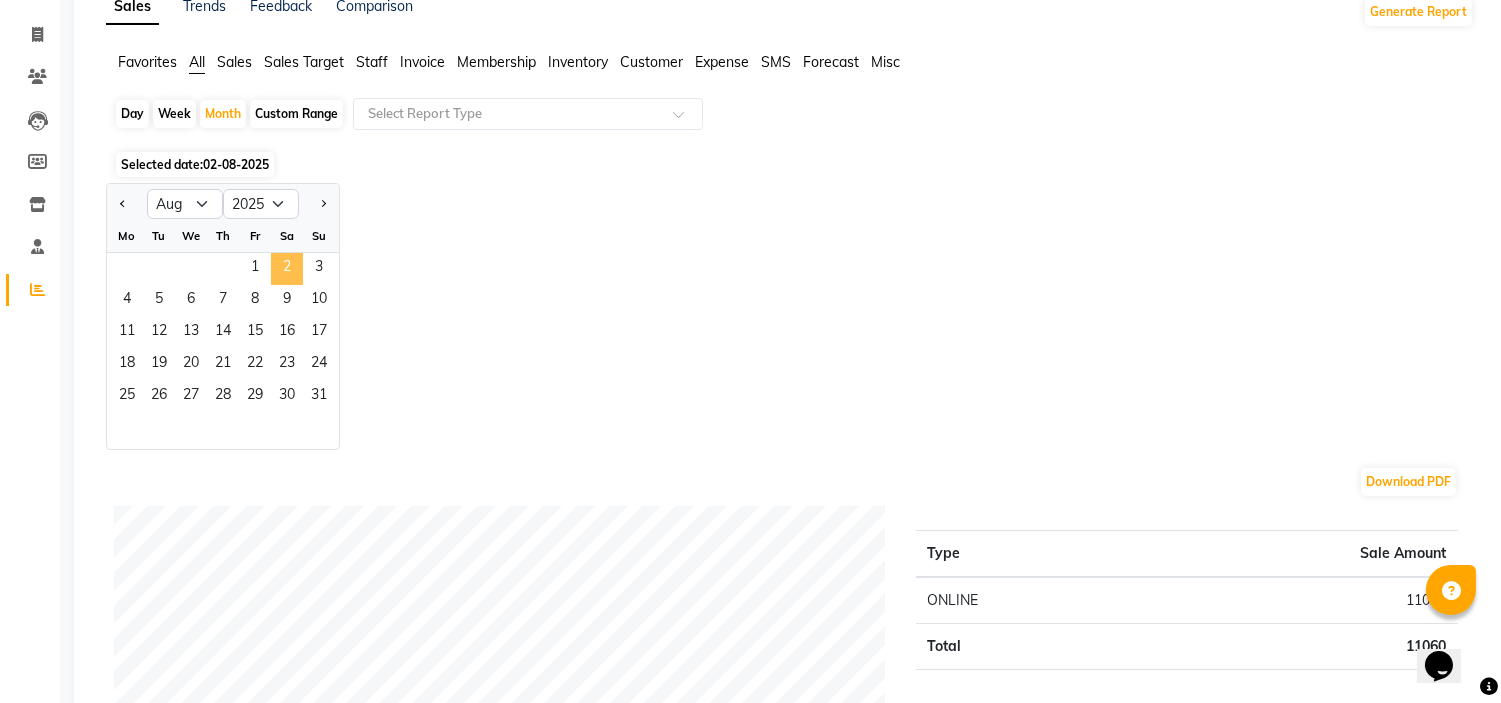 click on "2" 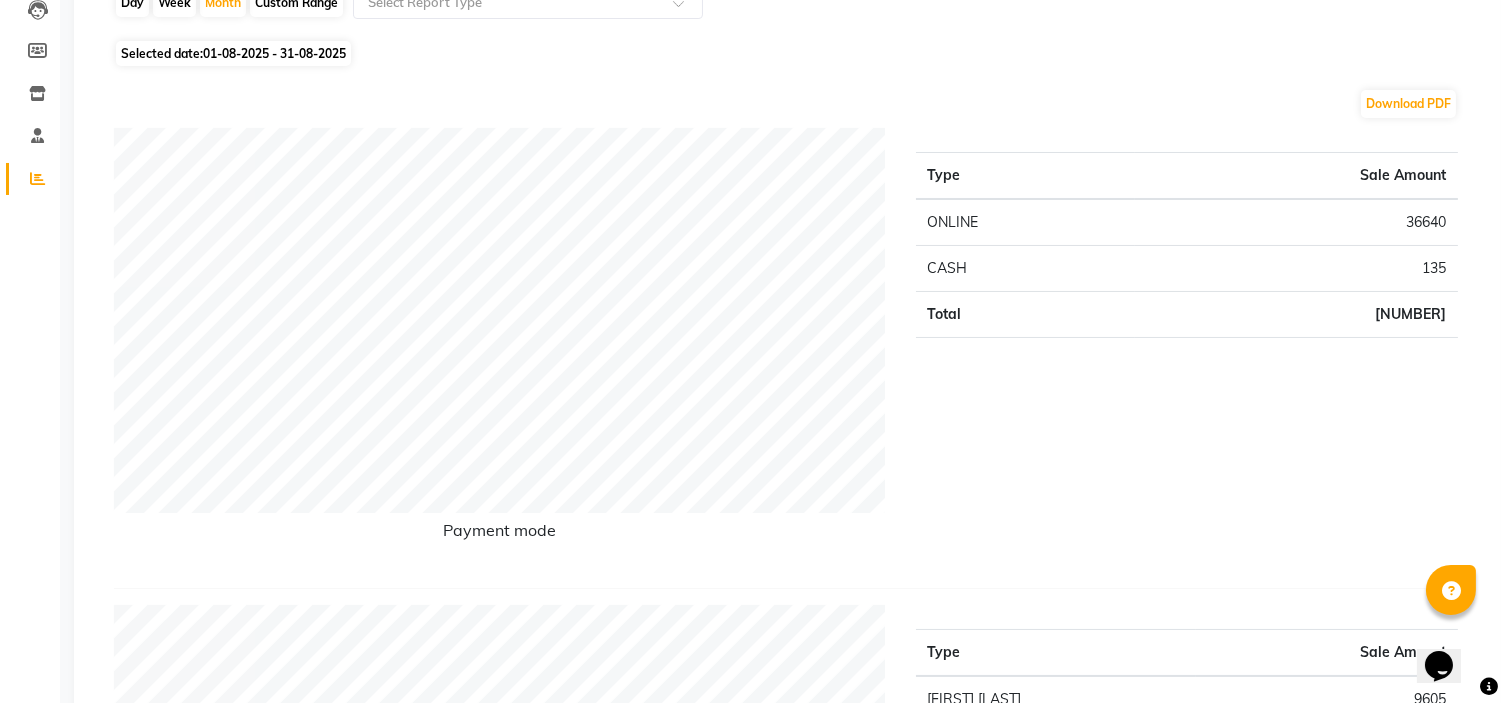 scroll, scrollTop: 0, scrollLeft: 0, axis: both 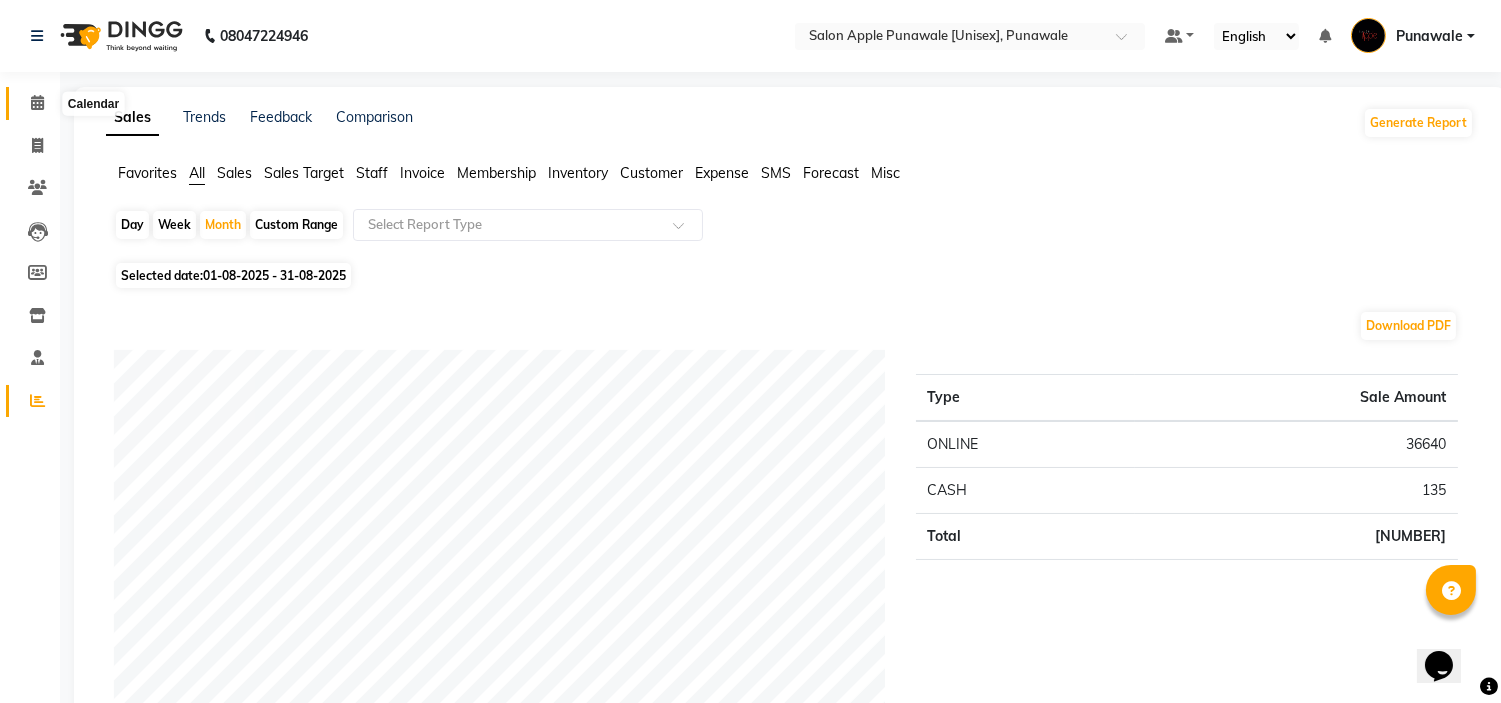 click 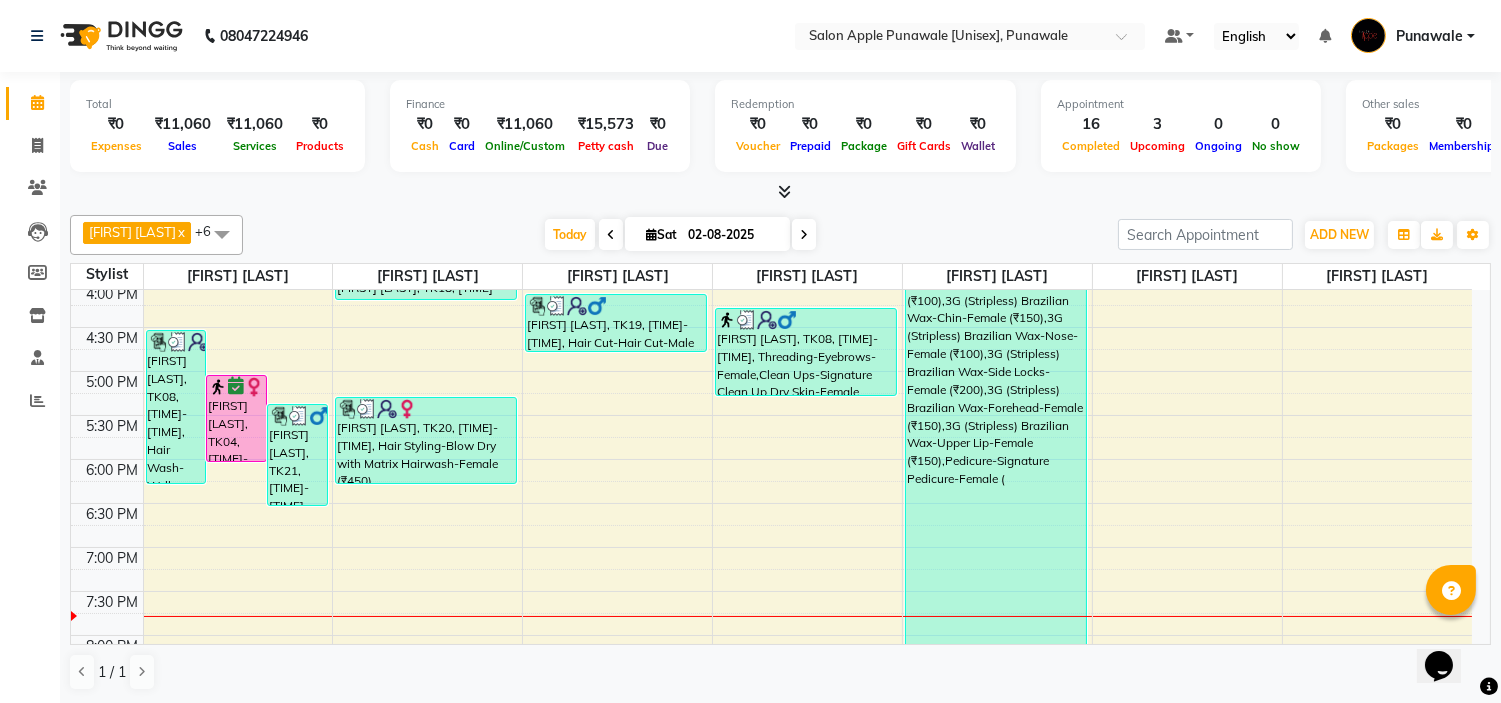scroll, scrollTop: 733, scrollLeft: 0, axis: vertical 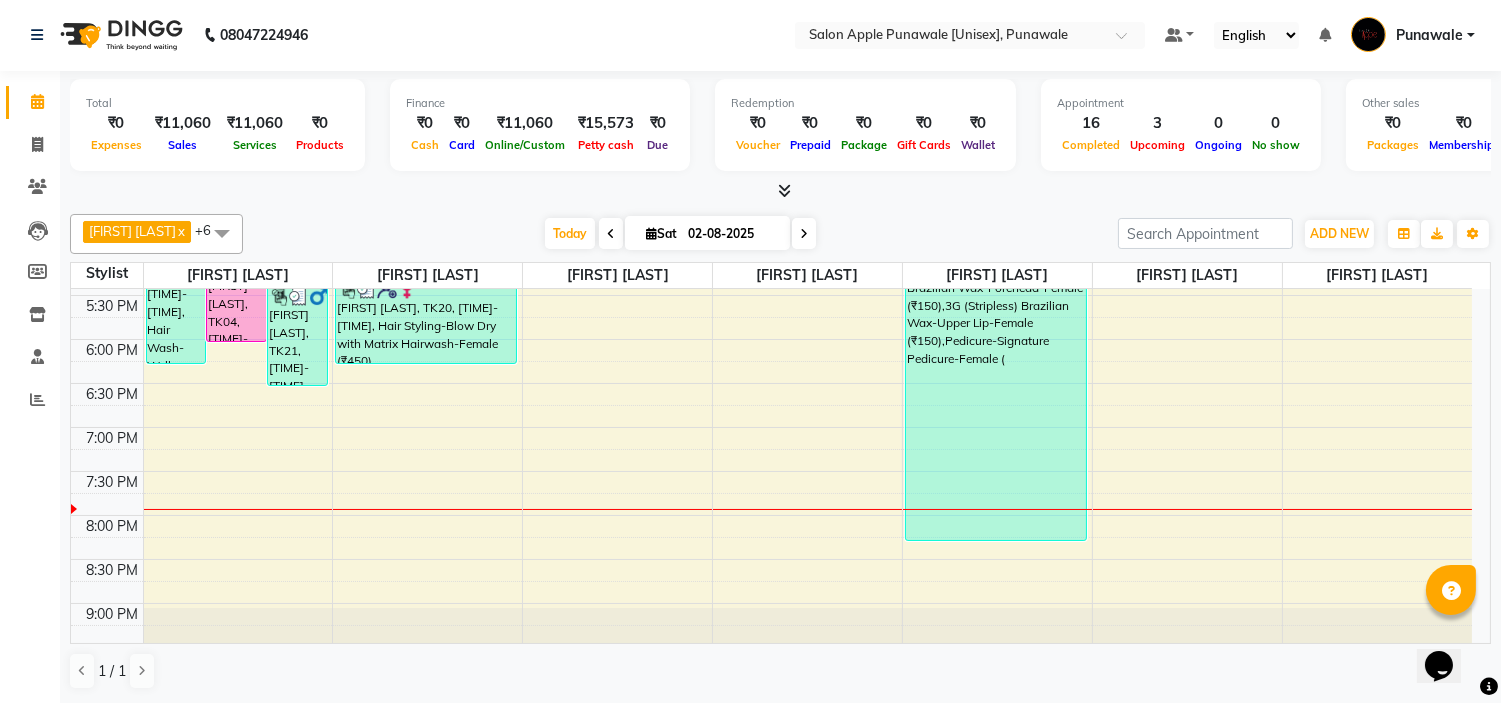 click on "Salon Apple Punawale [Unisex], Punawale Default Panel My Panel English ENGLISH Español العربية मराठी हिंदी ગુજરાતી தமிழ் 中文 Notifications nothing to show Punawale Manage Profile Change Password Sign out Version:3.15.11 ☀ Salon Apple Punawale [Unisex], Punawale Calendar Invoice Clients Leads Members Inventory Staff Reports Completed InProgress Upcoming Dropped Tentative Check-In Confirm Bookings Generate Report Segments Page Builder Total ₹0 Expenses ₹11,060 Sales ₹11,060 Services ₹0 Products Finance ₹0 Cash ₹0 Card ₹11,060 Online/Custom ₹15,573 Petty cash ₹0 Due Redemption ₹0 Voucher ₹0 Prepaid ₹0 Package ₹0 Gift Cards ₹0 Wallet Appointment 16 Completed 3 Upcoming 0 Ongoing 0 No show Other sales ₹0 Packages ₹0 Memberships ₹0 Vouchers ₹0 Prepaids ₹0 Gift Cards [FIRST] [LAST] x [FIRST] [LAST] x [FIRST] [LAST] x [FIRST] [LAST] x x x x" at bounding box center (750, 350) 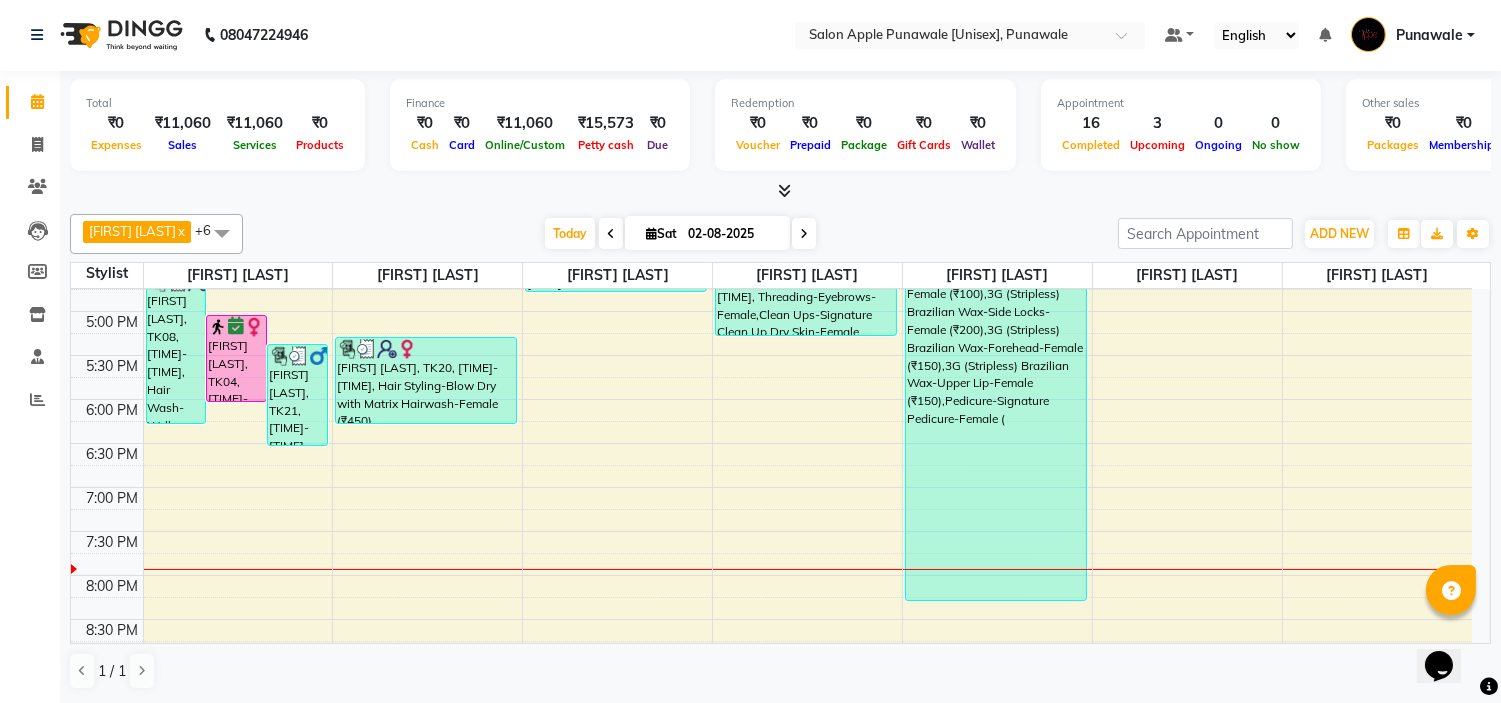 scroll, scrollTop: 630, scrollLeft: 0, axis: vertical 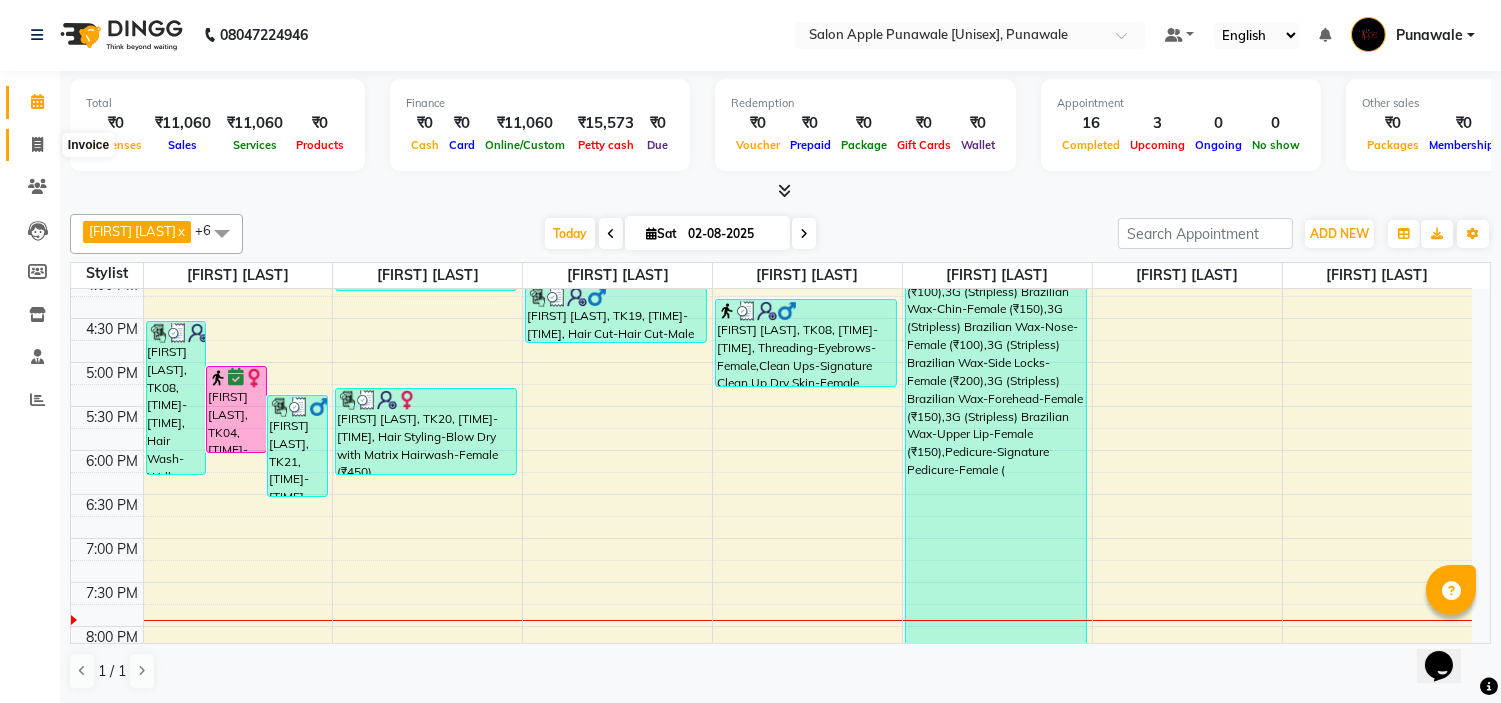 click 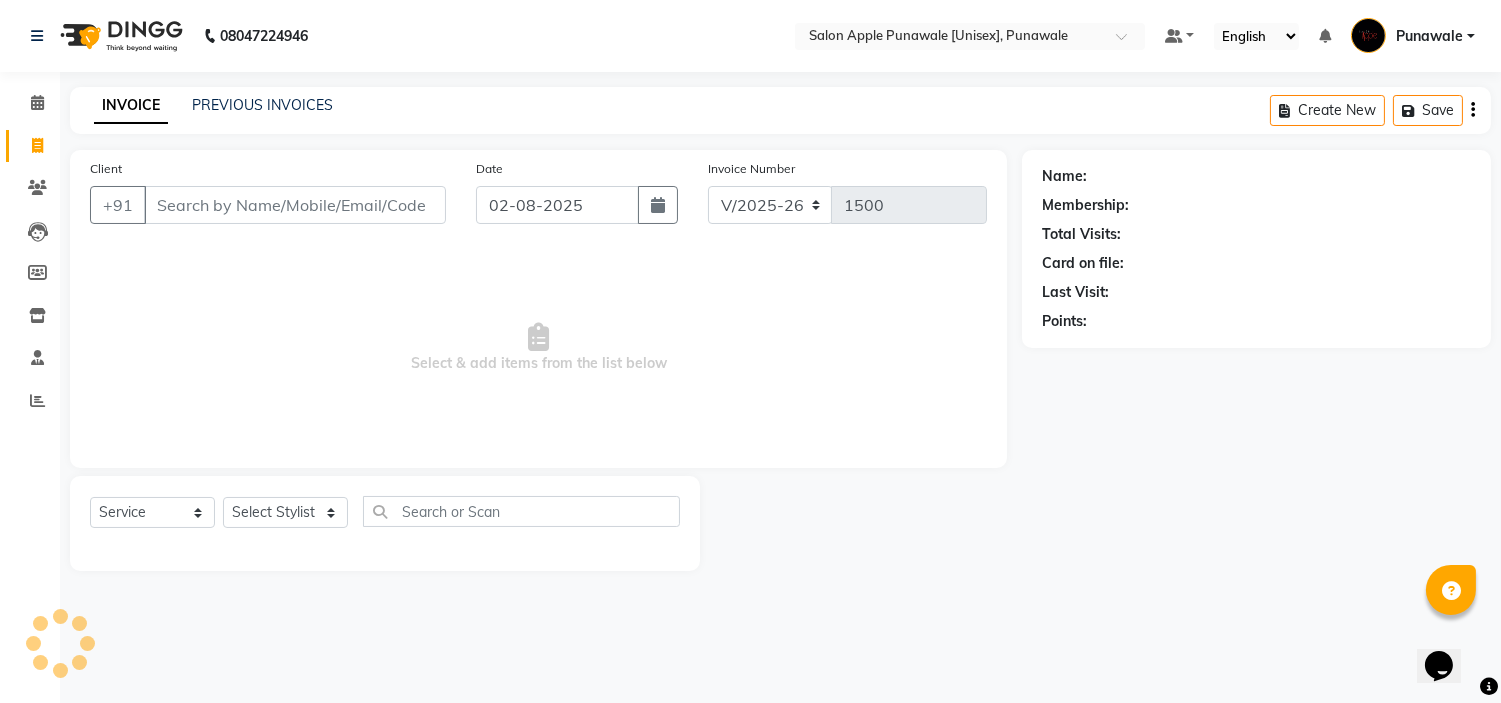 scroll, scrollTop: 0, scrollLeft: 0, axis: both 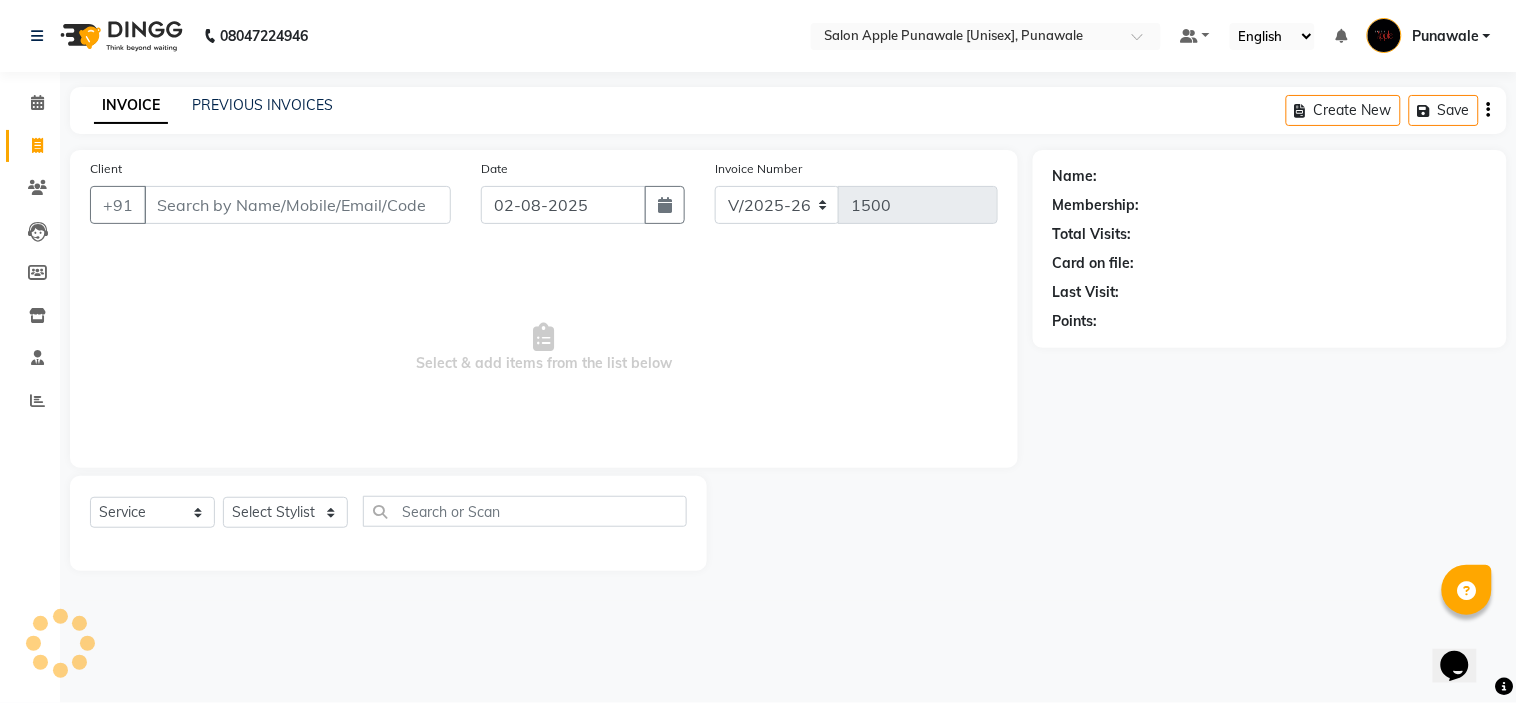 click on "Client" at bounding box center (297, 205) 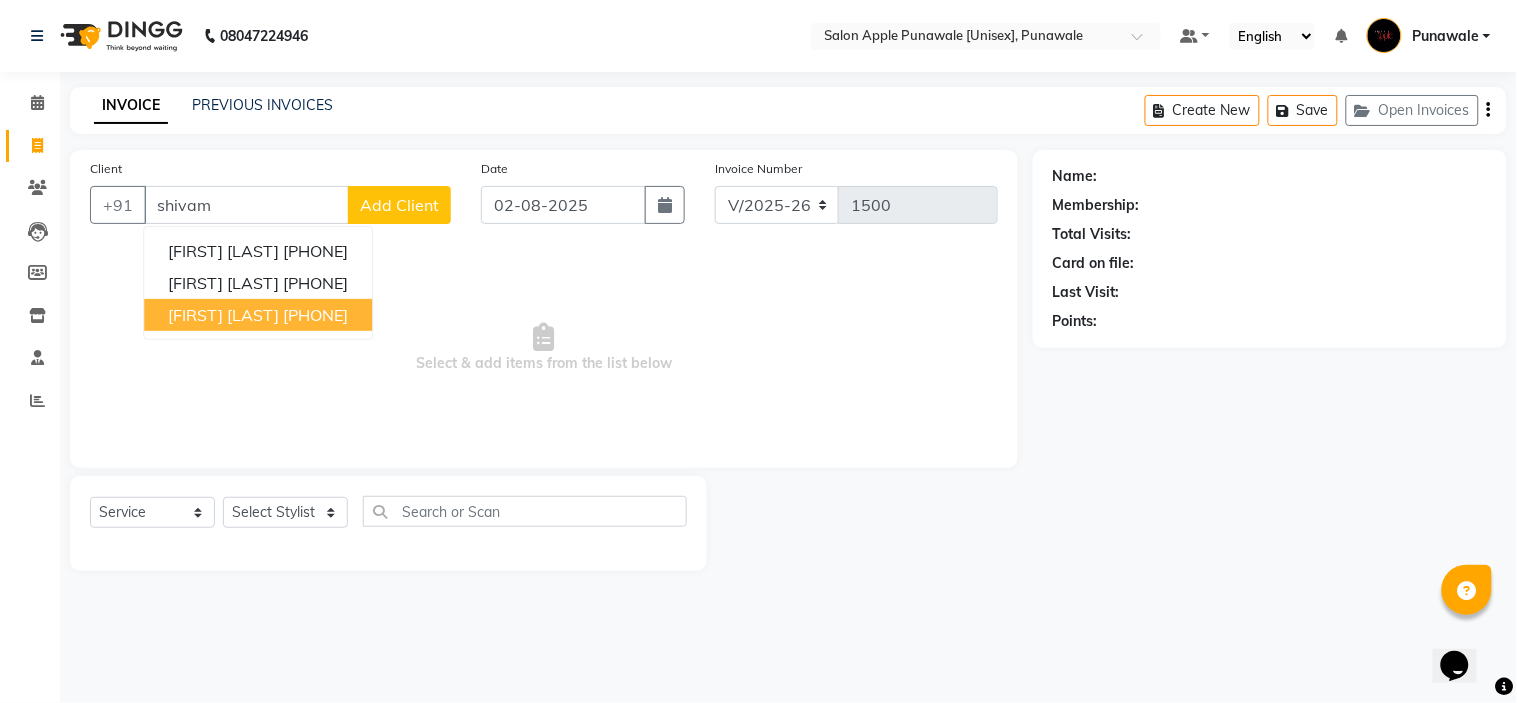 click on "[PHONE]" at bounding box center (315, 315) 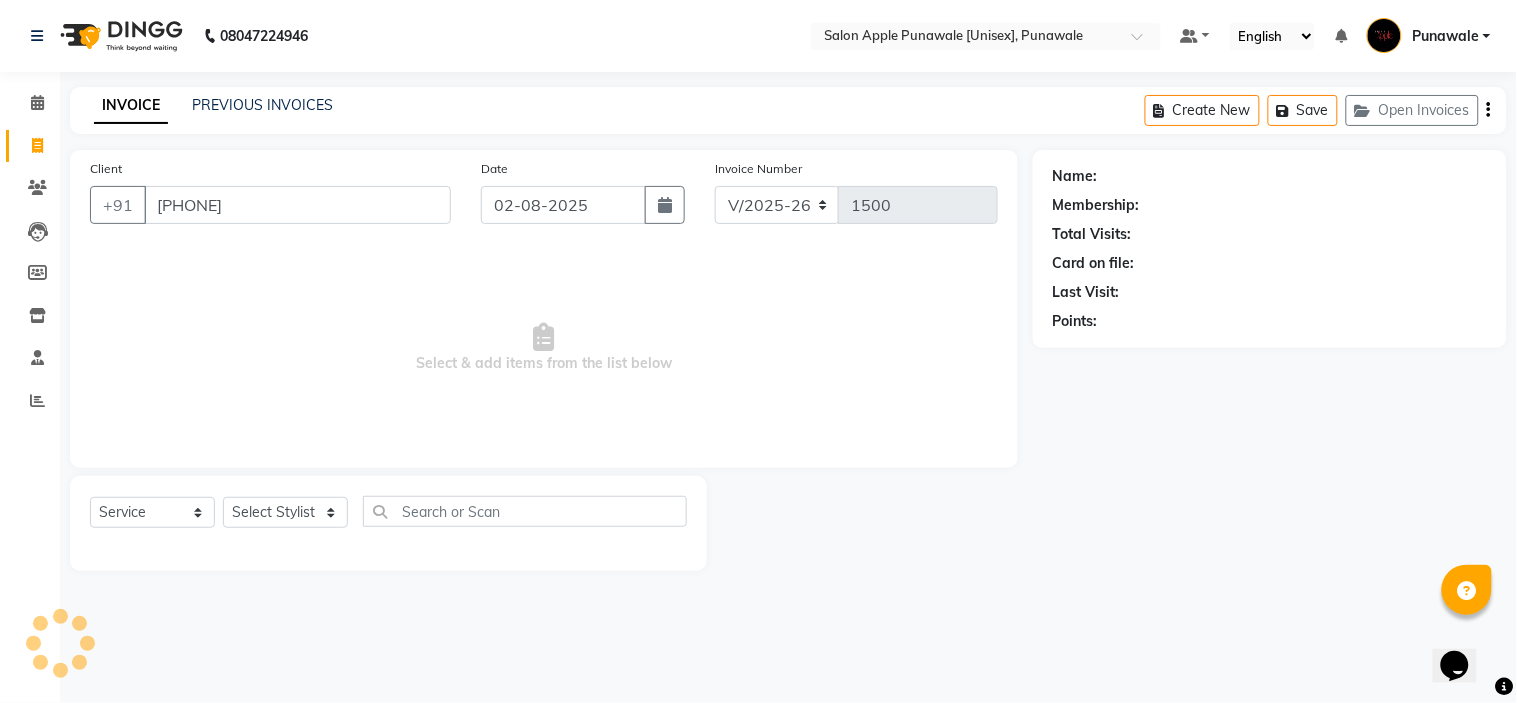 type on "[PHONE]" 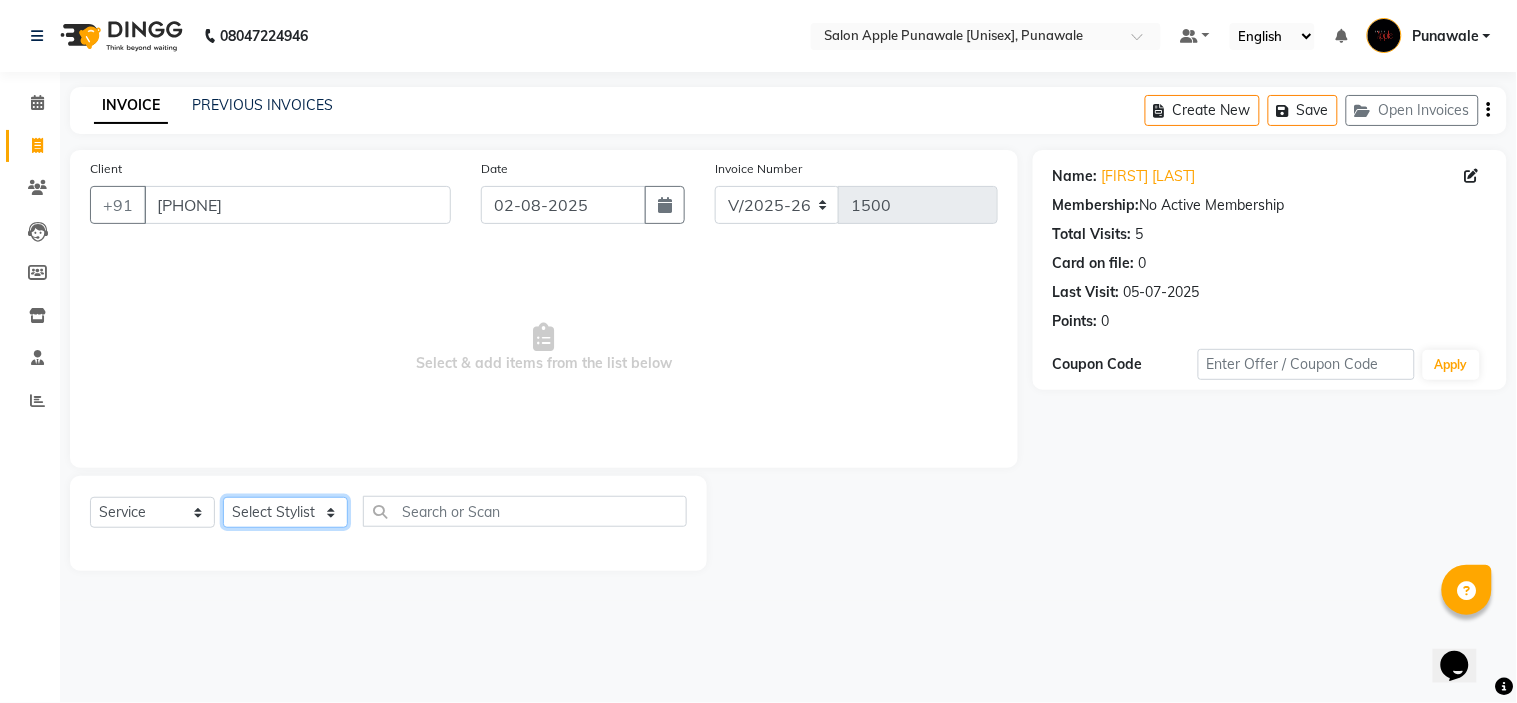 click on "Select Stylist Avi Sonawane Kamlesh Nikam Kaveri Nikam Pallavi Waghamare Shruti Khapake Sneha Jadhav Sohail Shaikh  Vivek Hire" 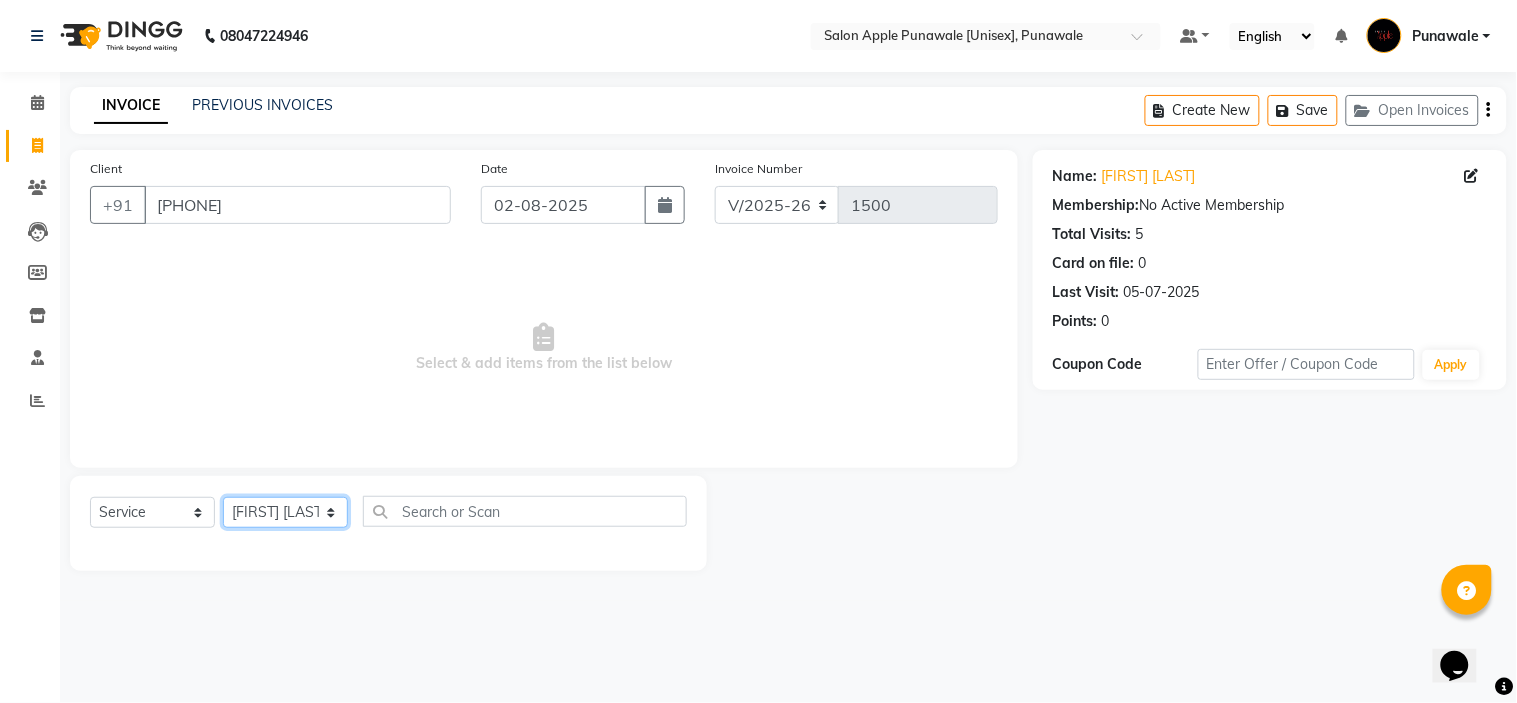 click on "Select Stylist Avi Sonawane Kamlesh Nikam Kaveri Nikam Pallavi Waghamare Shruti Khapake Sneha Jadhav Sohail Shaikh  Vivek Hire" 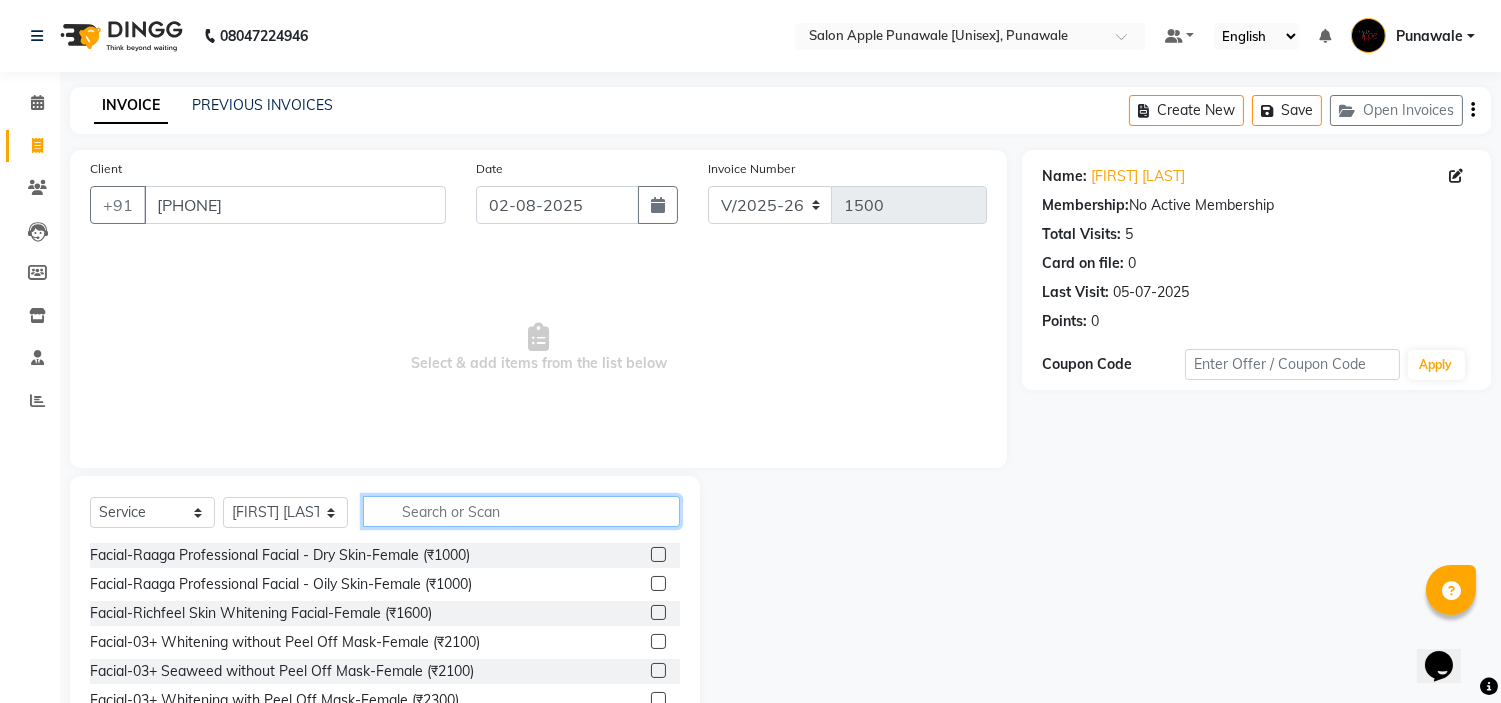 click 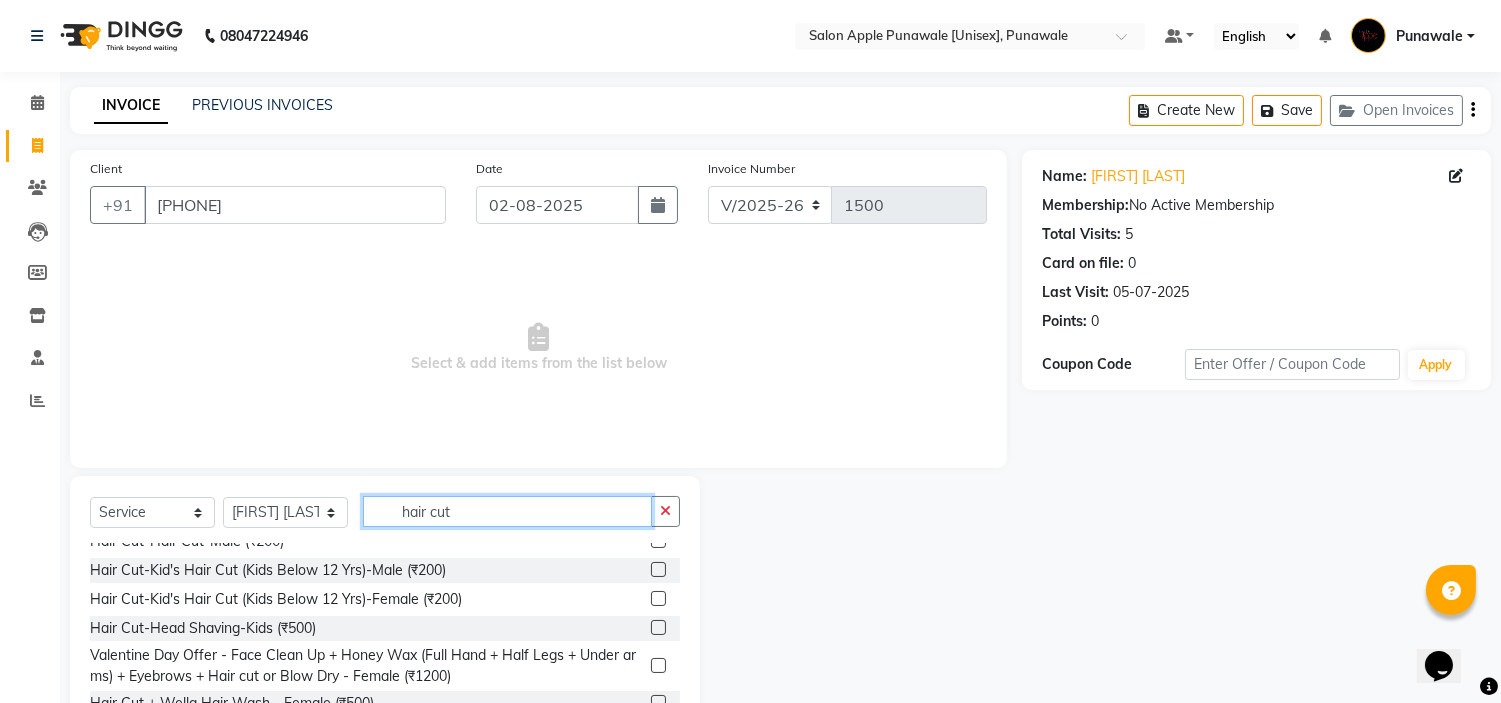 scroll, scrollTop: 222, scrollLeft: 0, axis: vertical 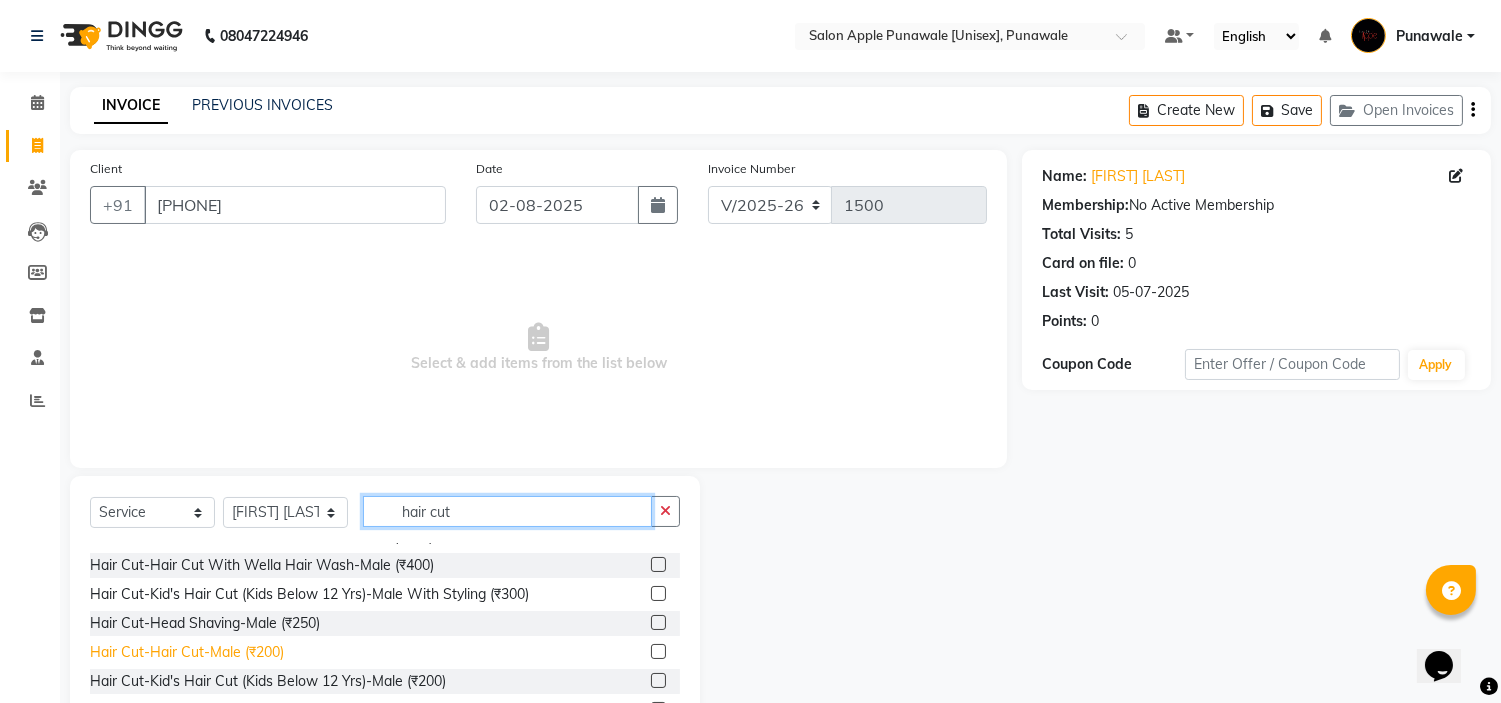 type on "hair cut" 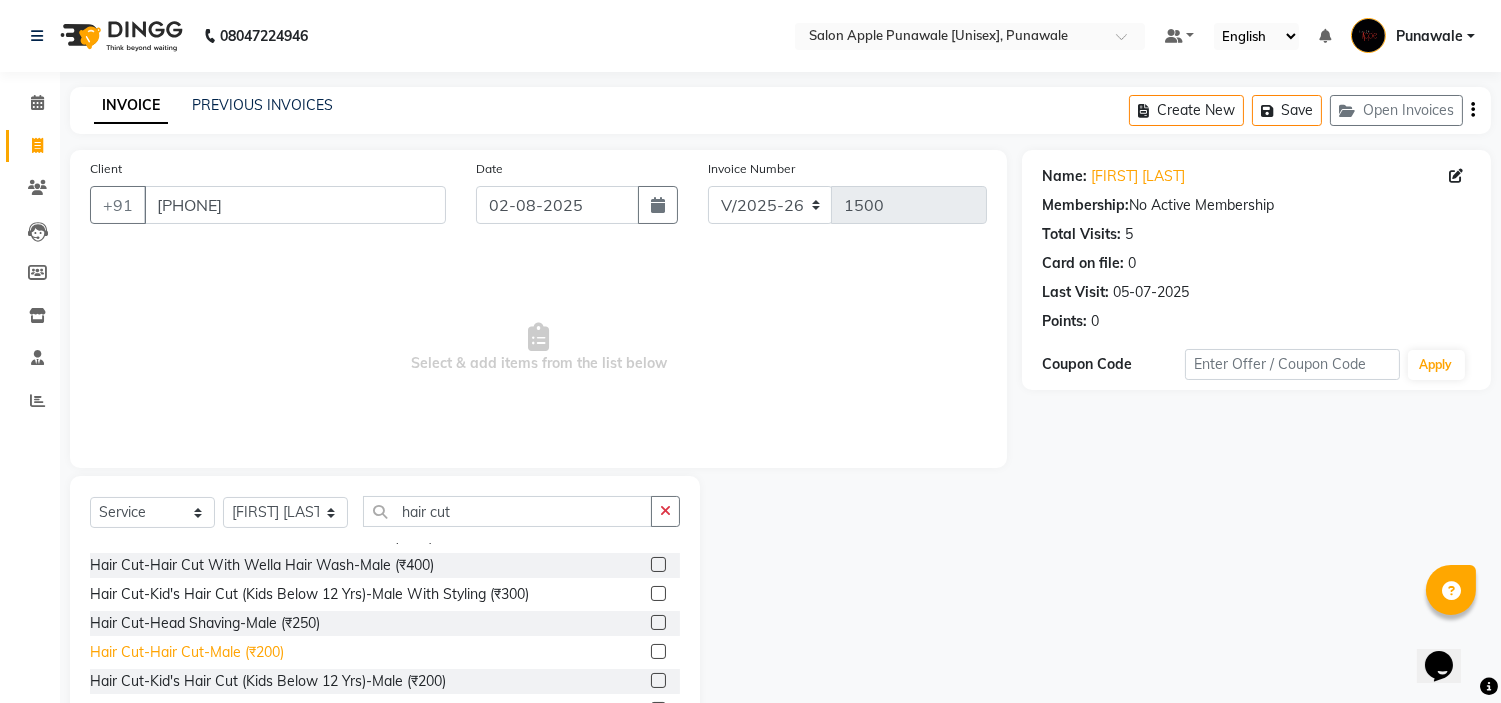 click on "Hair Cut-Hair Cut-Male  (₹200)" 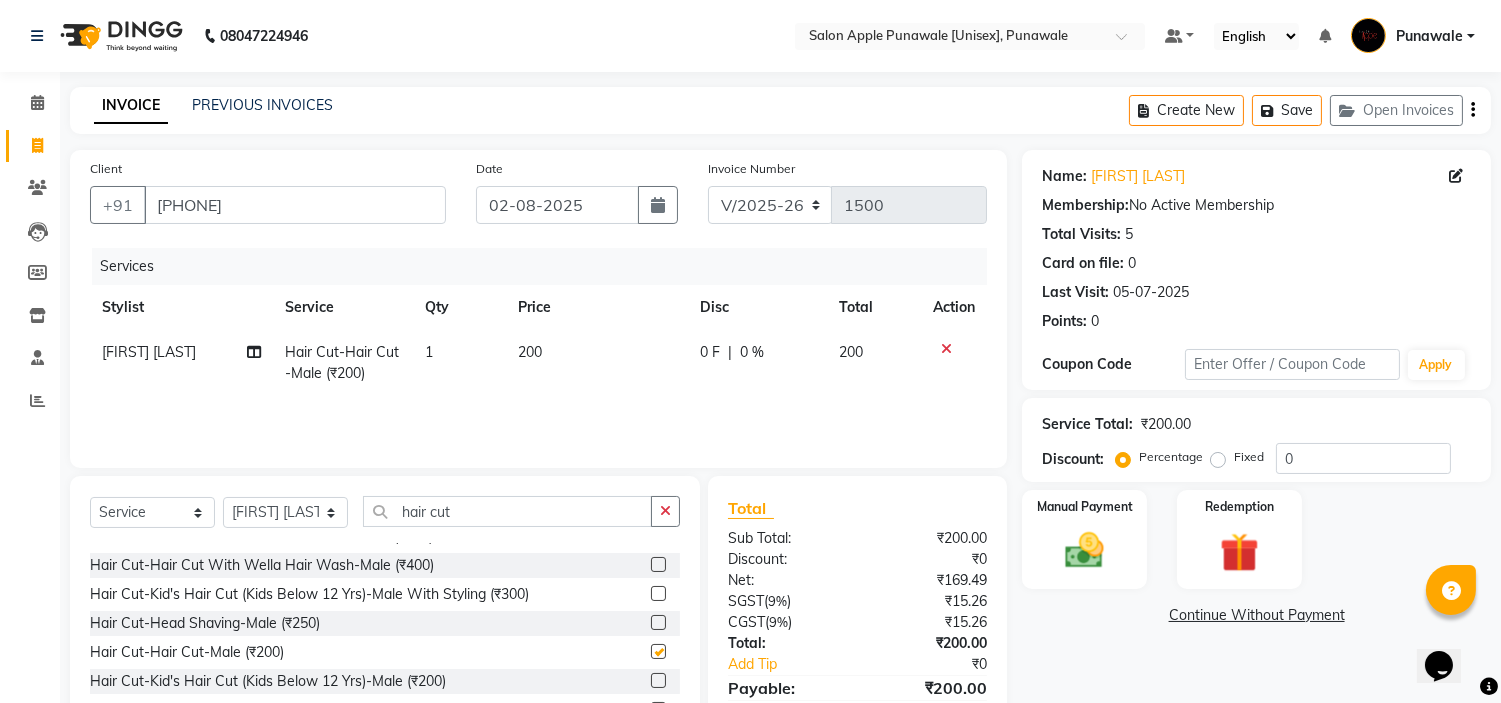 checkbox on "false" 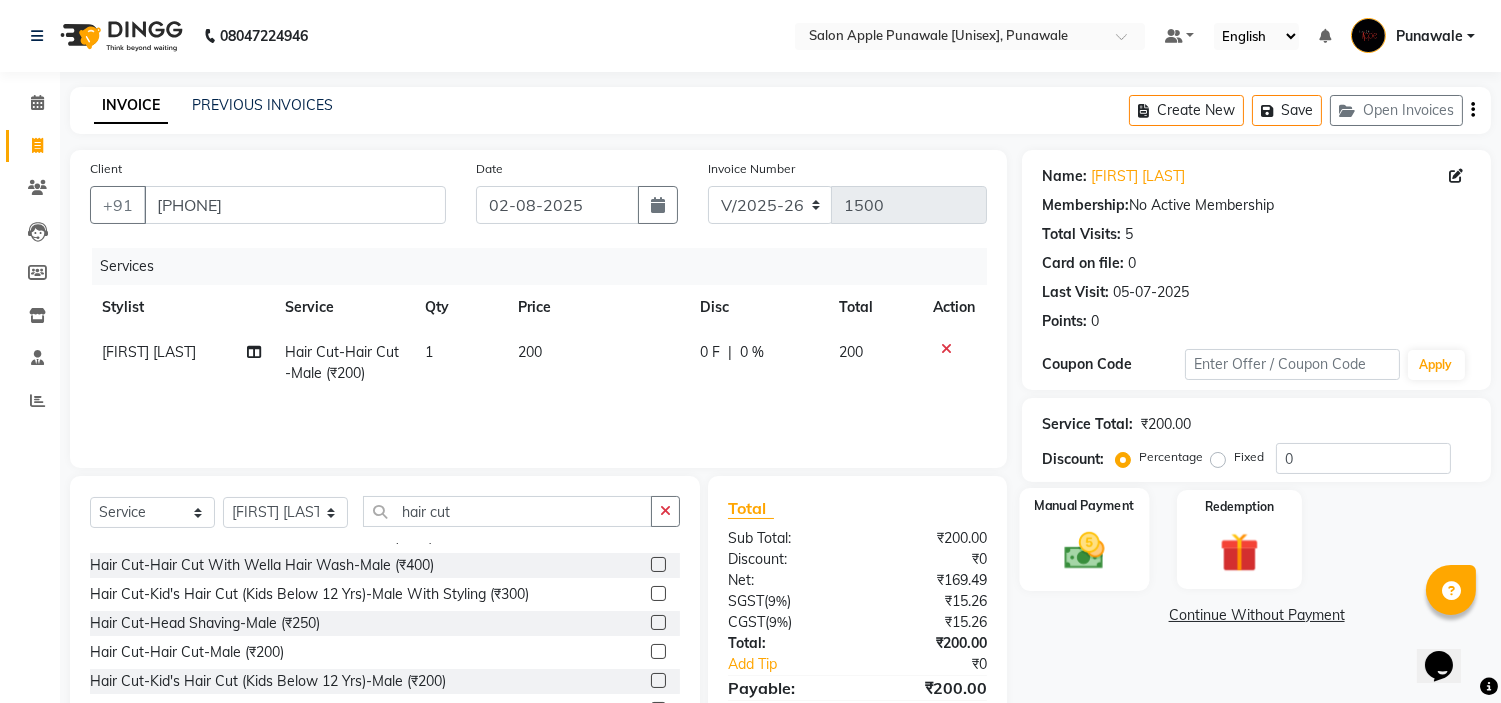 click 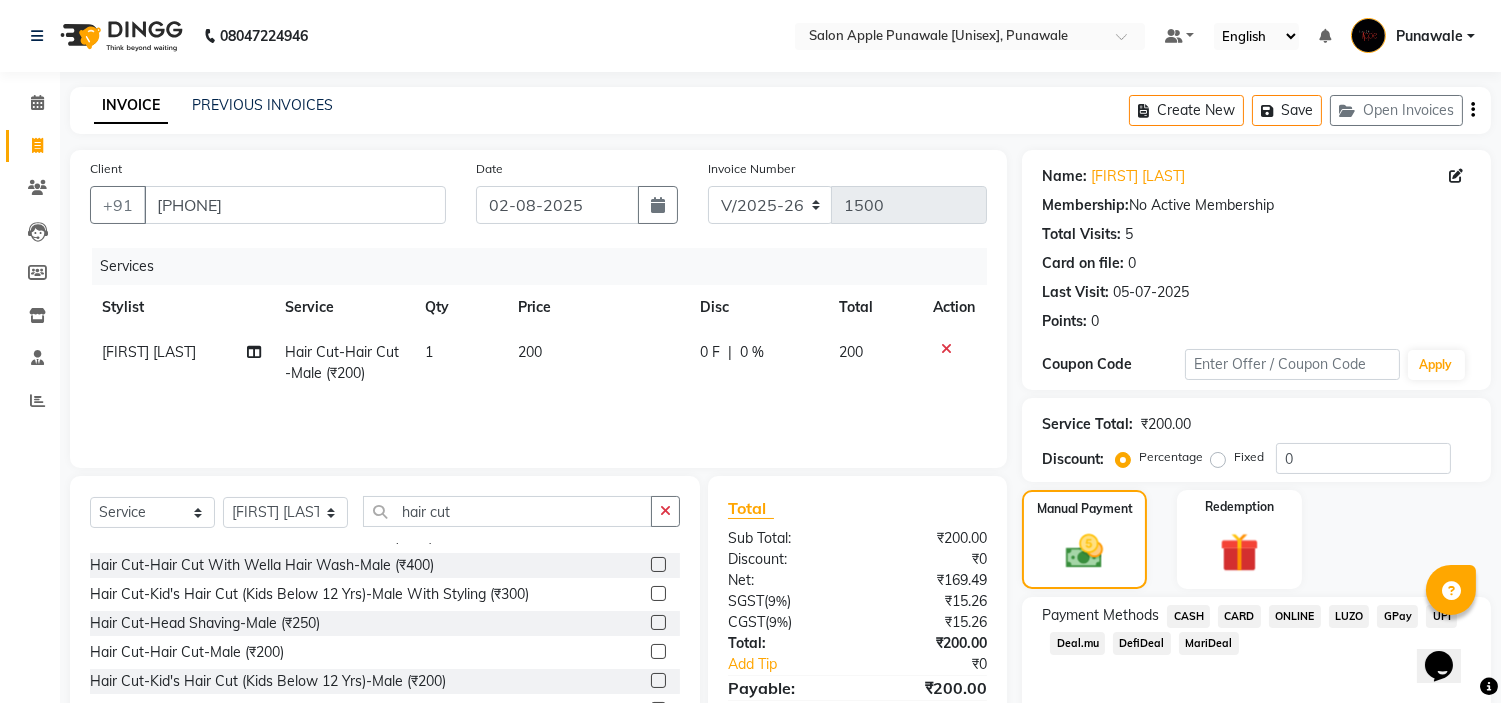 click on "ONLINE" 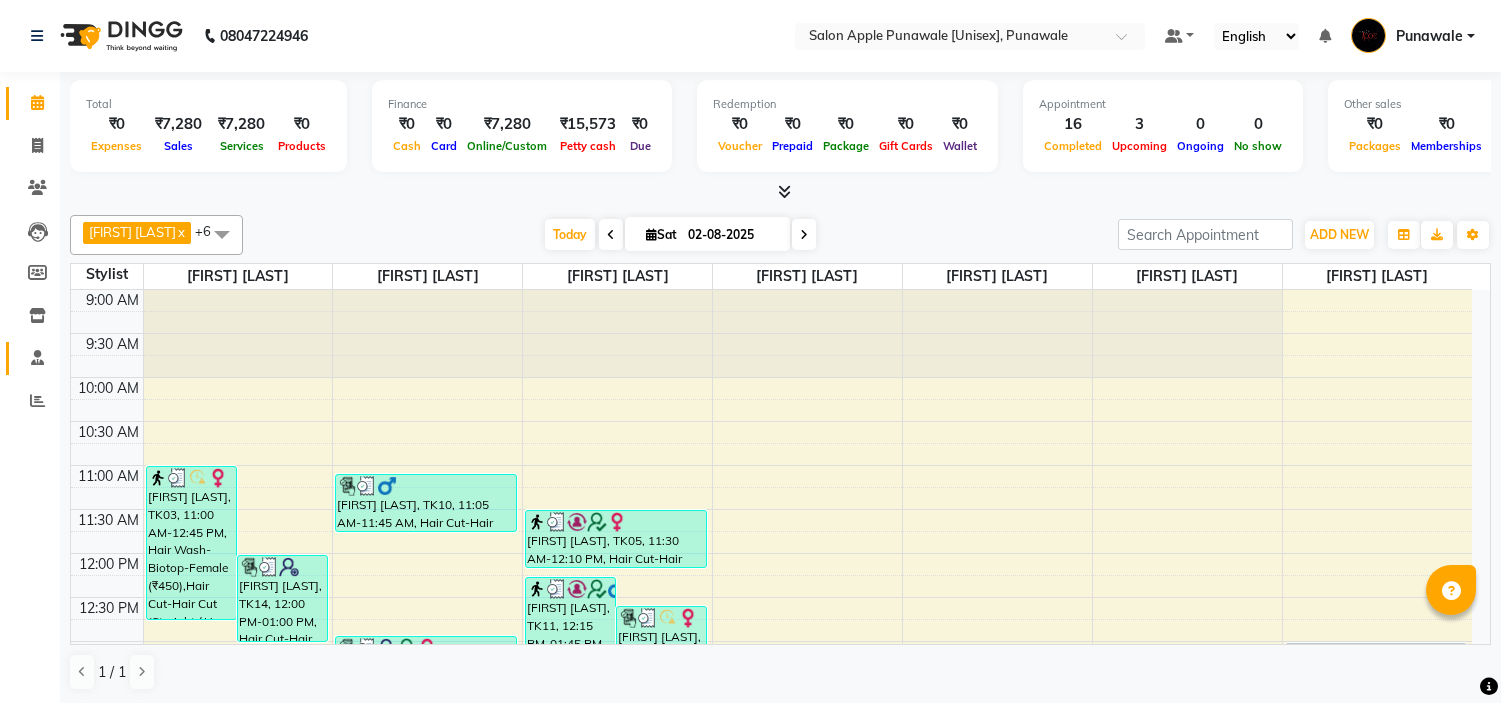 scroll, scrollTop: 0, scrollLeft: 0, axis: both 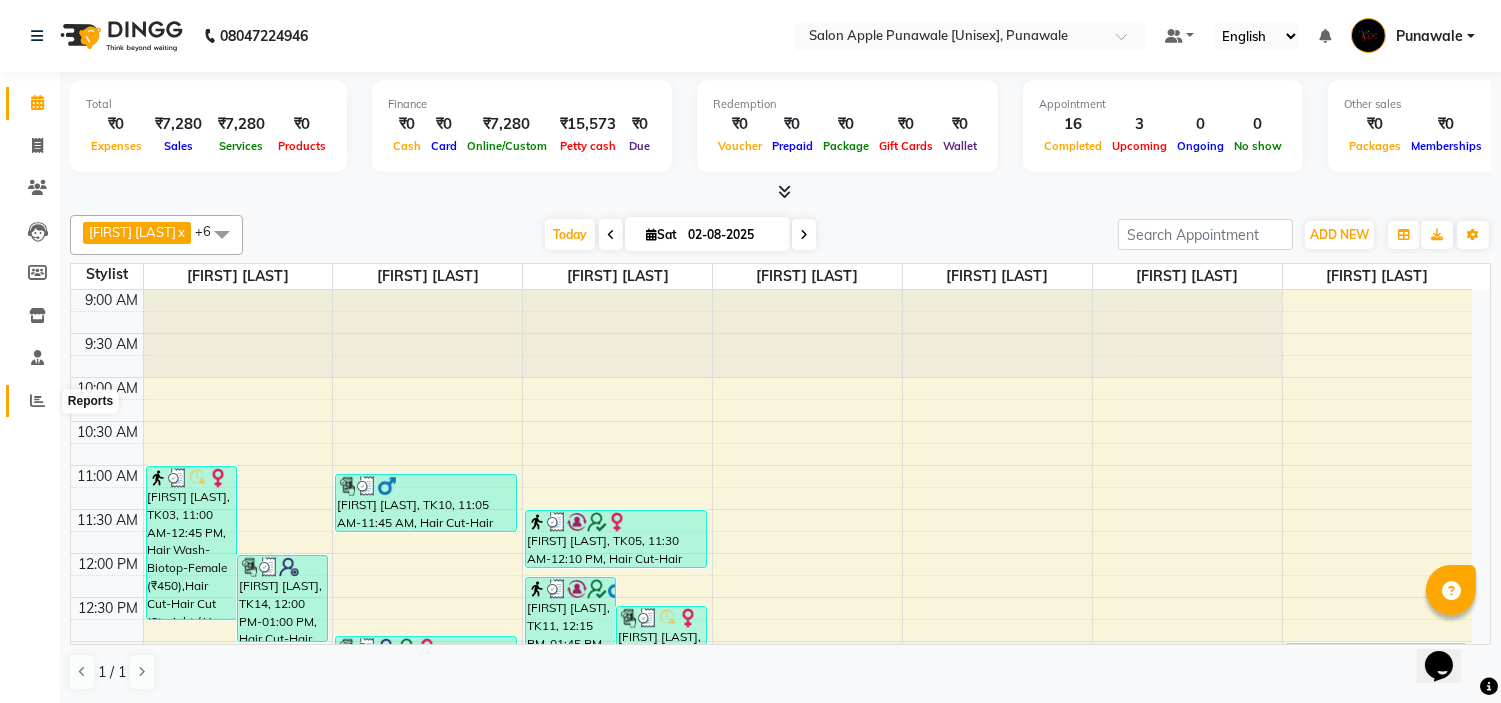 click 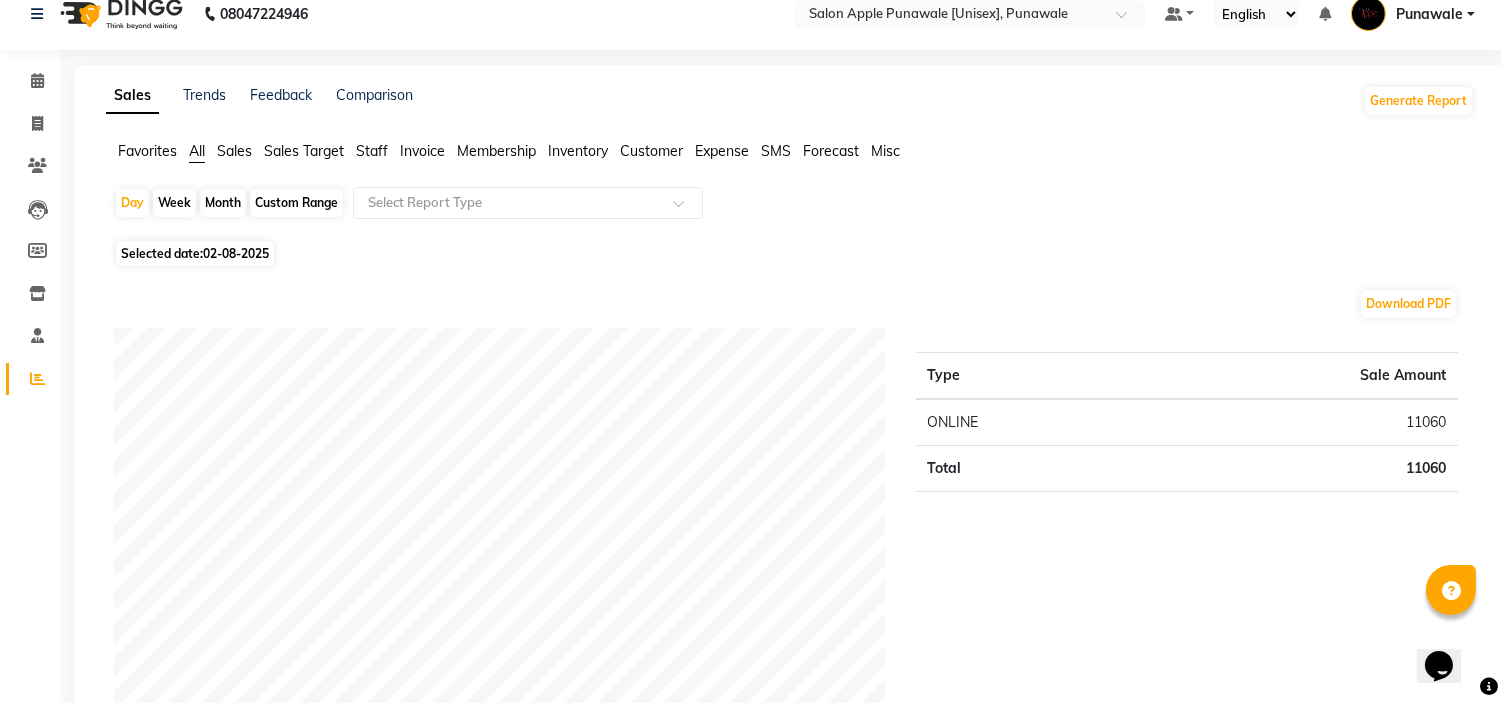 scroll, scrollTop: 0, scrollLeft: 0, axis: both 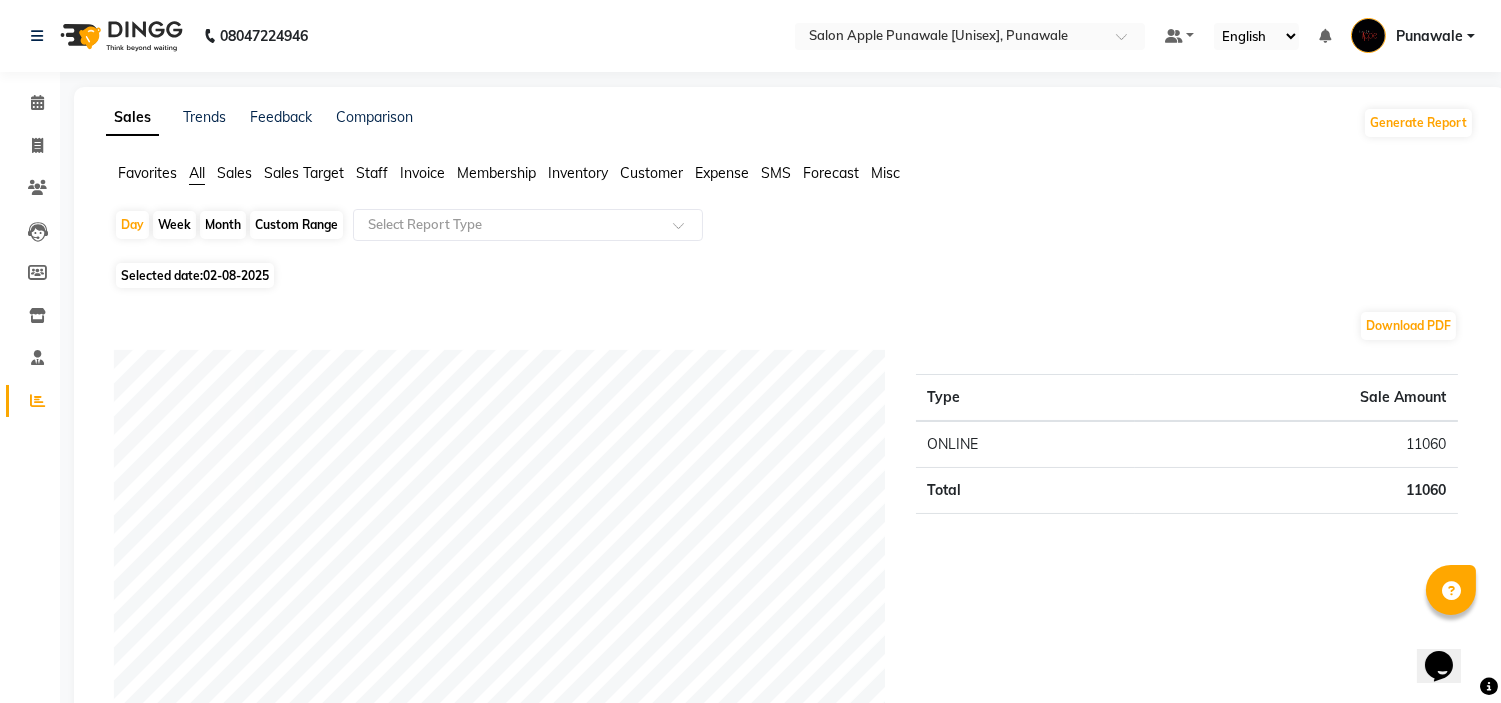 click on "Month" 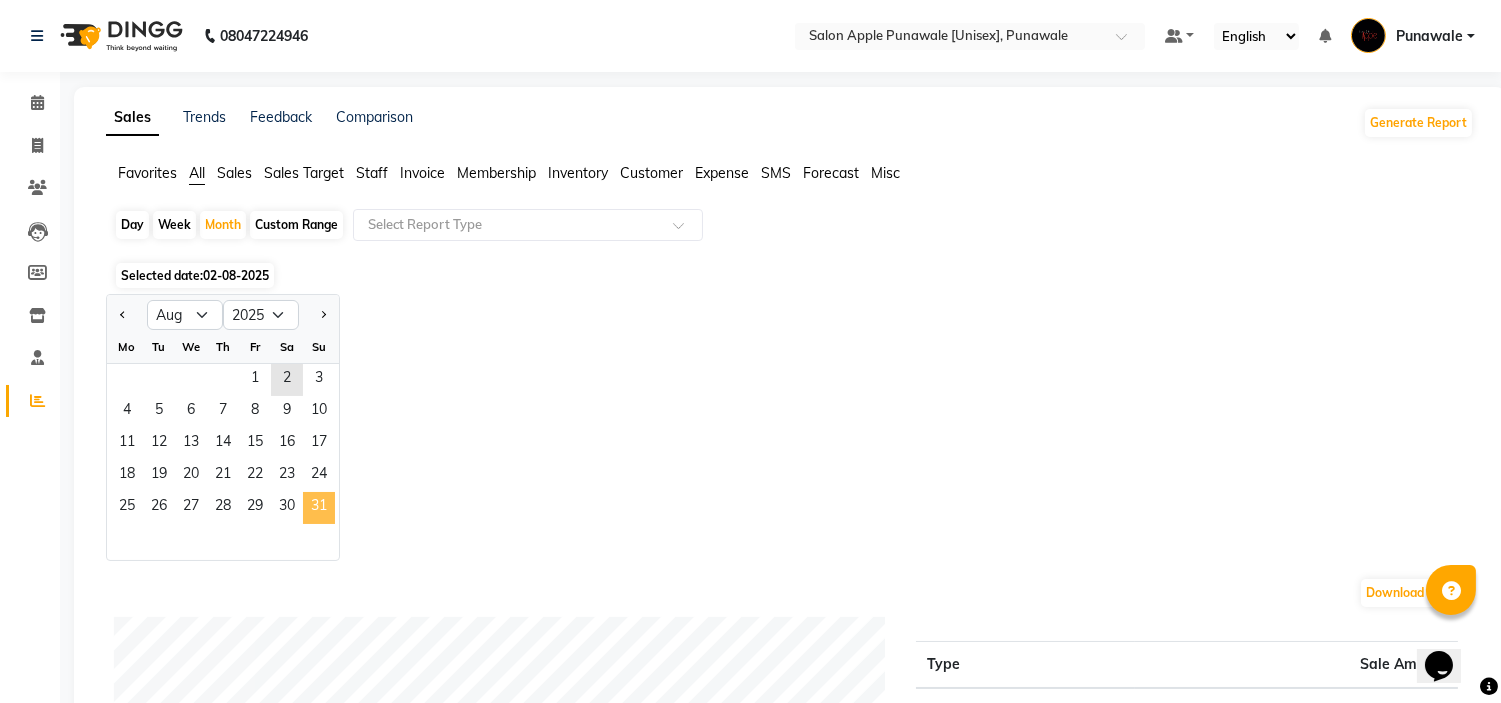 click on "31" 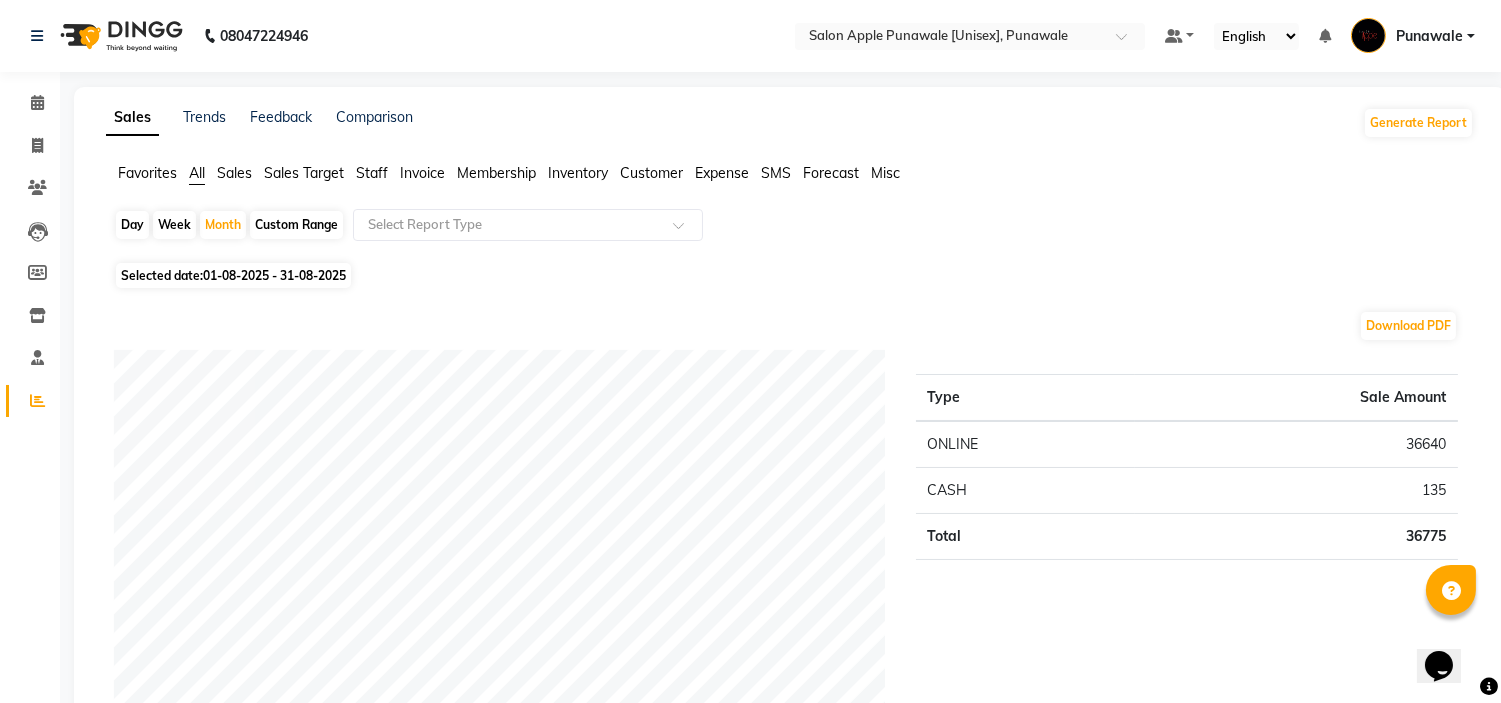 click on "All" 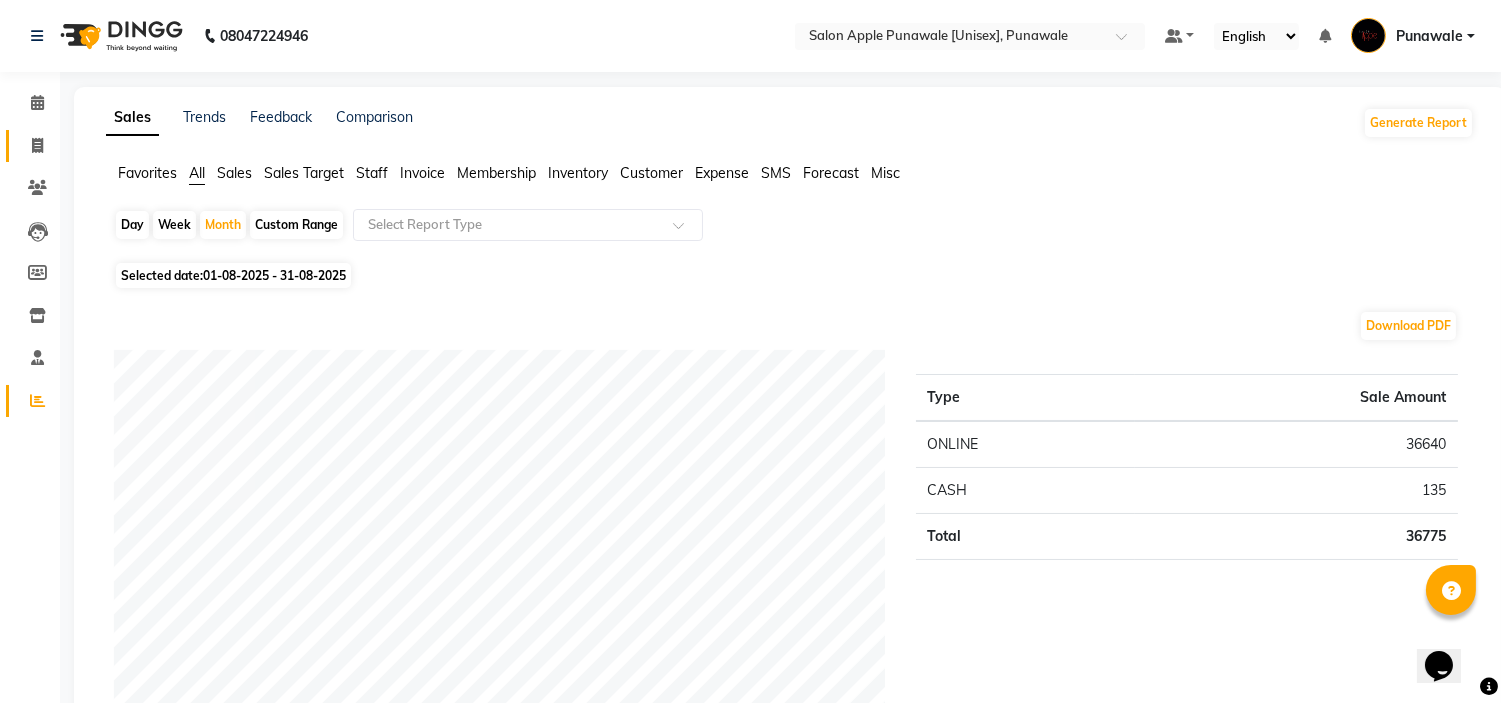 click on "Invoice" 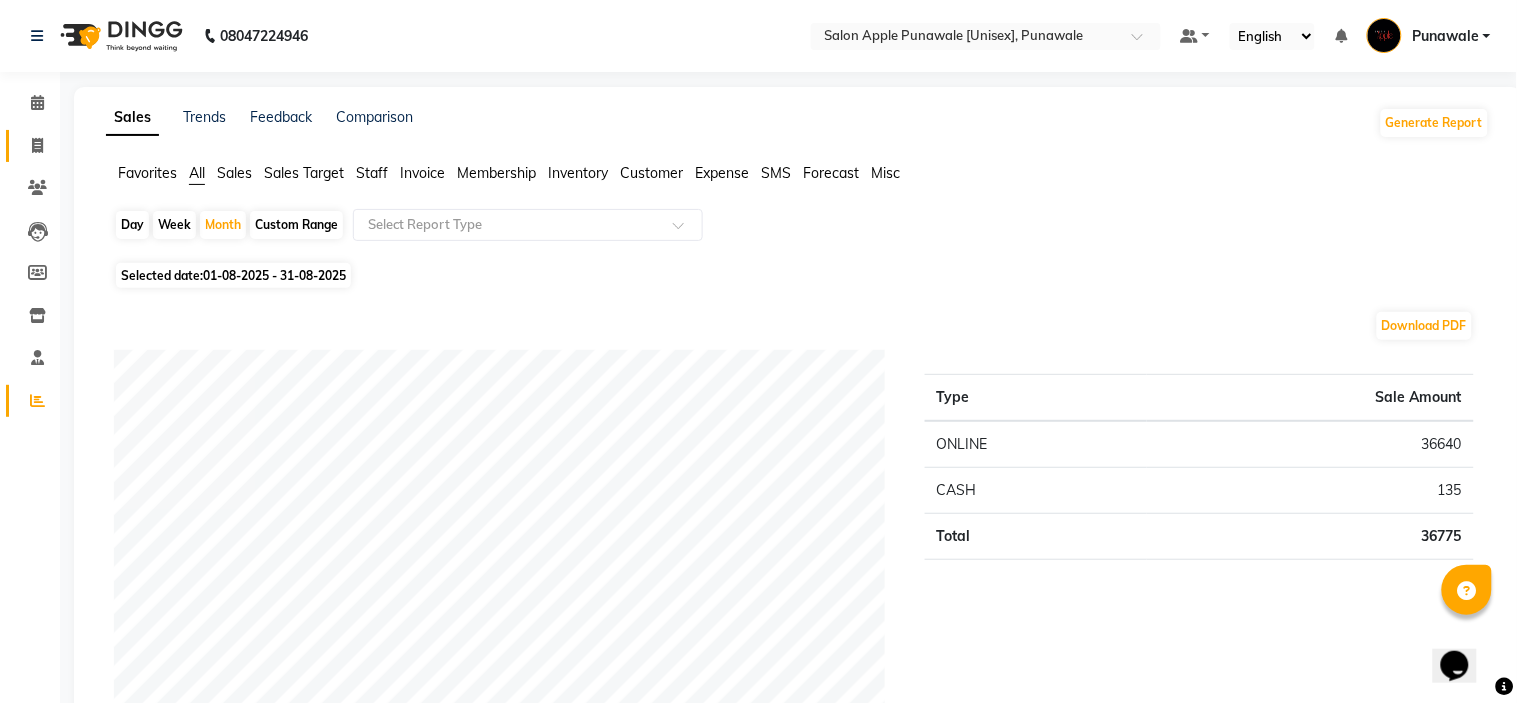 select on "service" 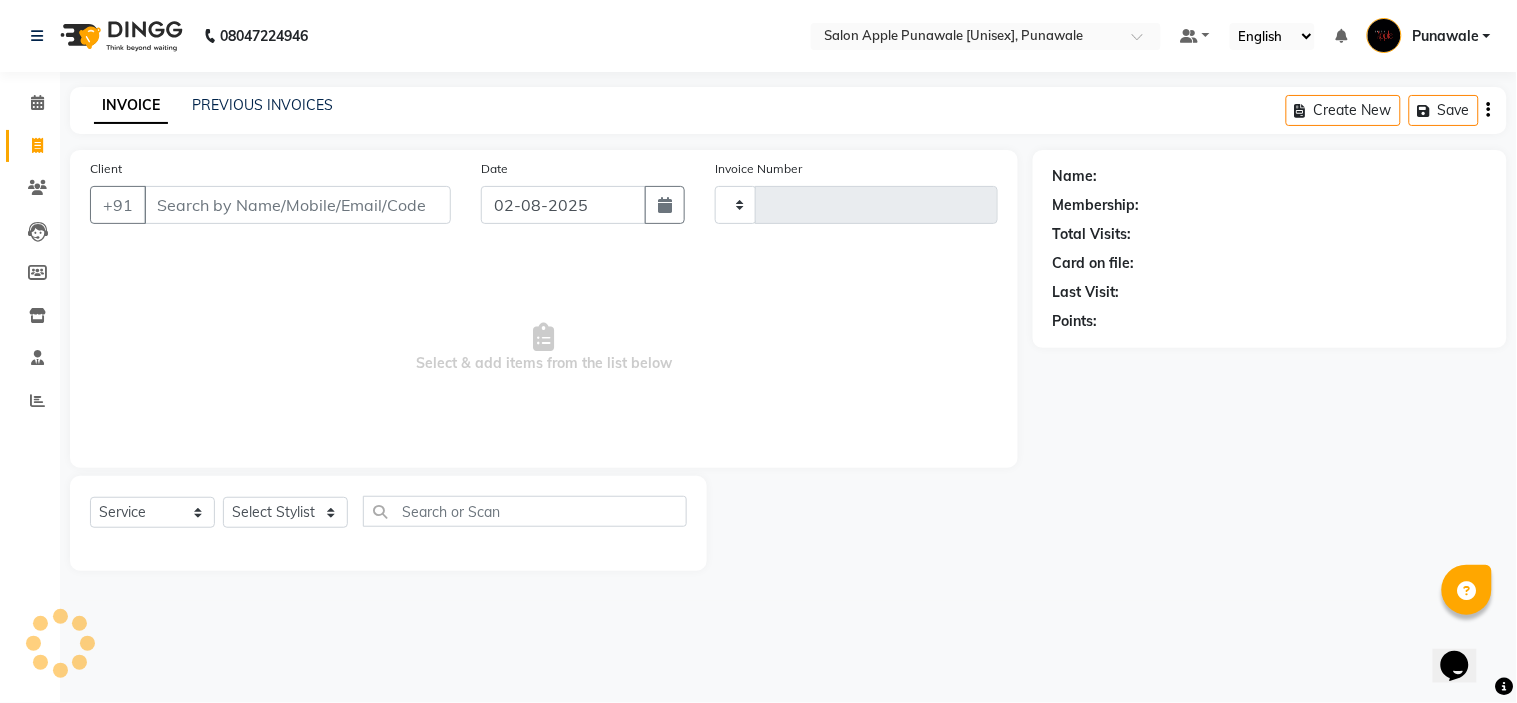 type on "1500" 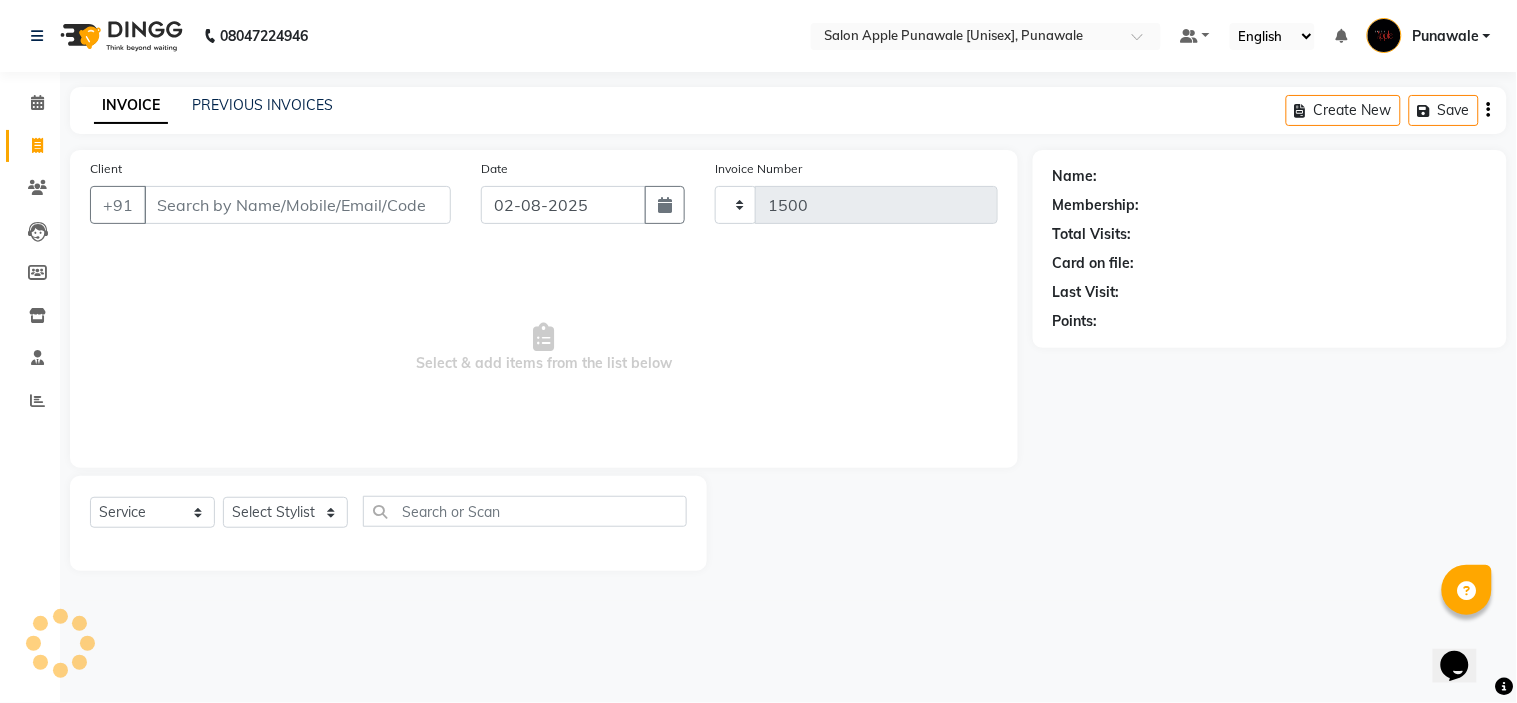 select on "5421" 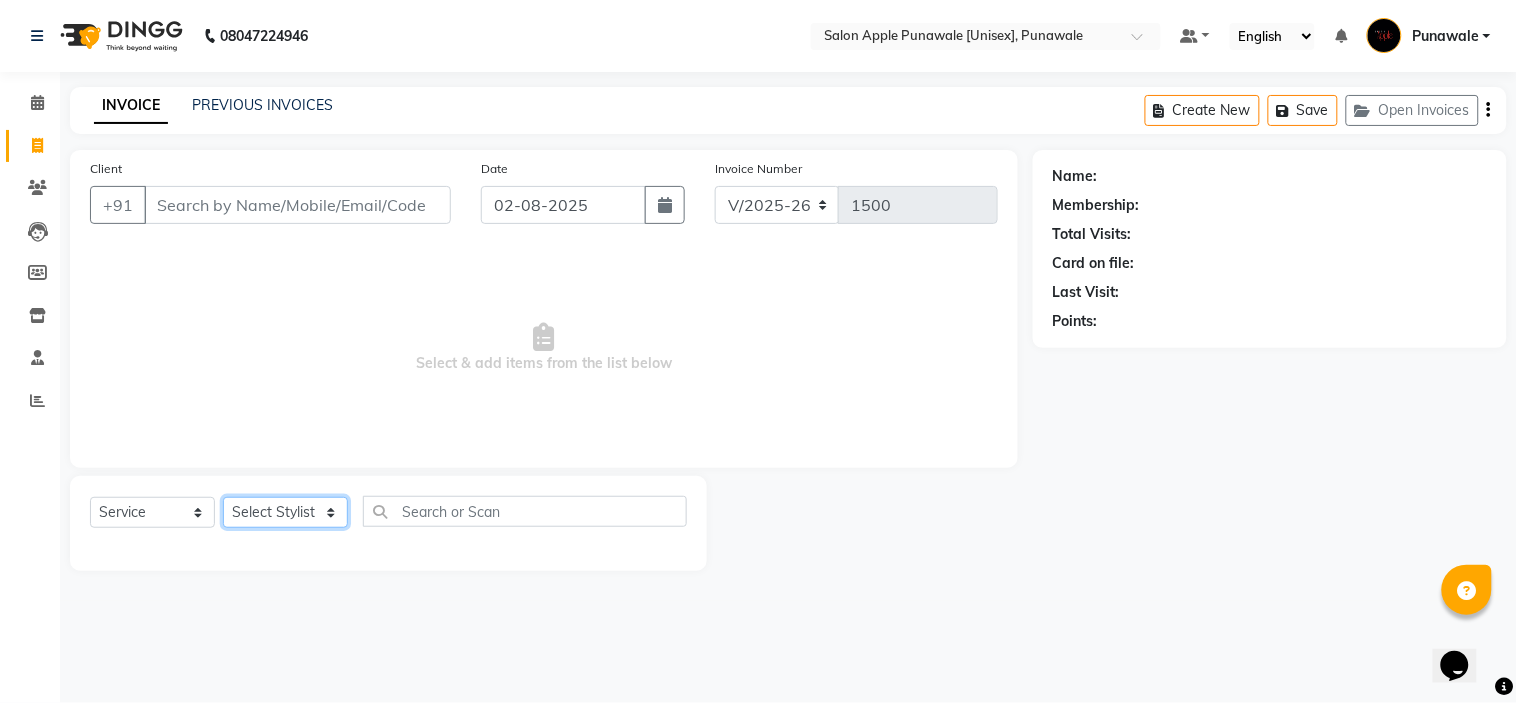 click on "Select Stylist Avi Sonawane Kamlesh Nikam Kaveri Nikam Pallavi Waghamare Shruti Khapake Sneha Jadhav Sohail Shaikh  Vivek Hire" 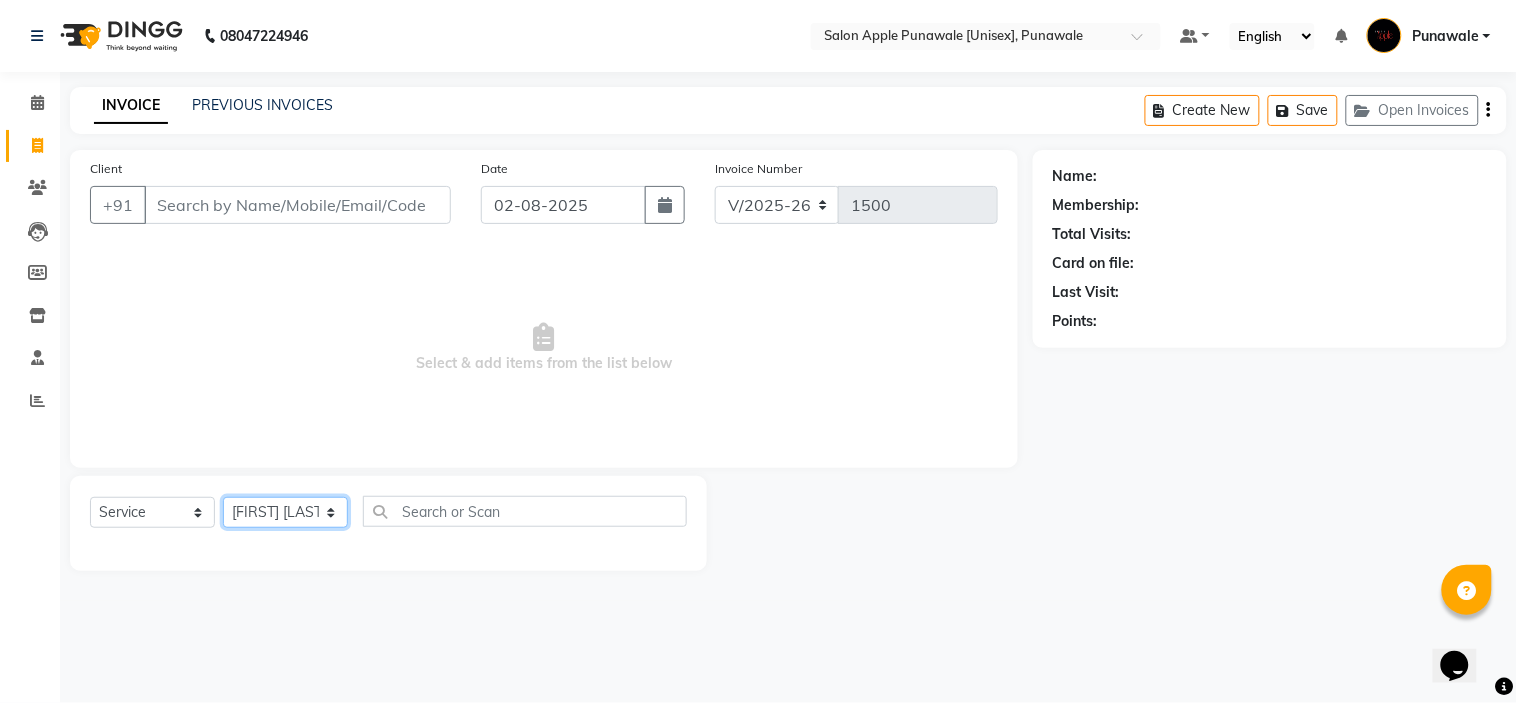click on "Select Stylist Avi Sonawane Kamlesh Nikam Kaveri Nikam Pallavi Waghamare Shruti Khapake Sneha Jadhav Sohail Shaikh  Vivek Hire" 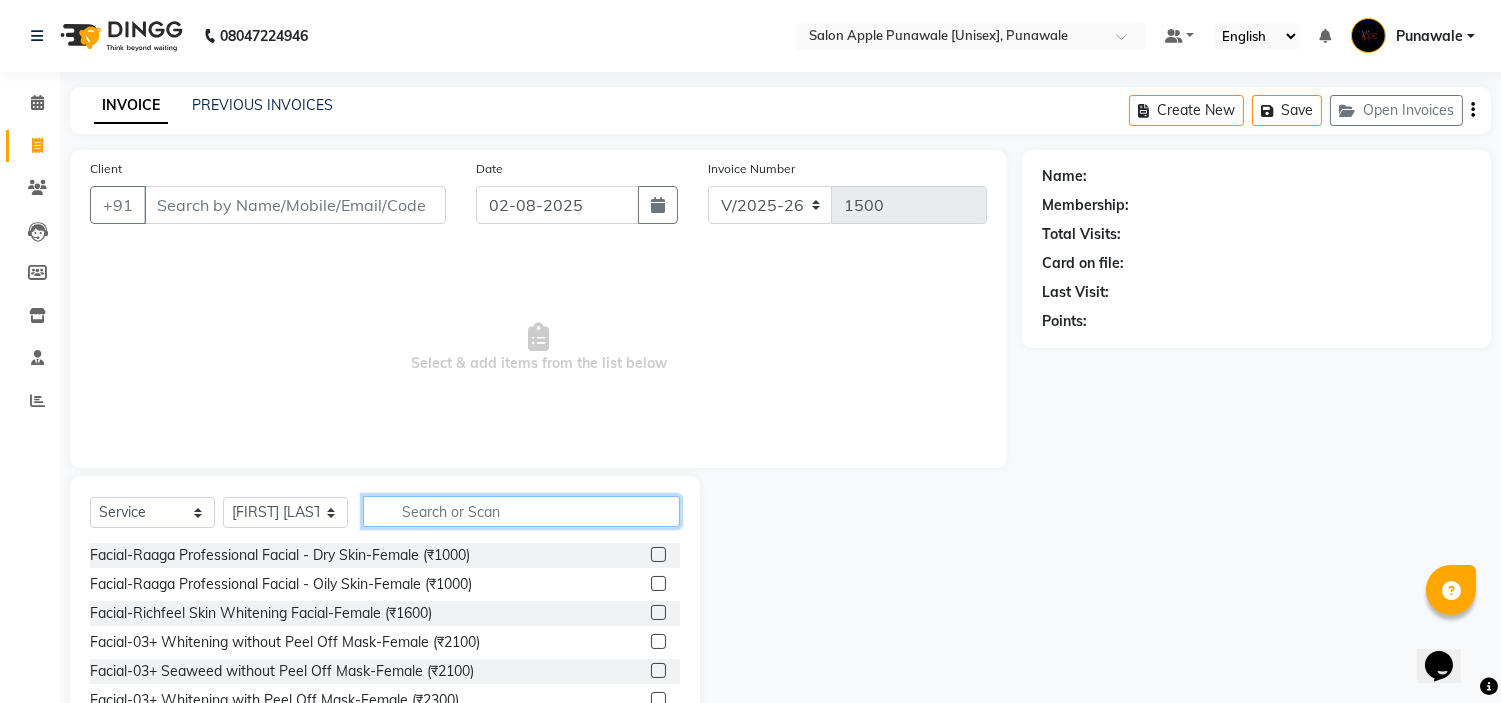 click 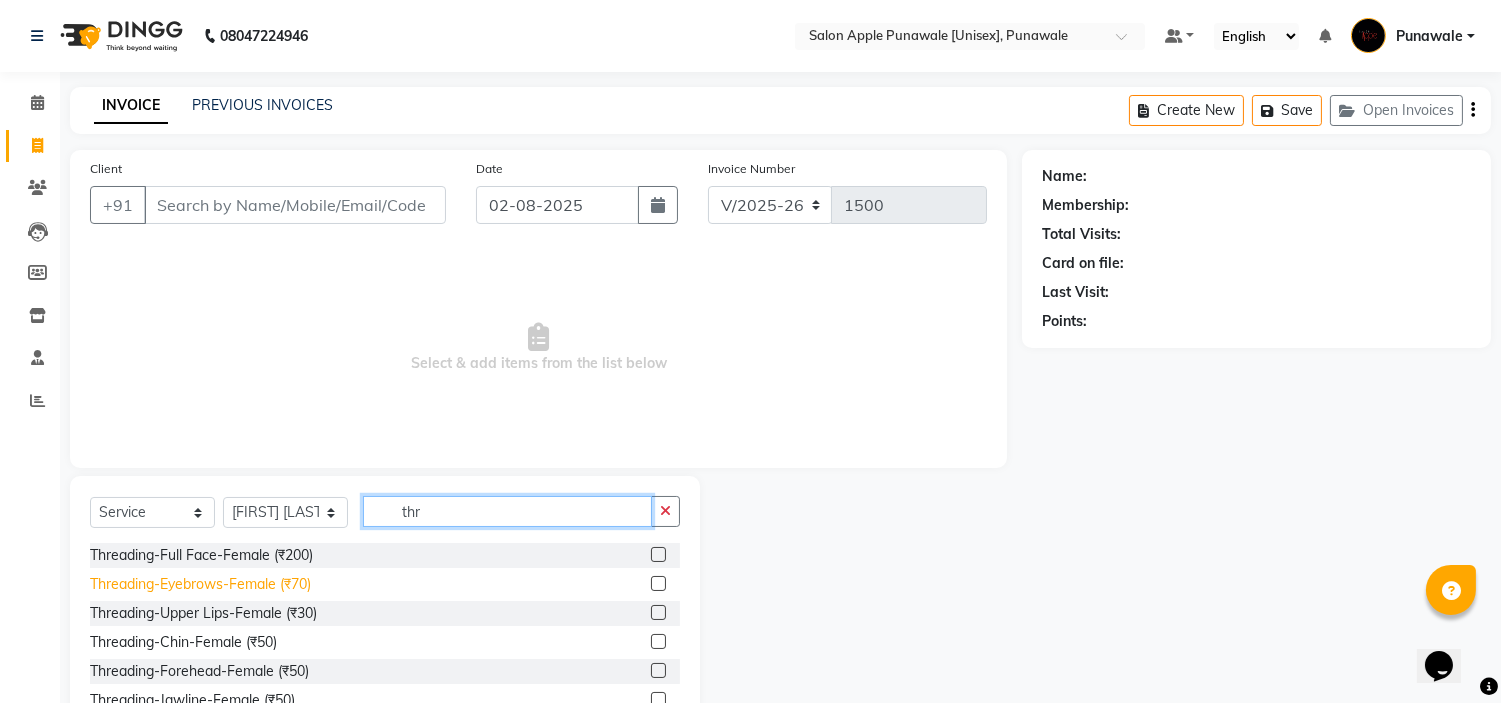 type on "thr" 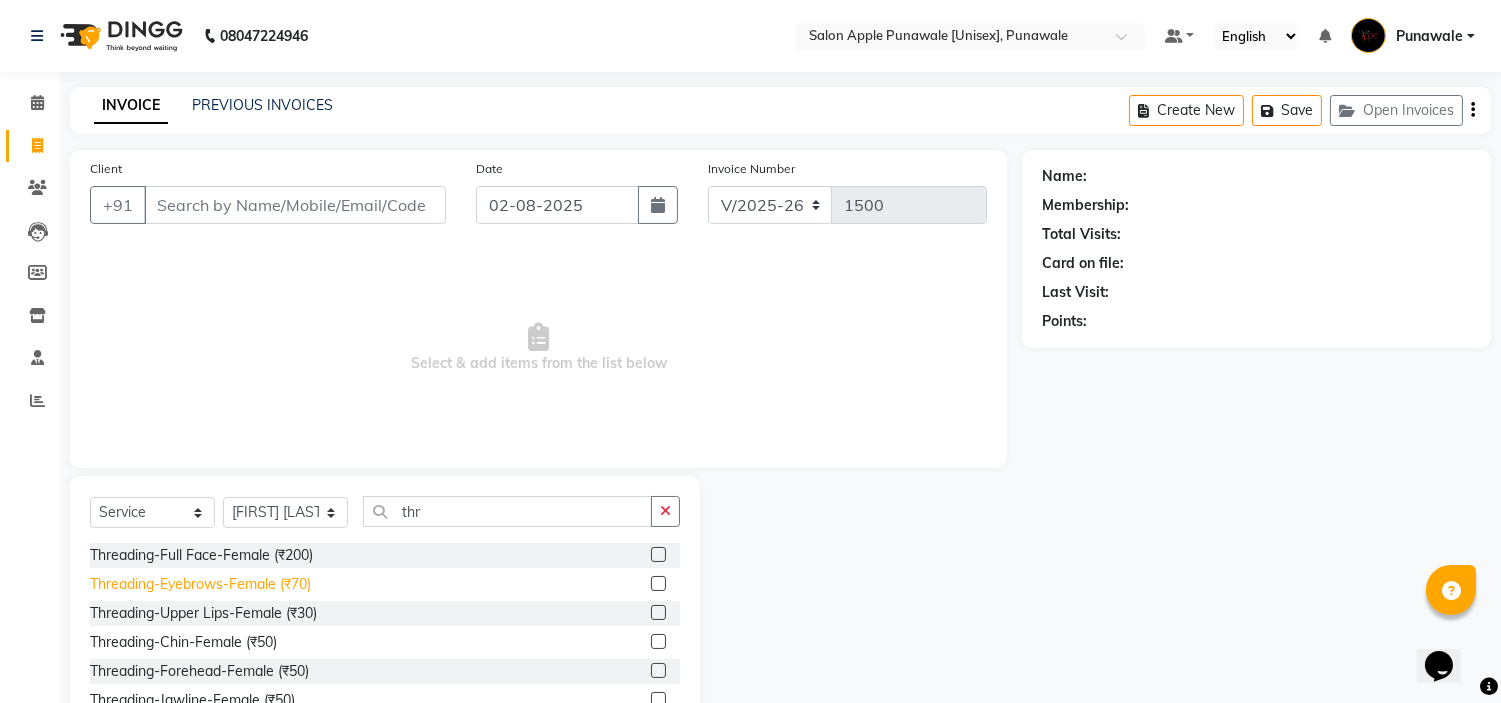 click on "Threading-Eyebrows-Female (₹70)" 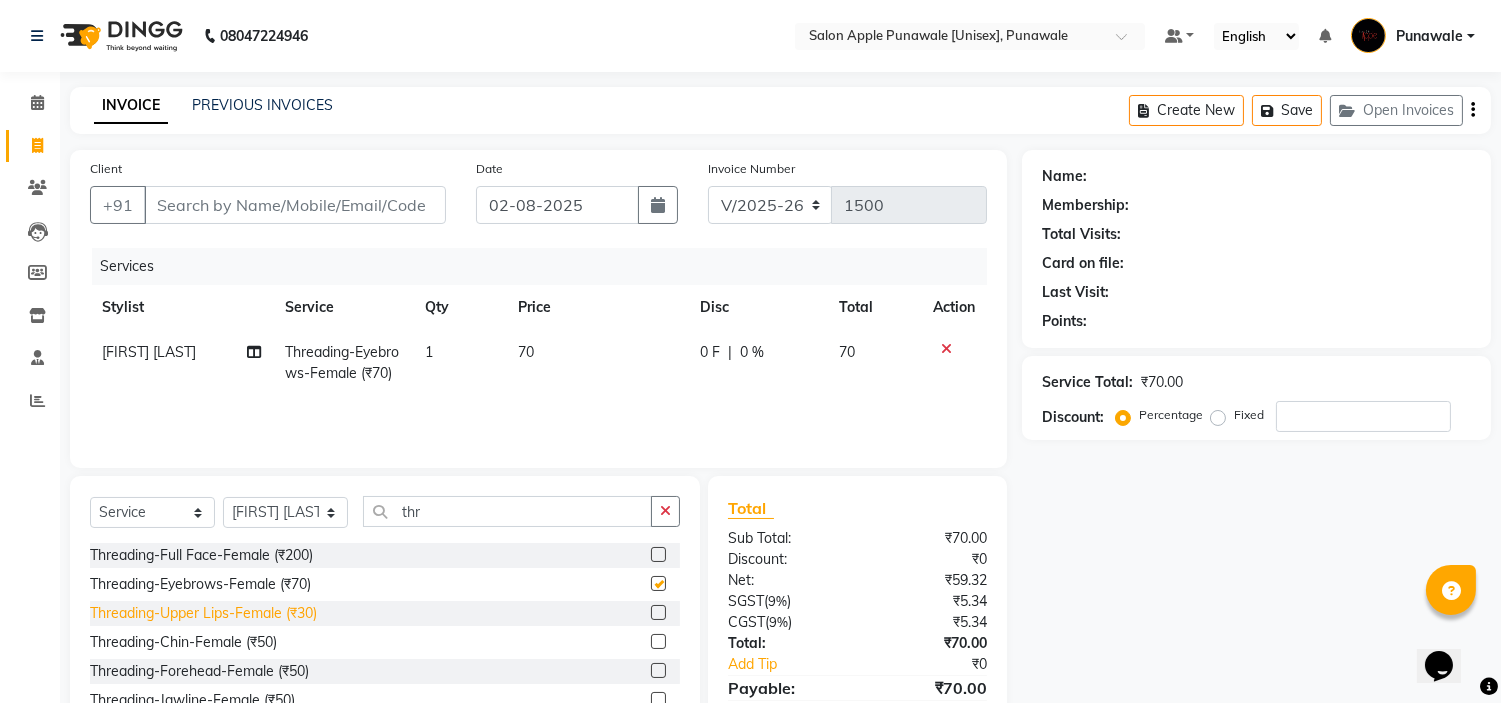 checkbox on "false" 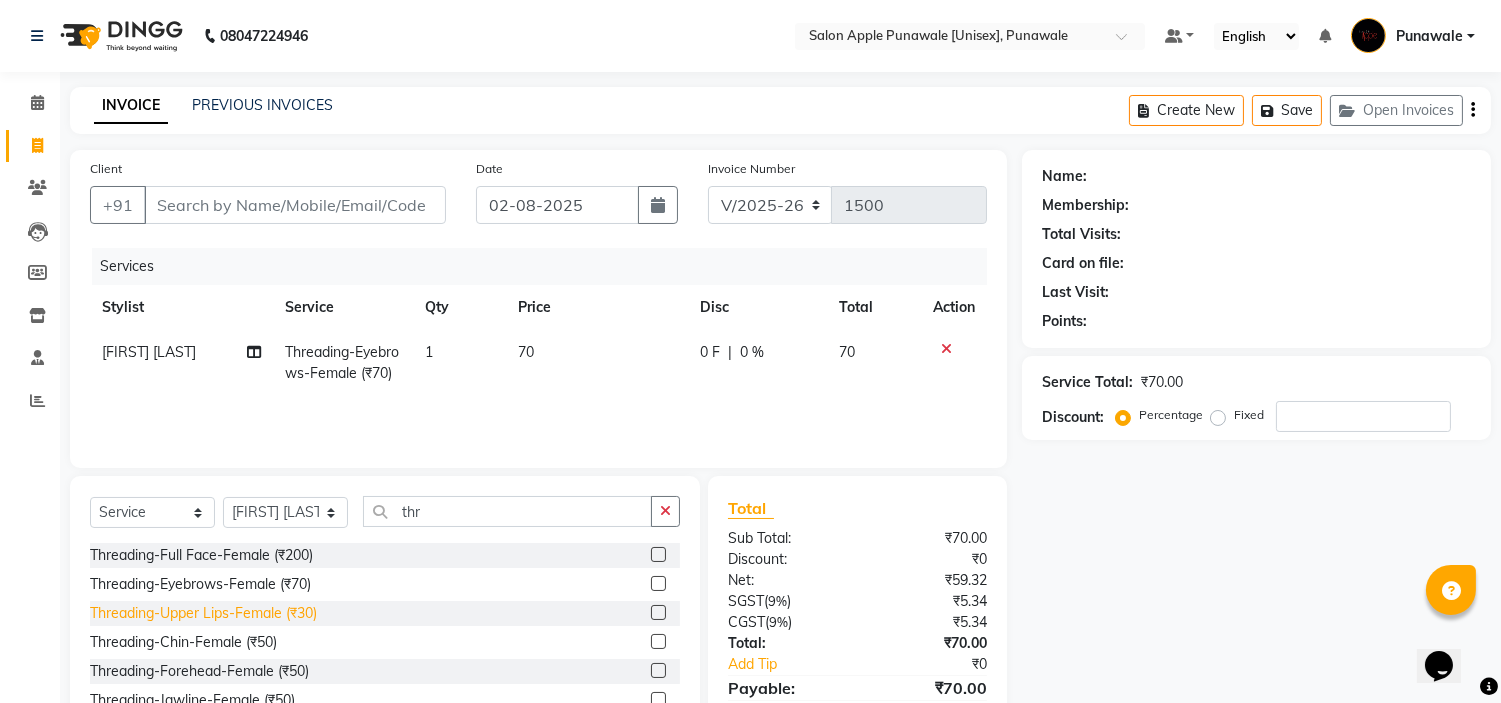 click on "Threading-Upper Lips-Female (₹30)" 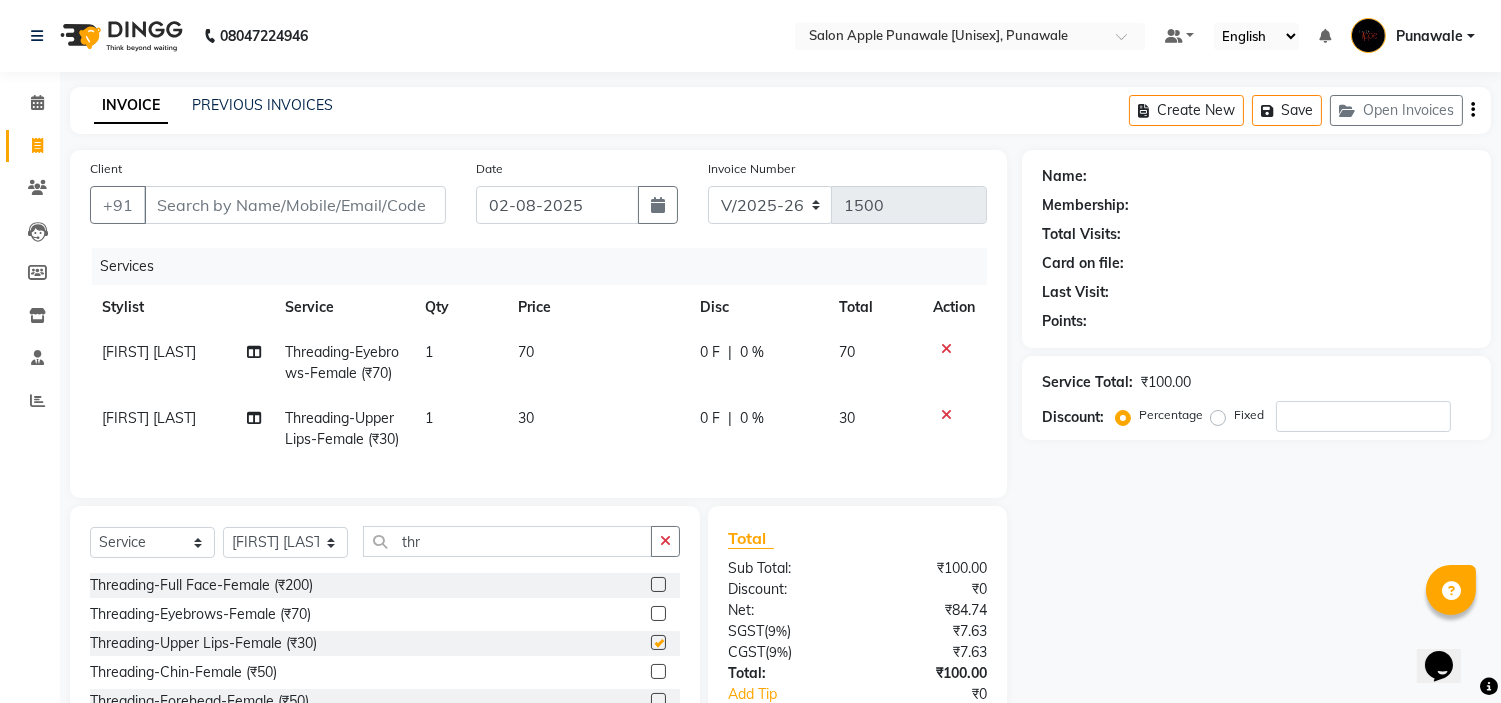 checkbox on "false" 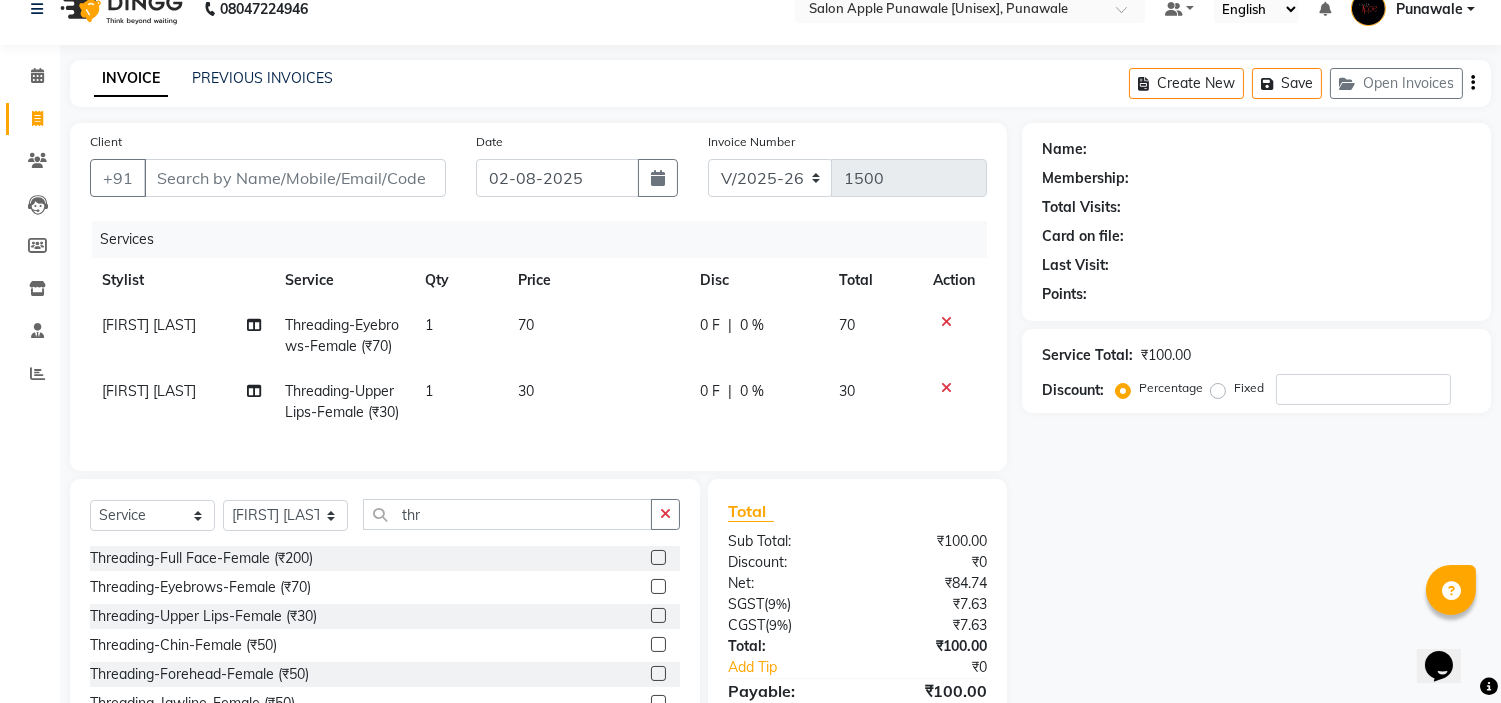 scroll, scrollTop: 186, scrollLeft: 0, axis: vertical 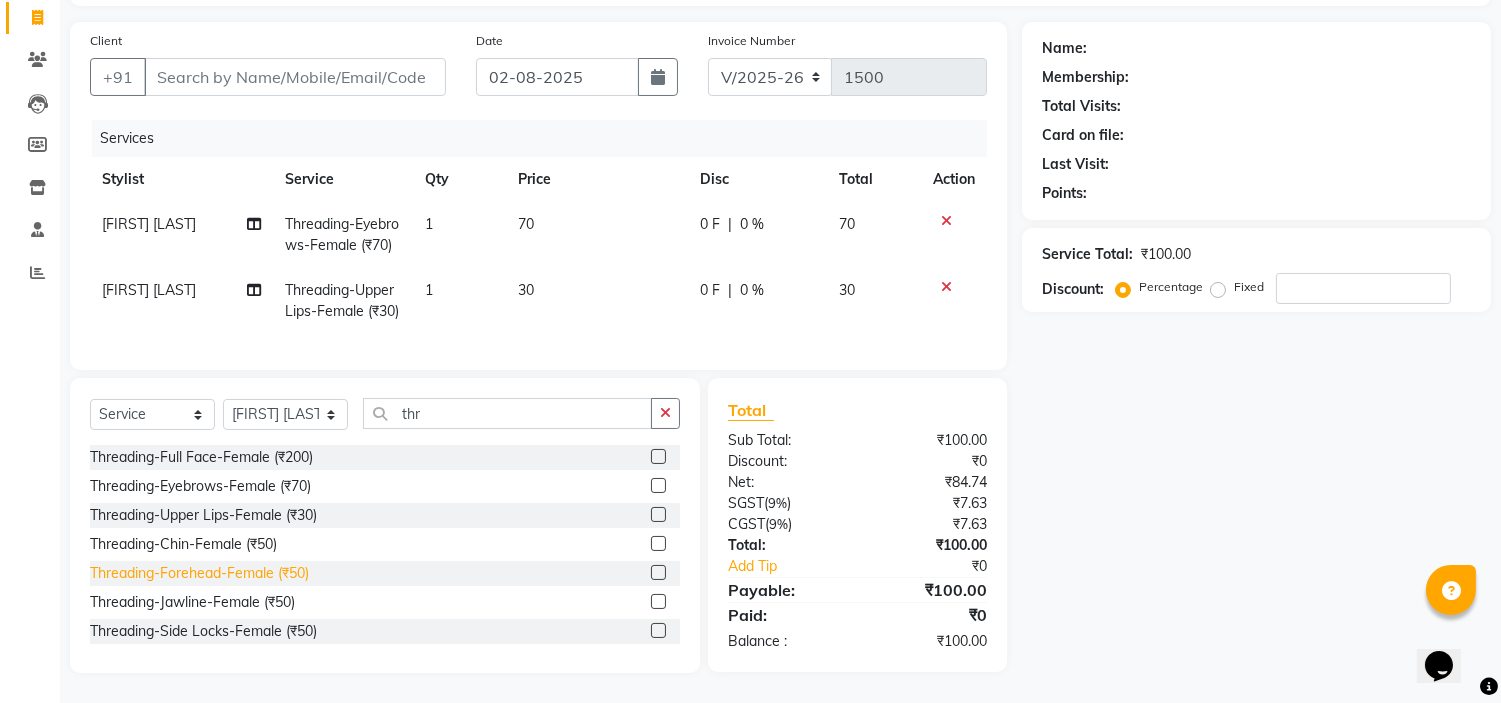 click on "Threading-Forehead-Female (₹50)" 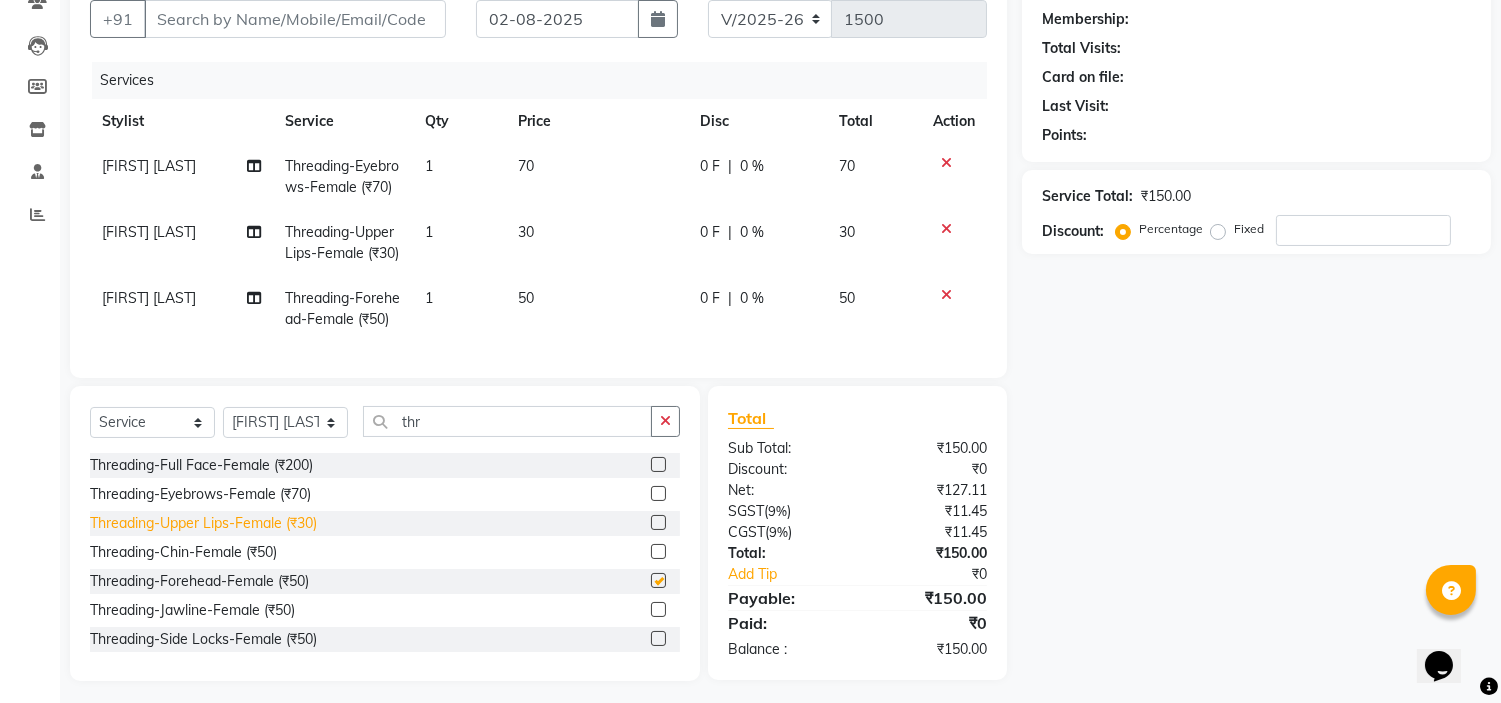 checkbox on "false" 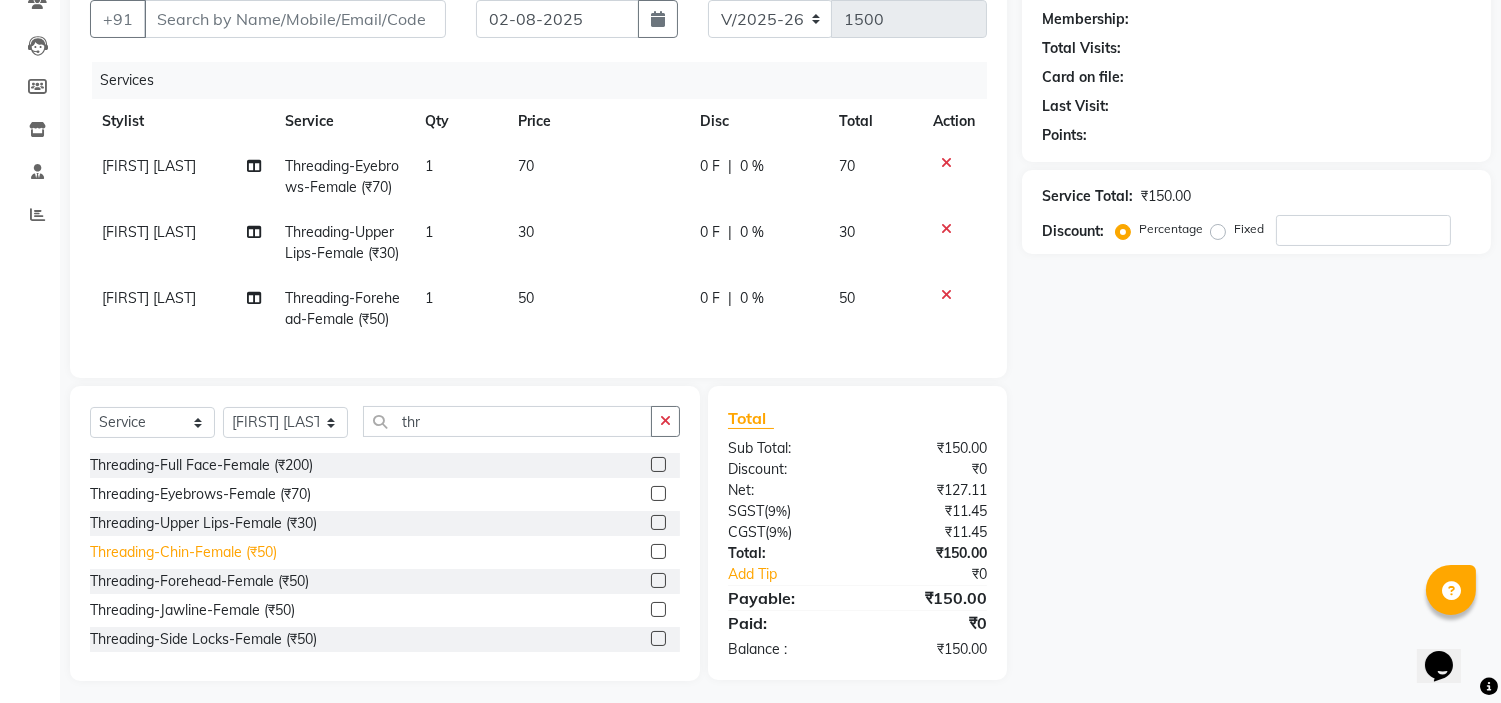click on "Threading-Chin-Female (₹50)" 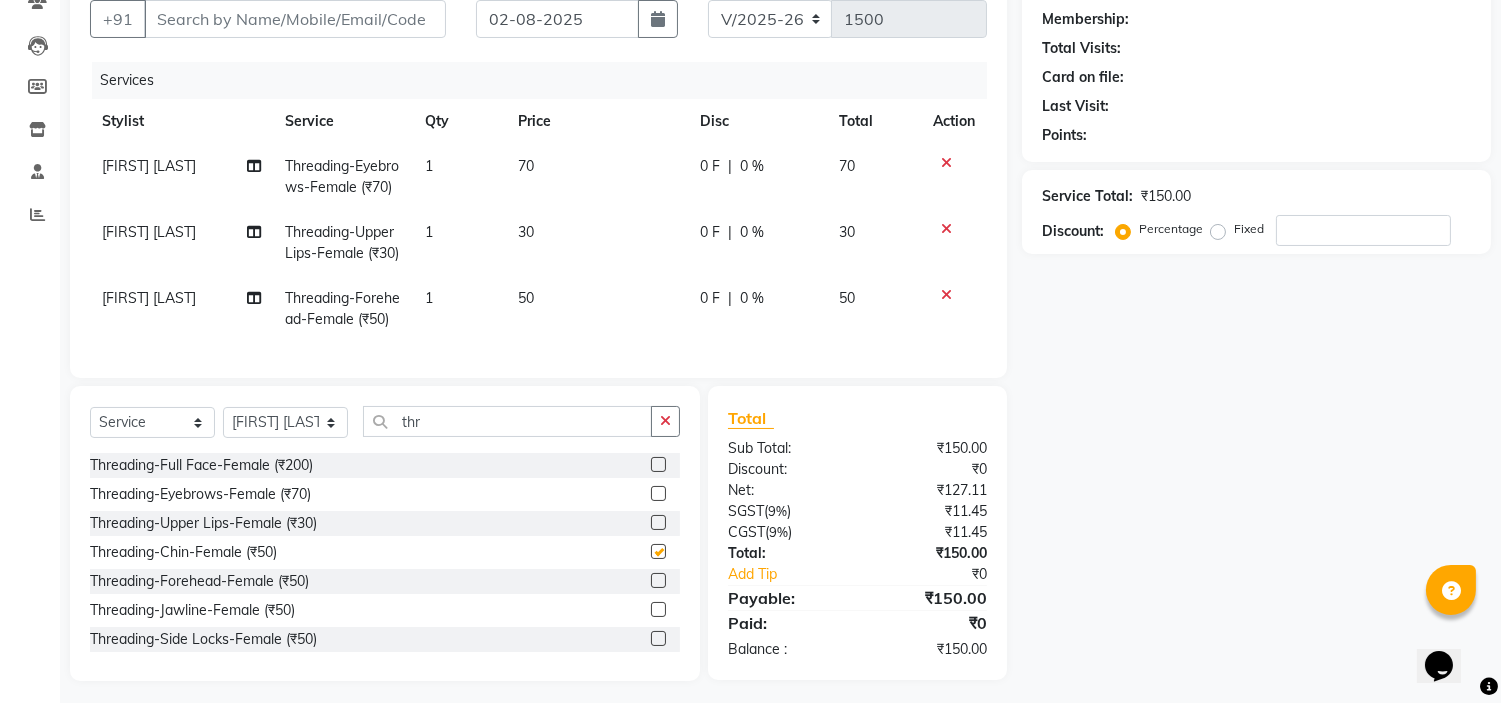 checkbox on "false" 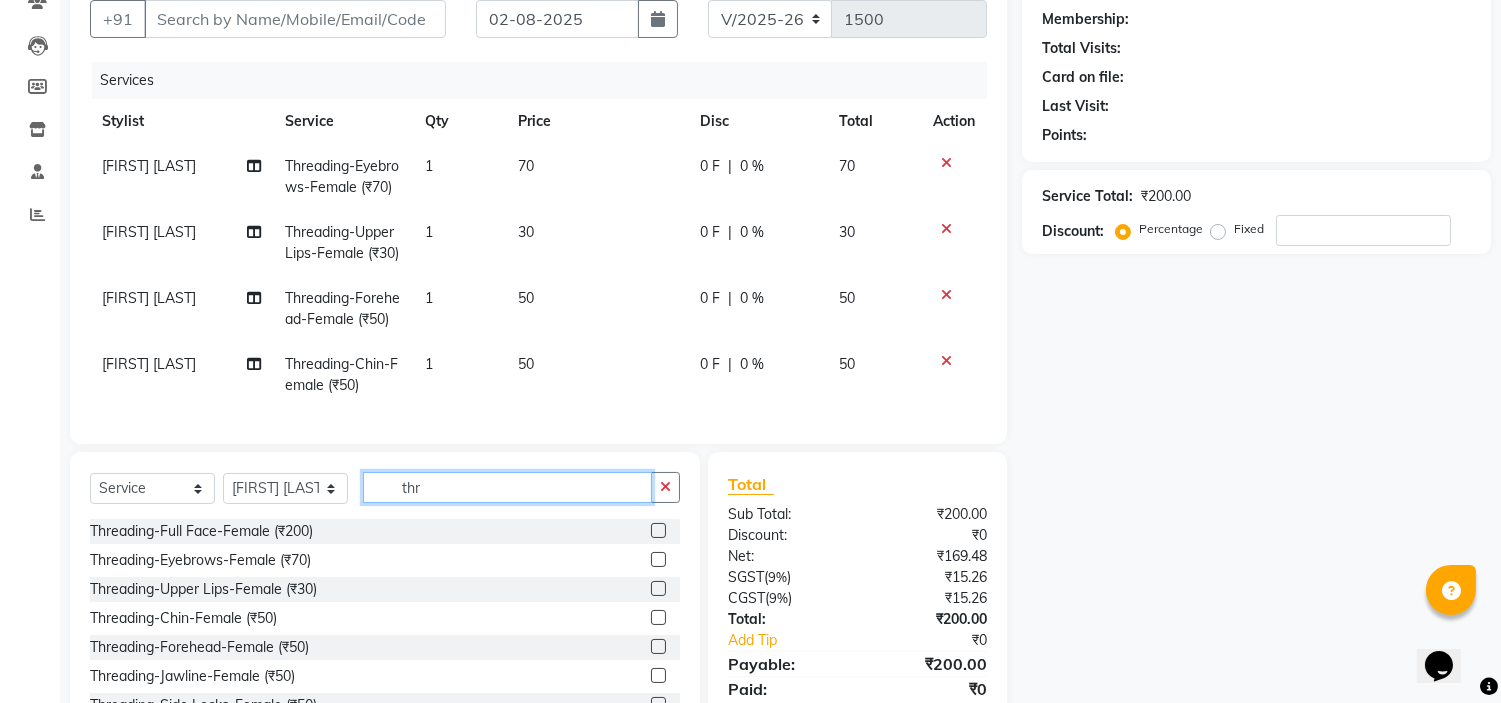 click on "thr" 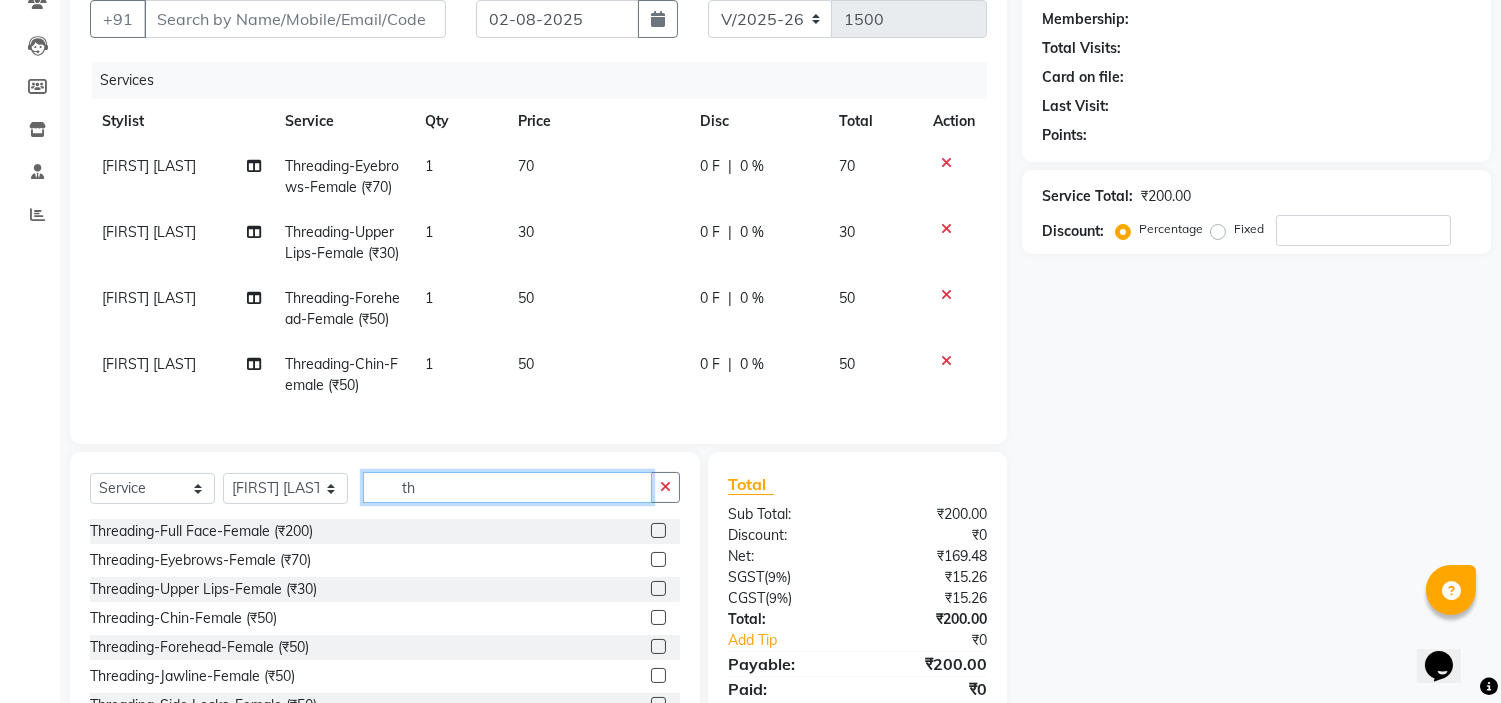 type on "t" 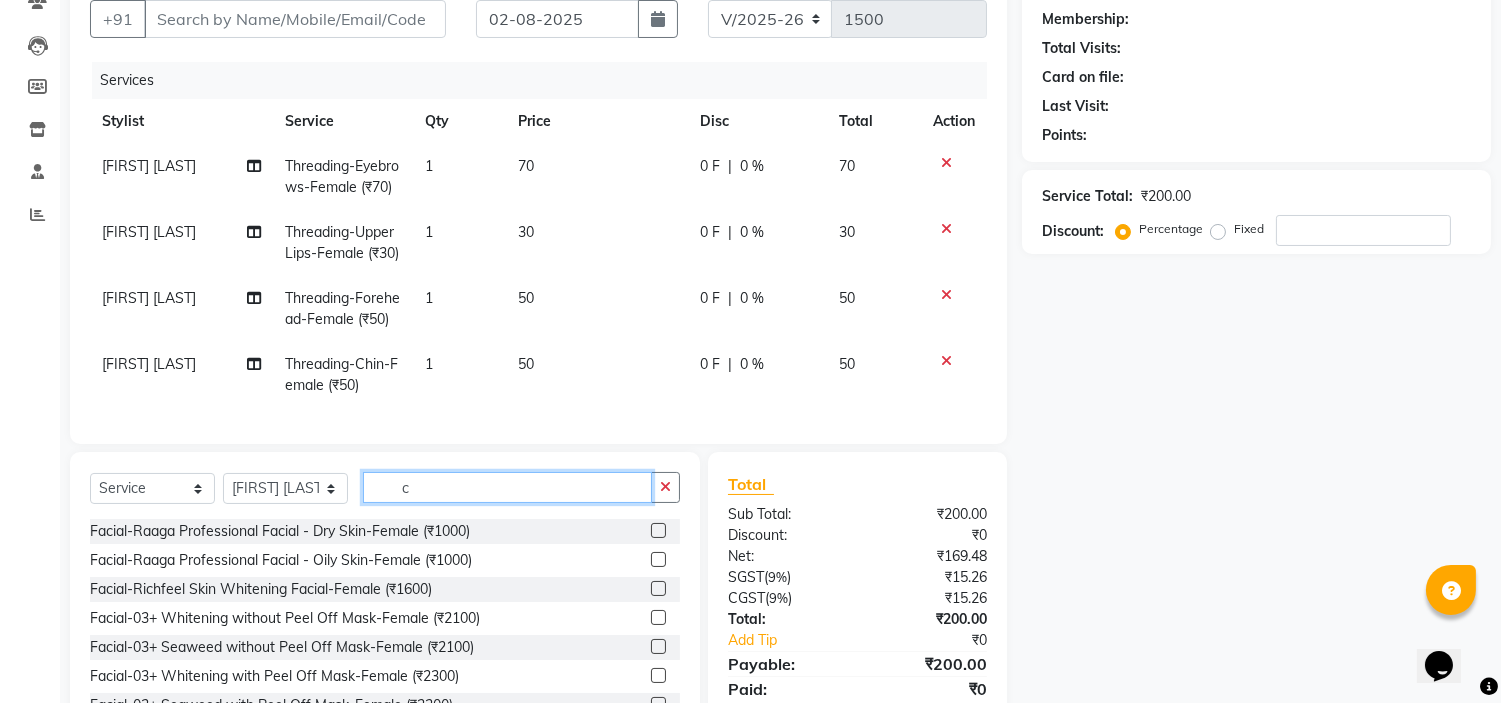 type on "c" 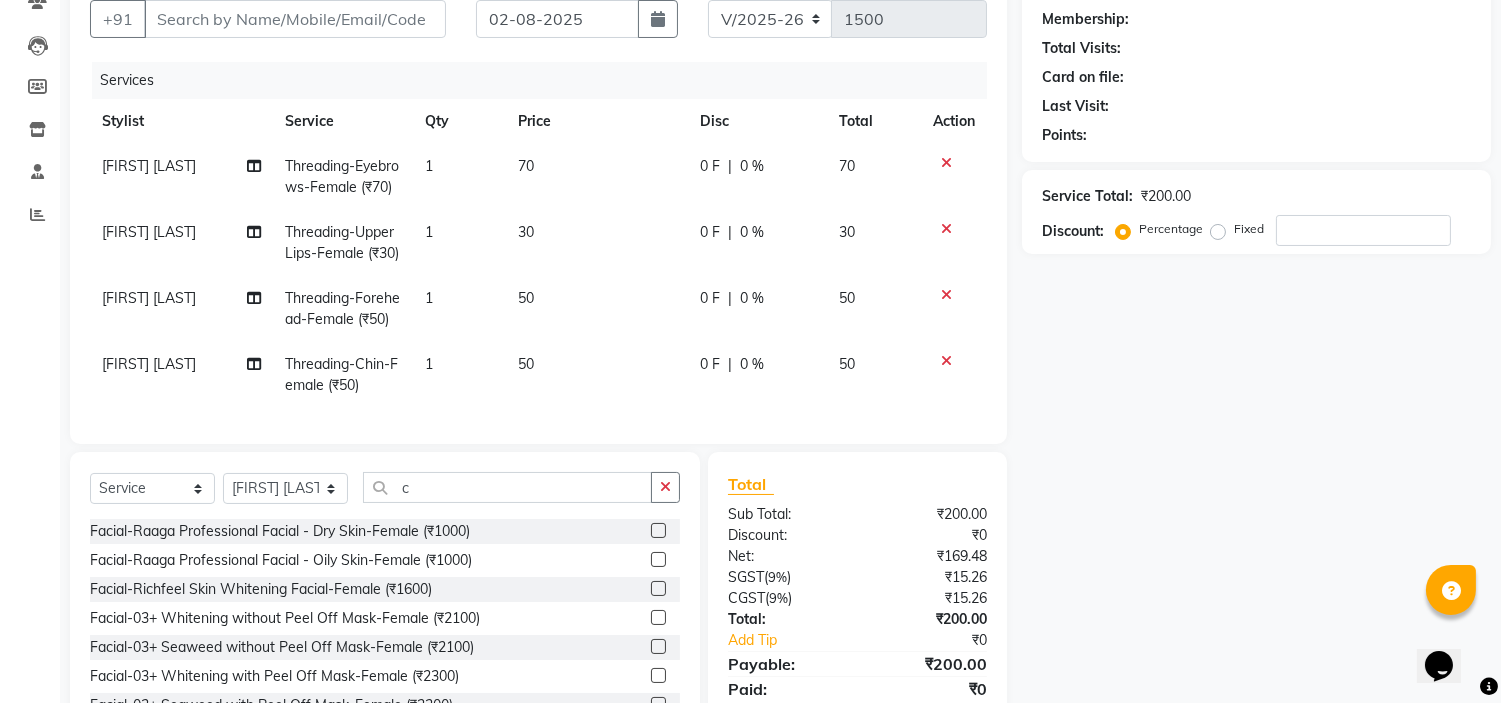 drag, startPoint x: 427, startPoint y: 445, endPoint x: 432, endPoint y: 418, distance: 27.45906 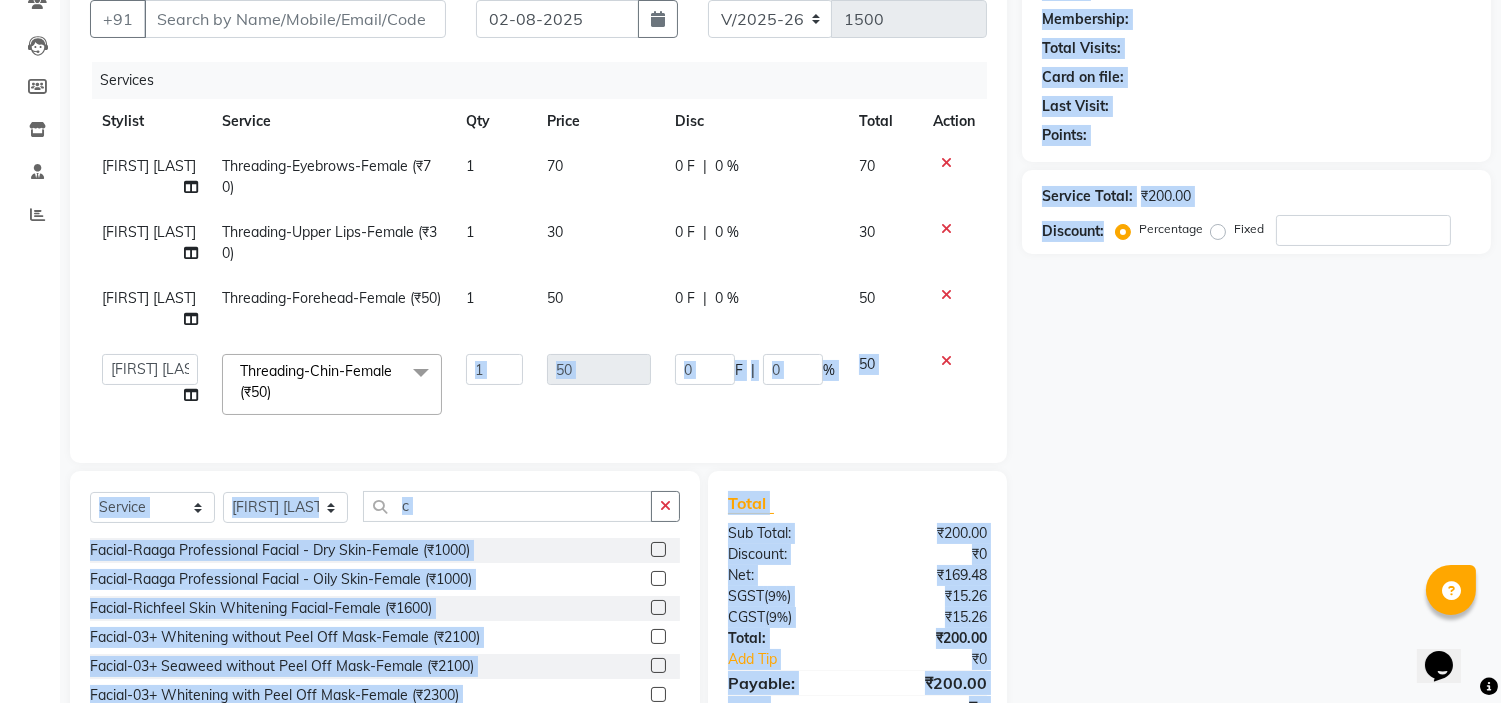 scroll, scrollTop: 0, scrollLeft: 14, axis: horizontal 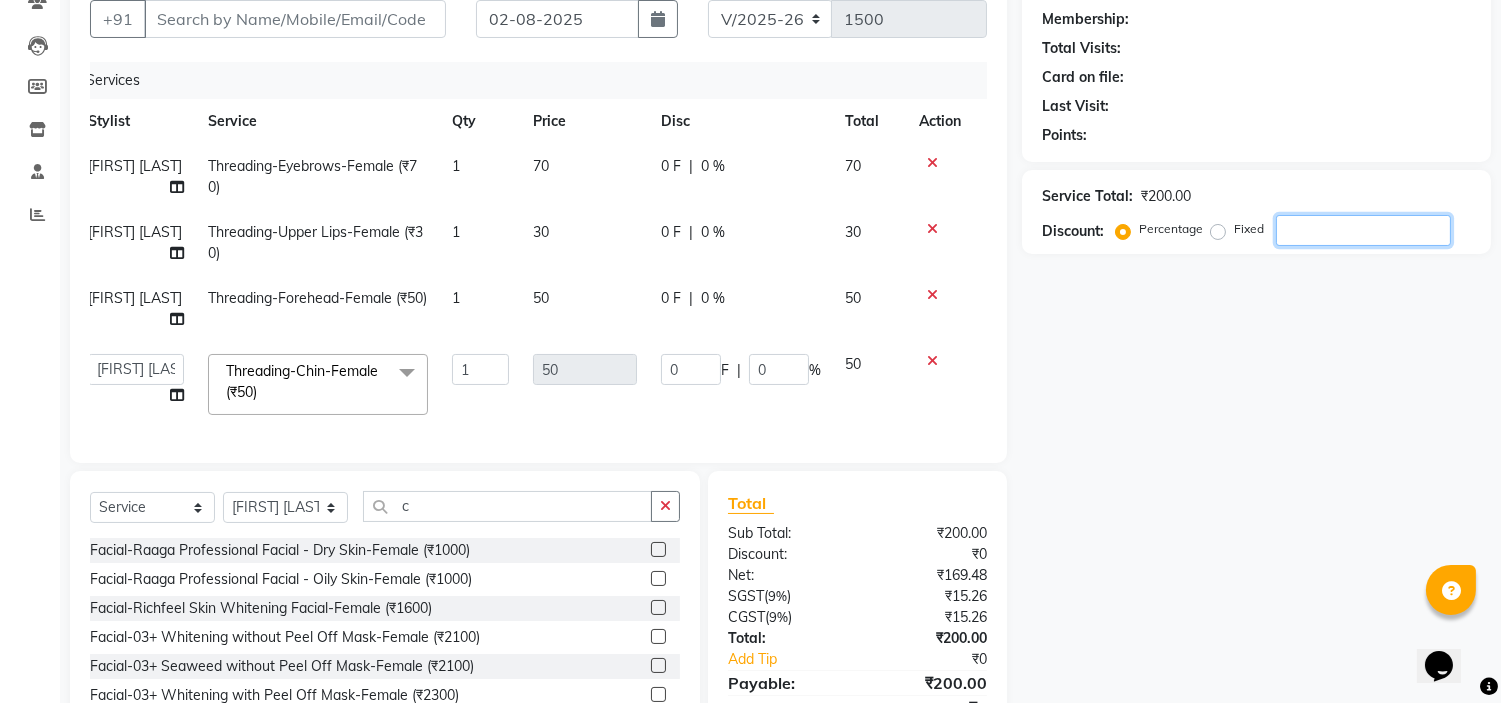 click on "Name: Membership: Total Visits: Card on file: Last Visit:  Points:  Service Total:  ₹200.00  Discount:  Percentage   Fixed" 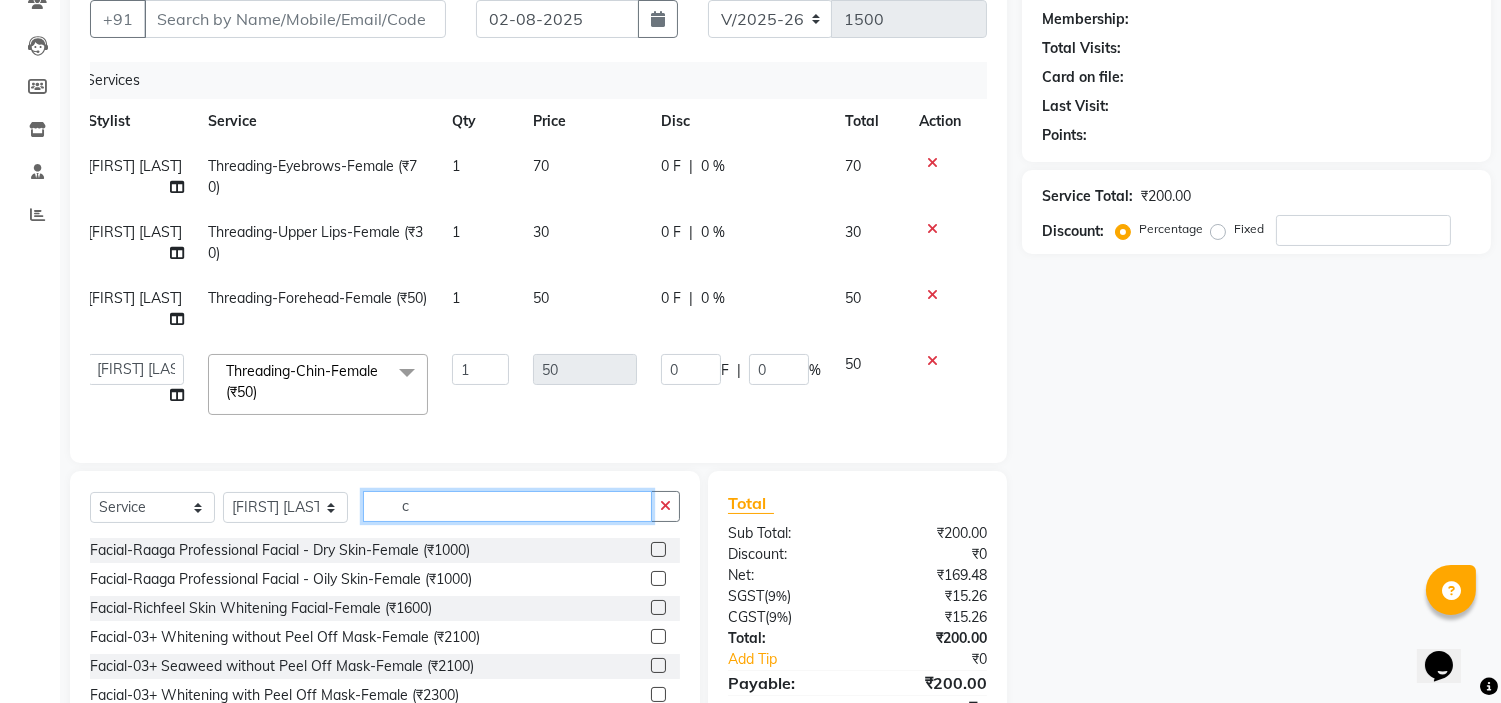 click on "c" 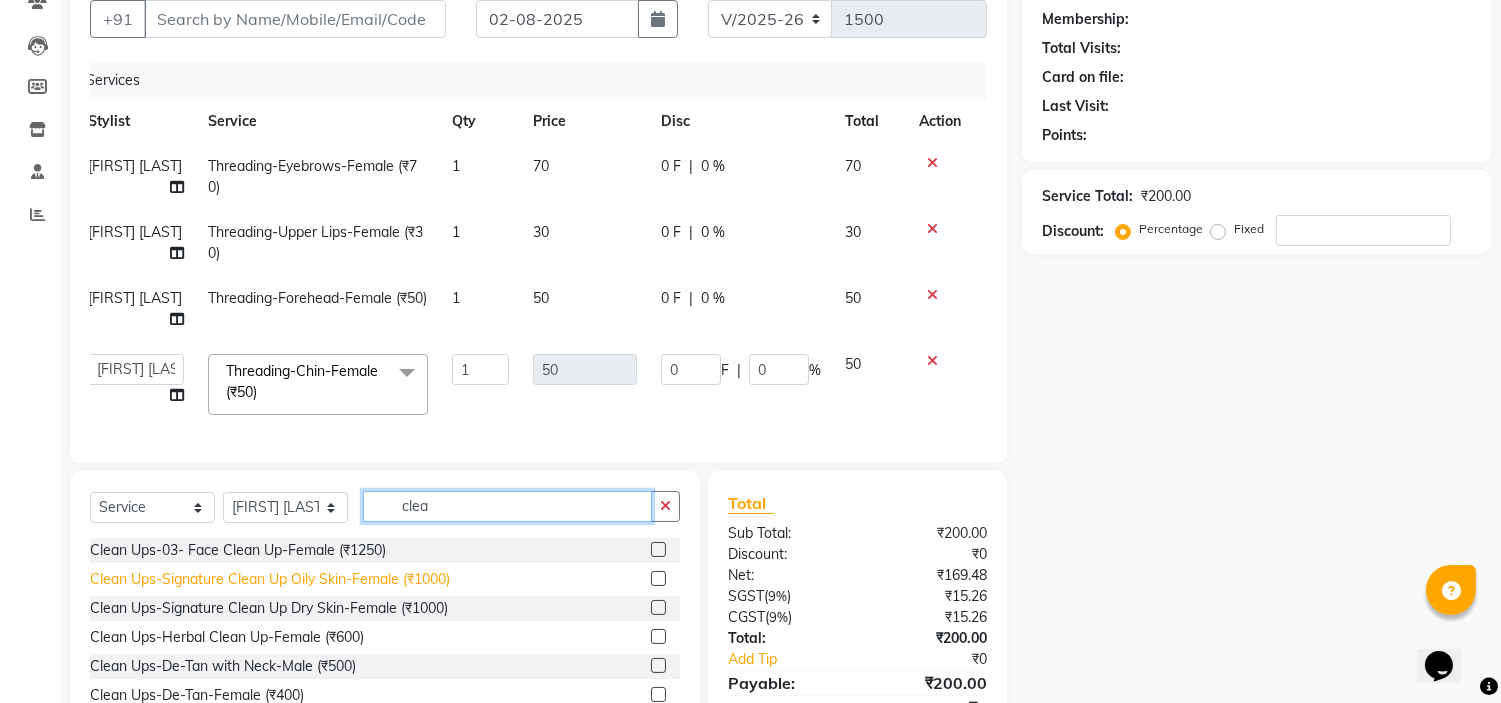 type on "clea" 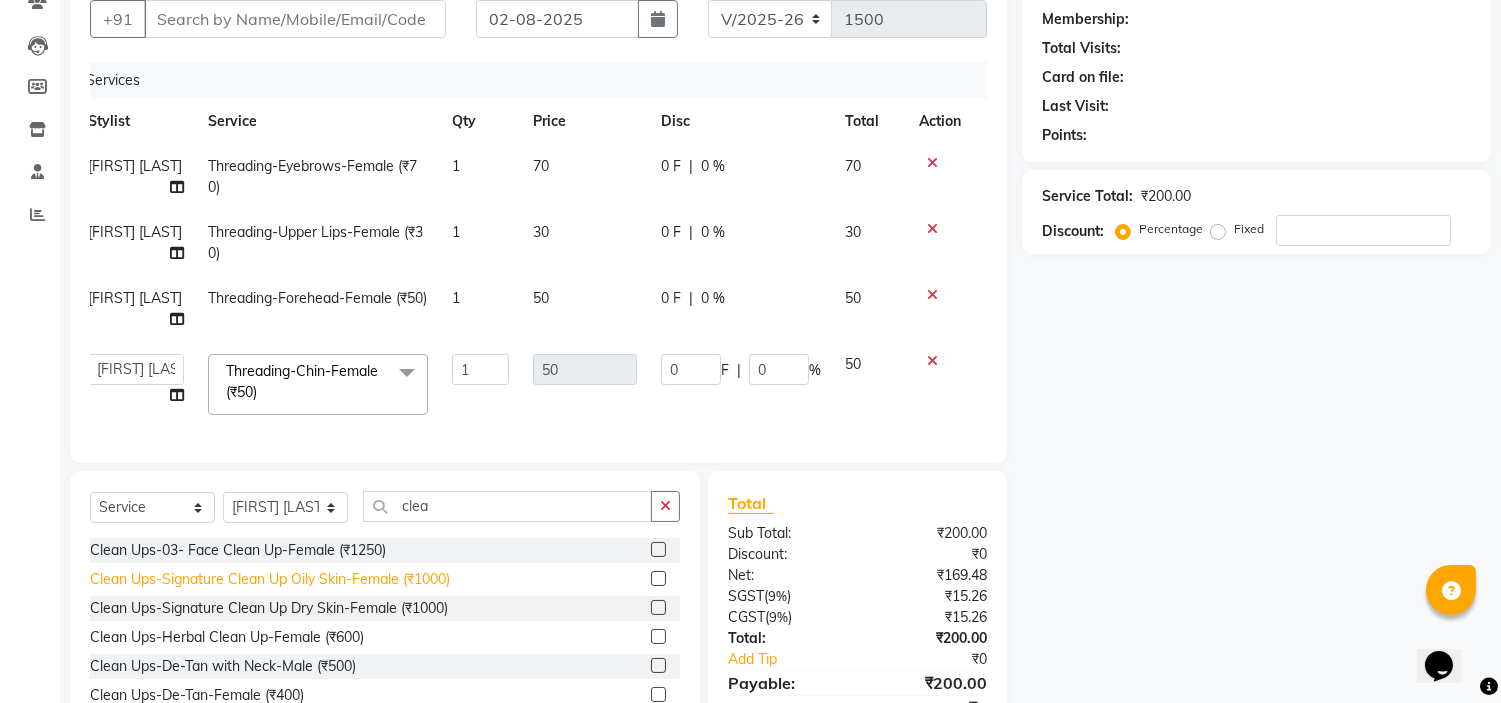 click on "Clean Ups-Signature Clean Up Oily Skin-Female (₹1000)" 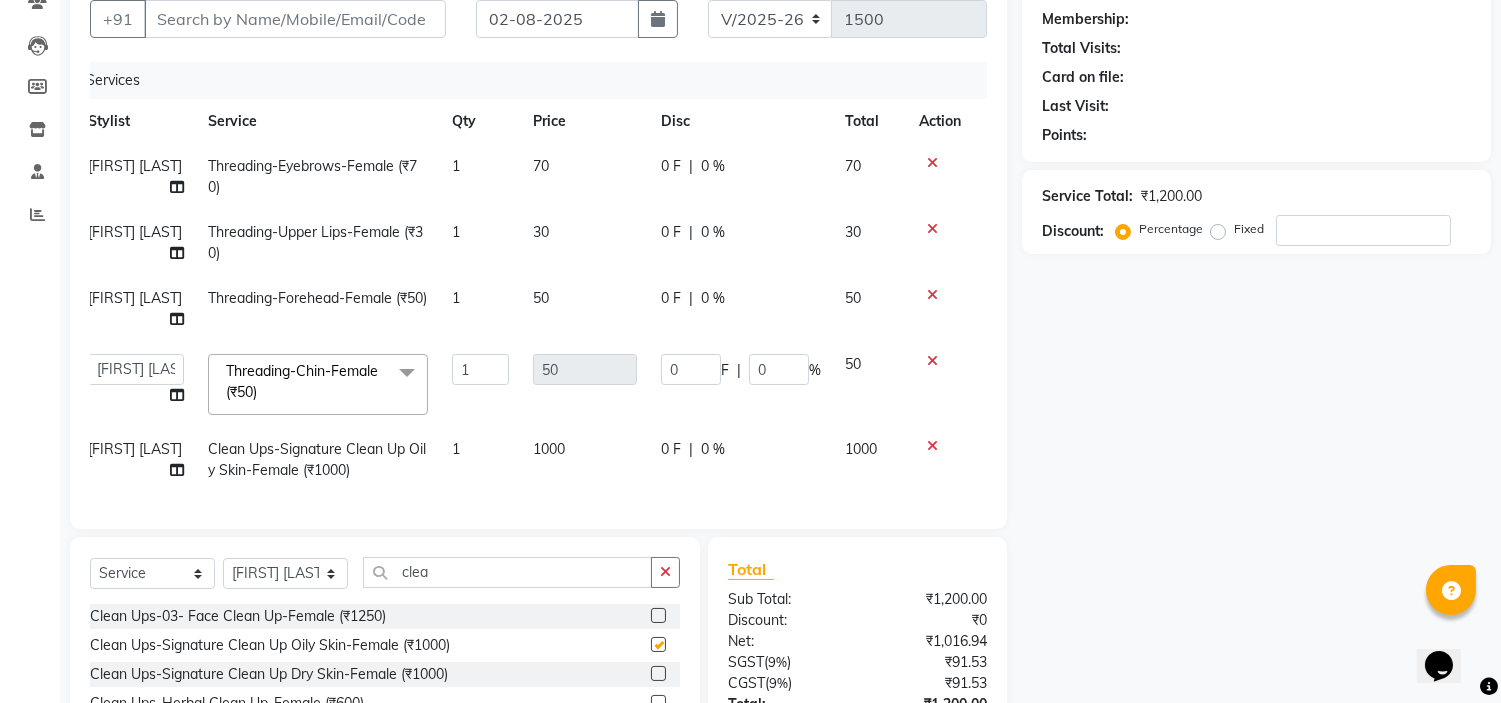 checkbox on "false" 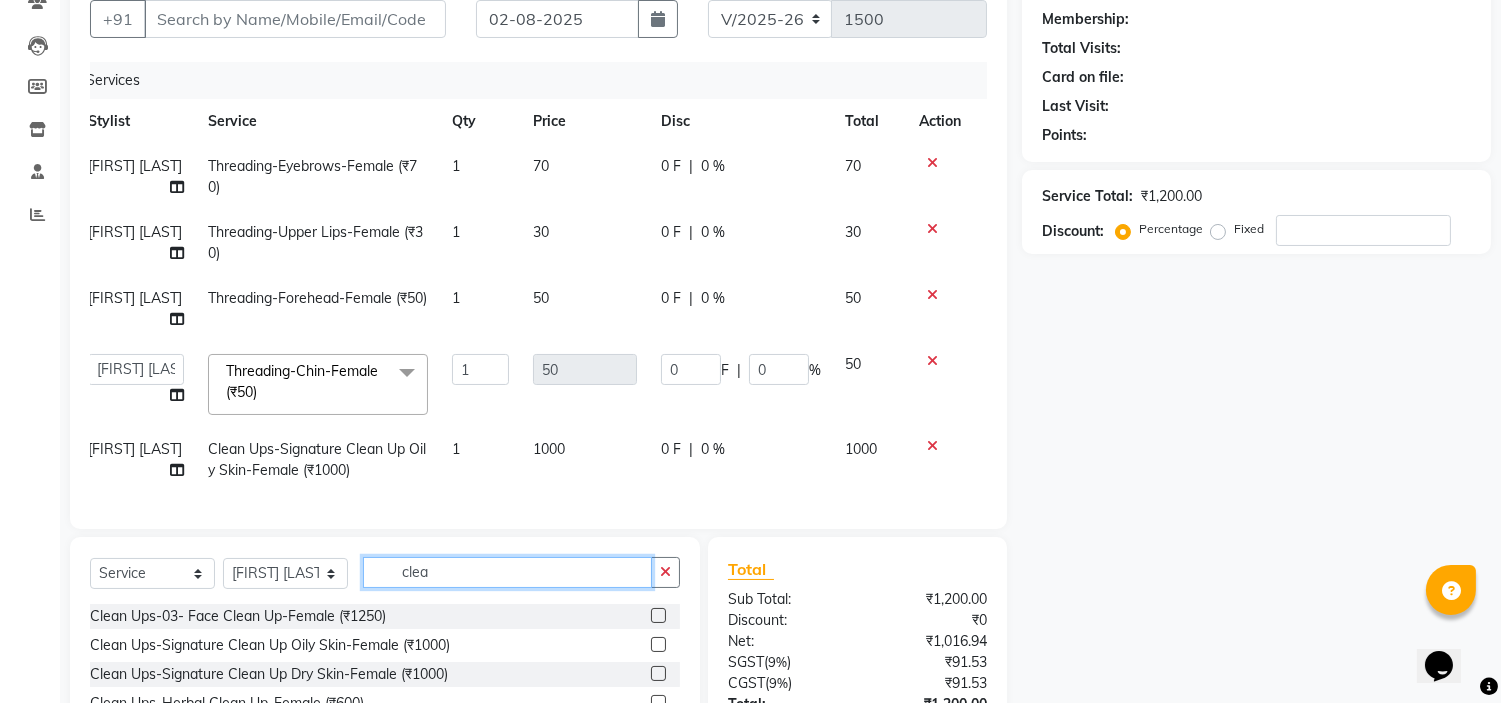 click on "clea" 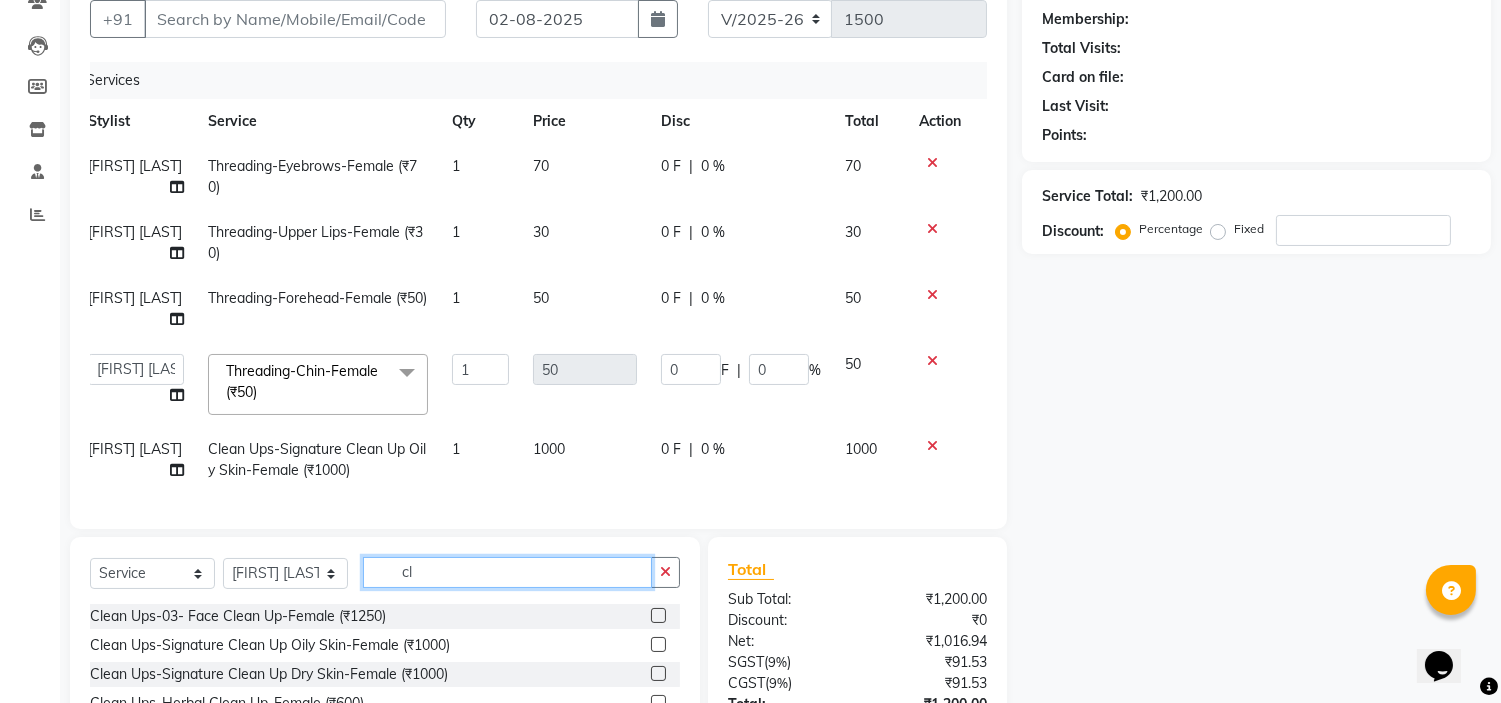 type on "c" 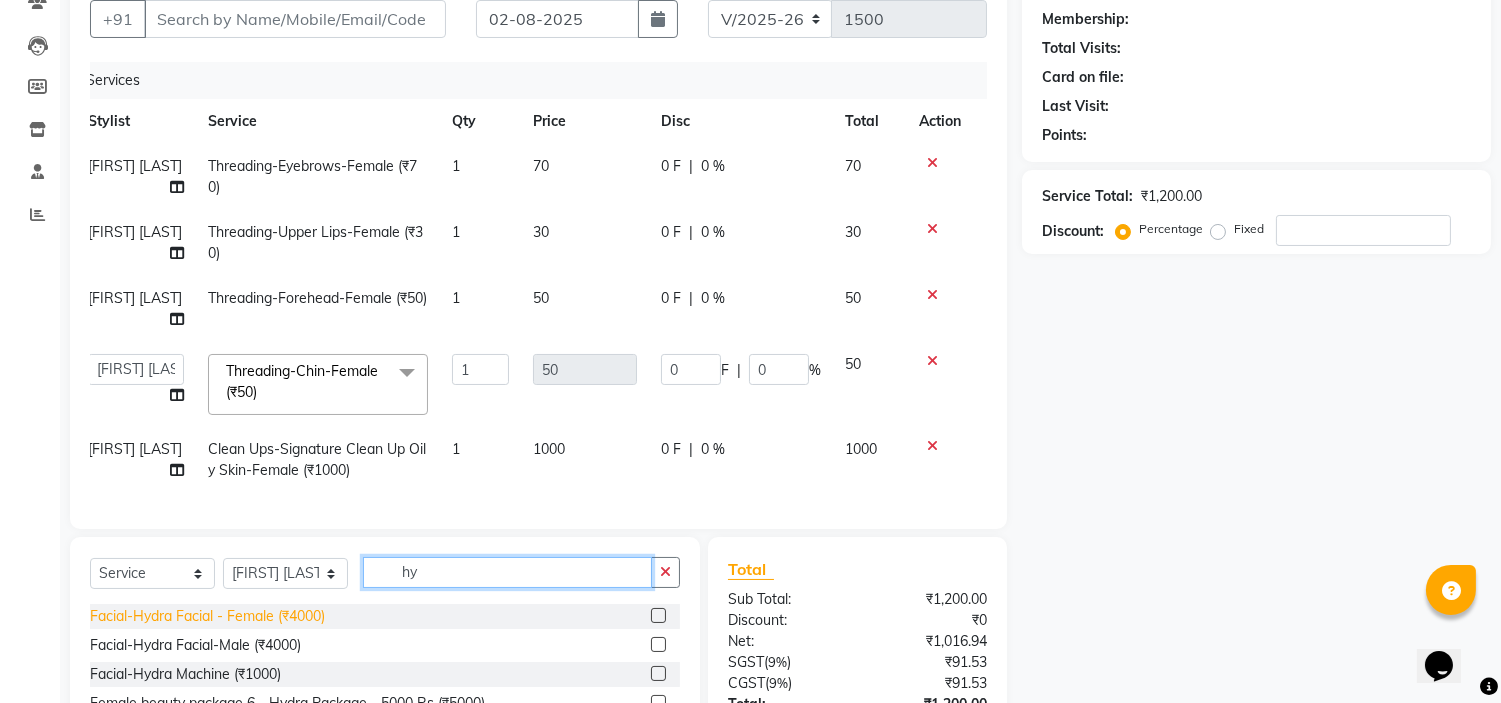 type on "hy" 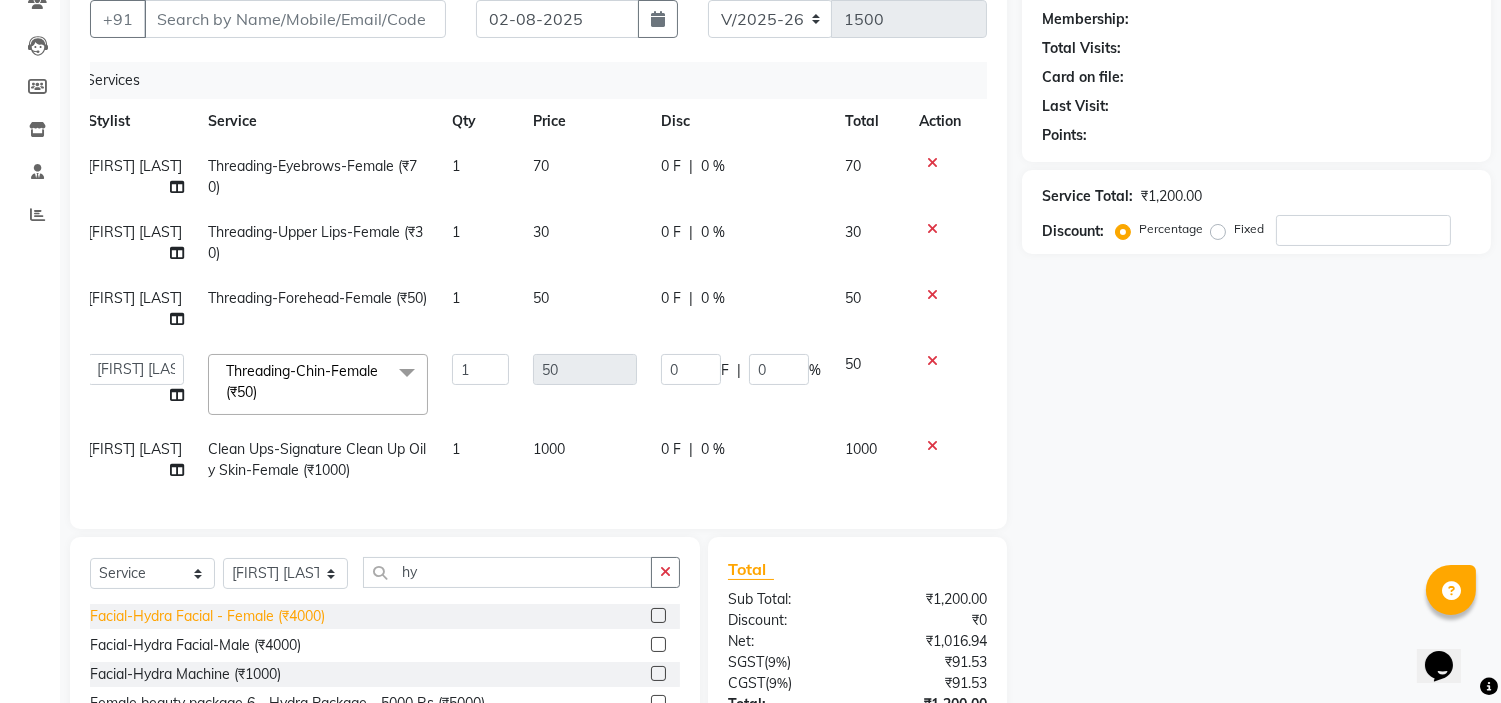 click on "Facial-Hydra Facial - Female (₹4000)" 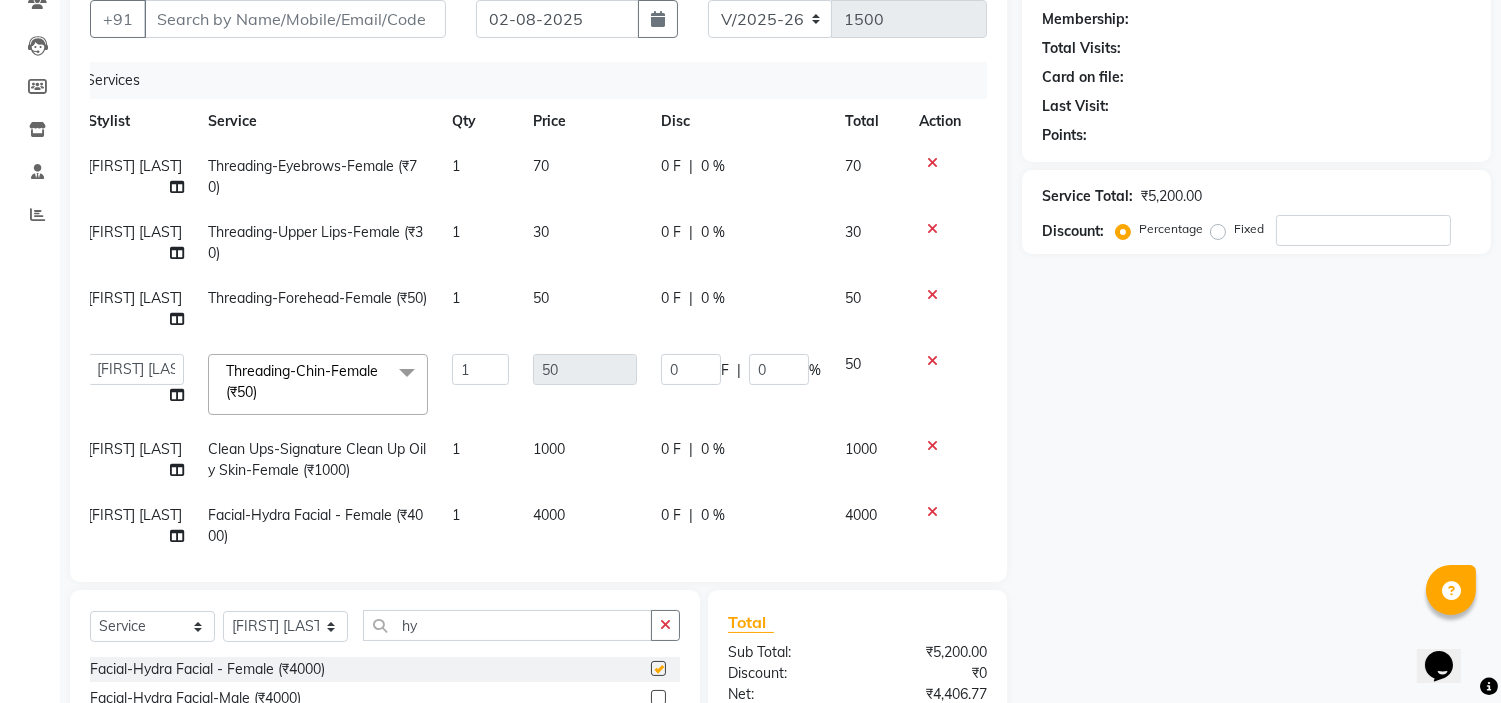 checkbox on "false" 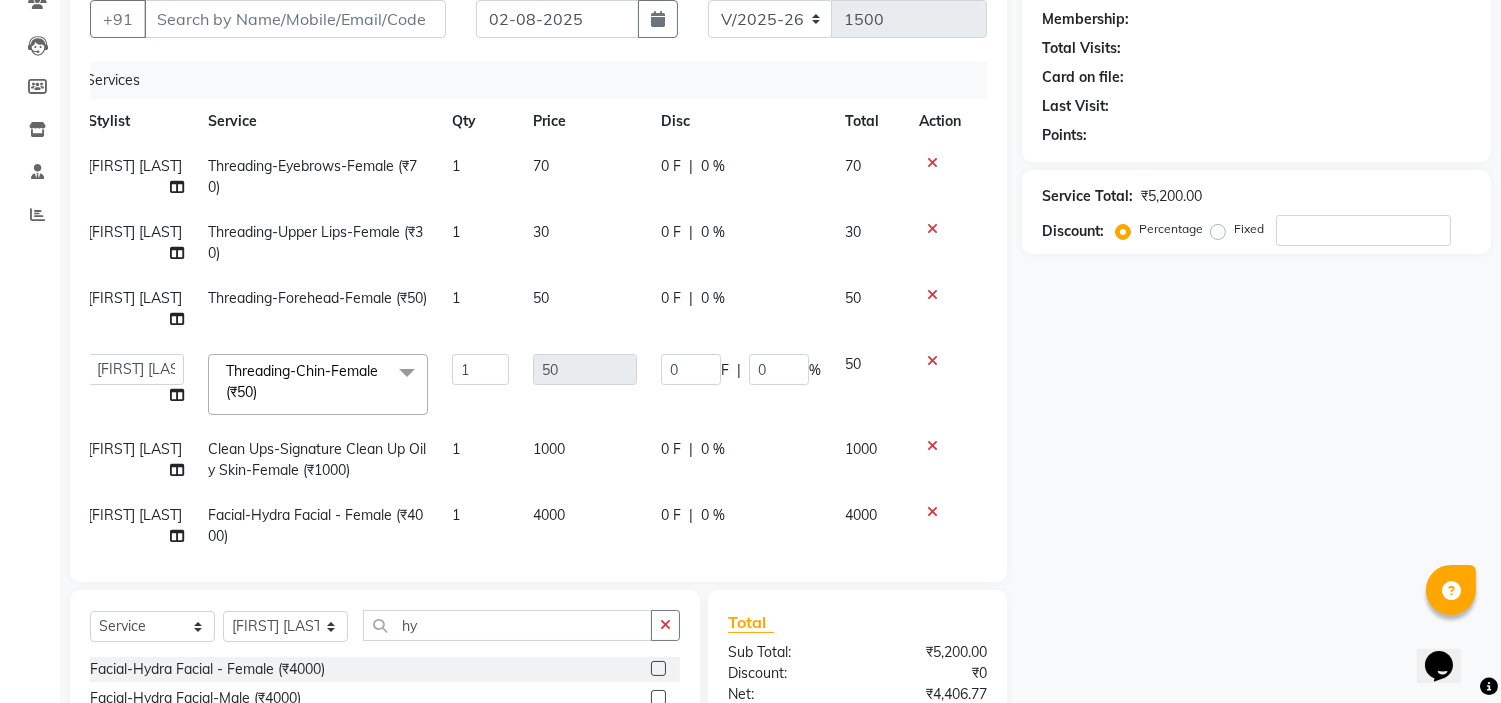 scroll, scrollTop: 396, scrollLeft: 0, axis: vertical 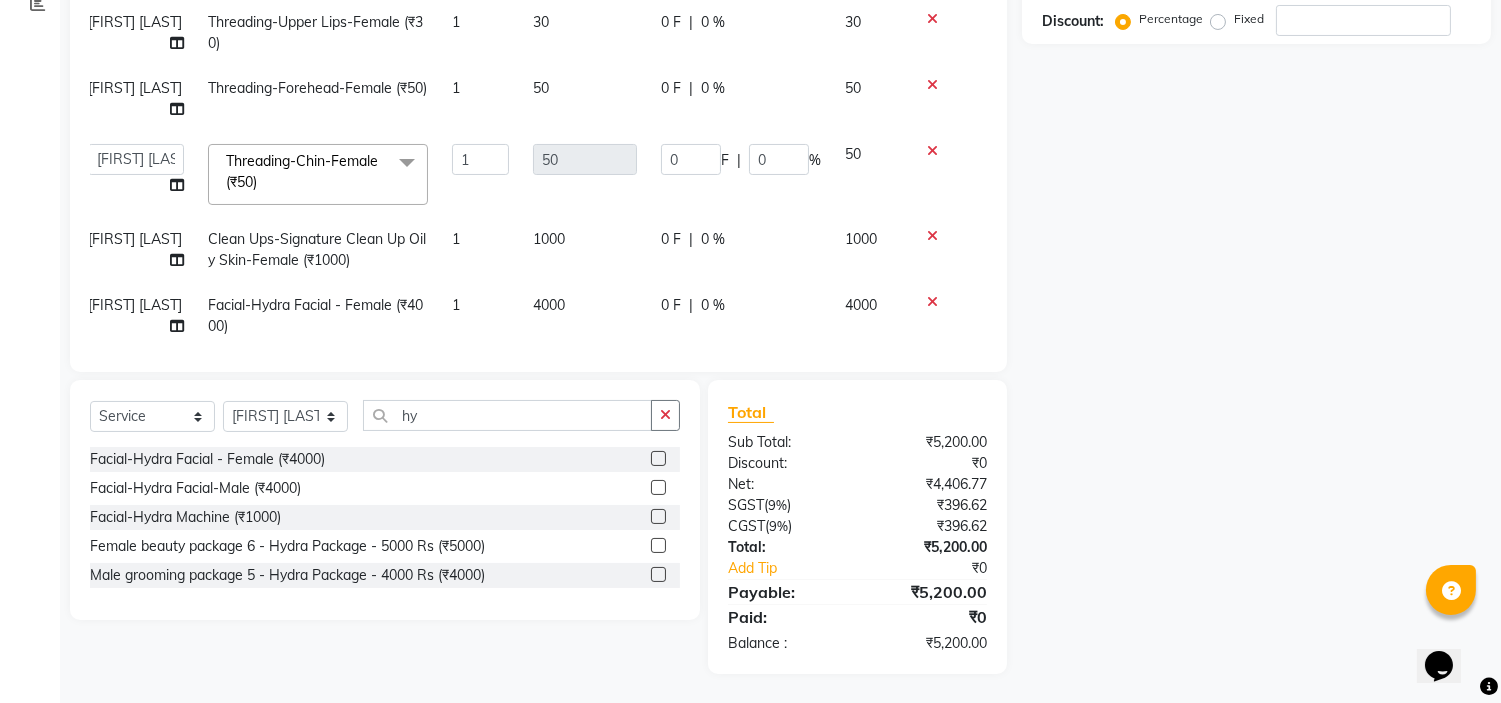 click 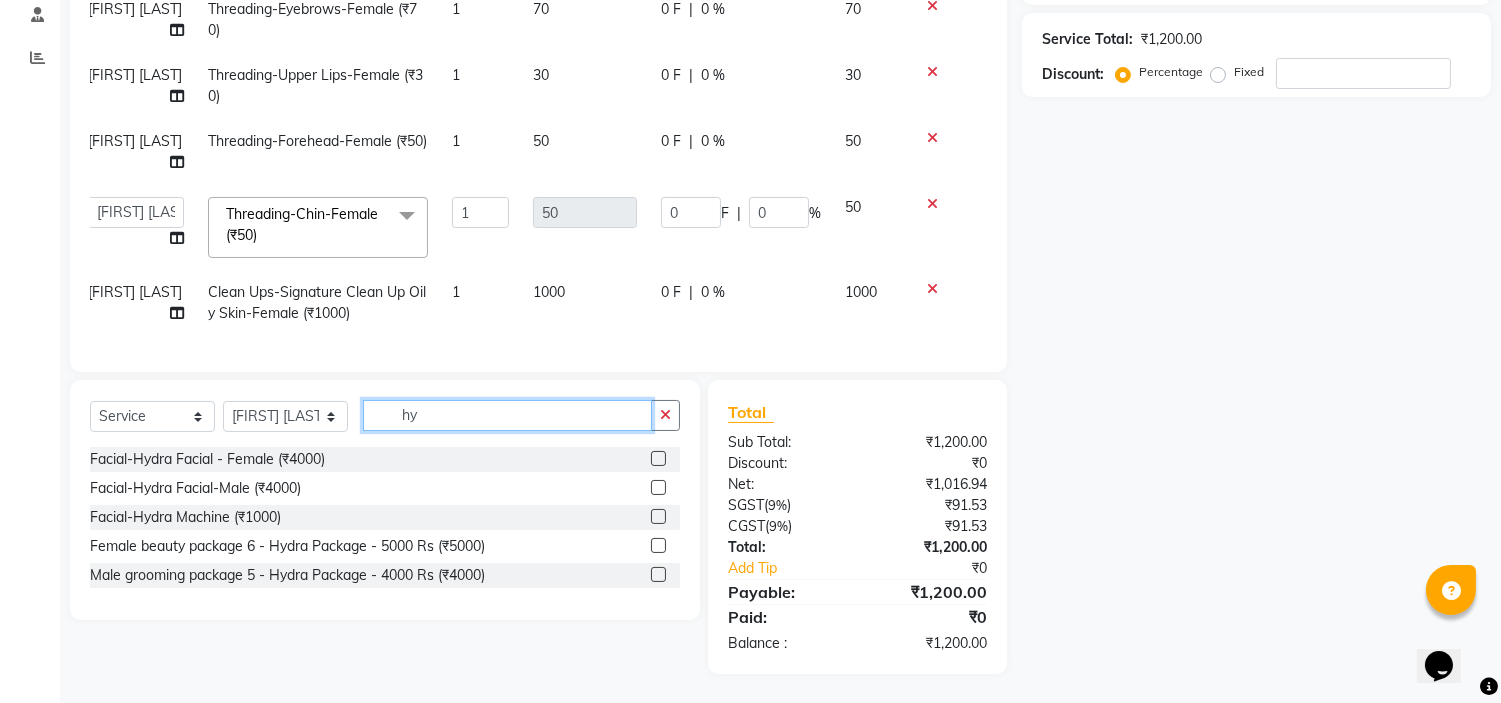 click on "hy" 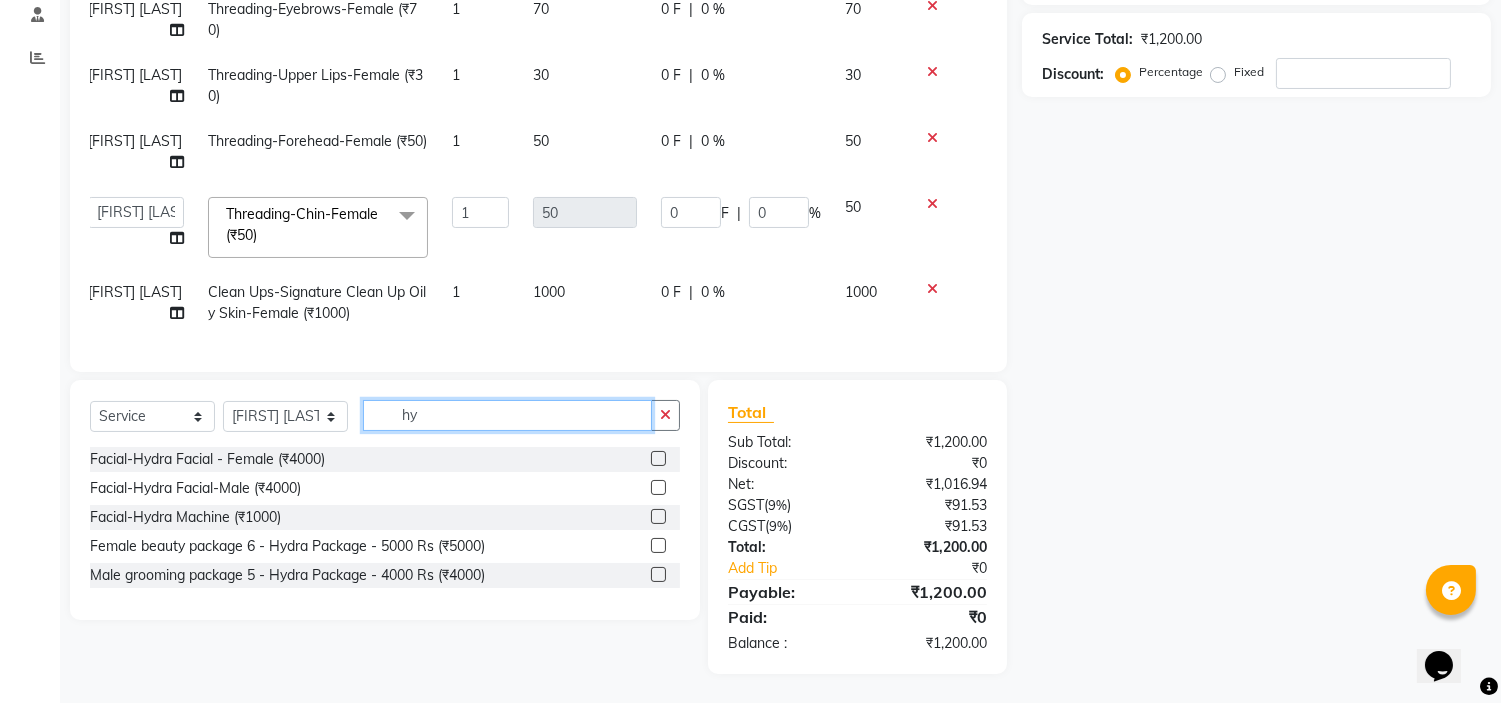 type on "h" 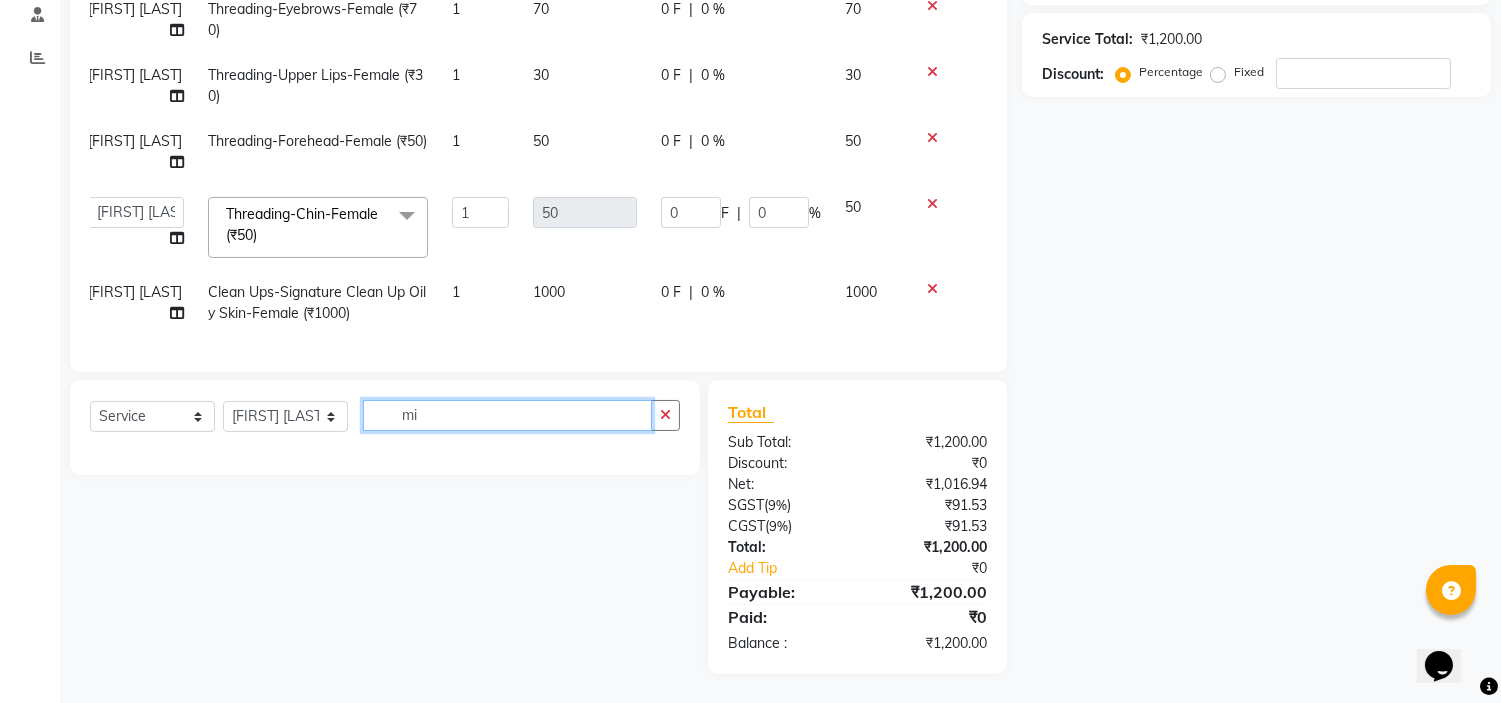 type on "m" 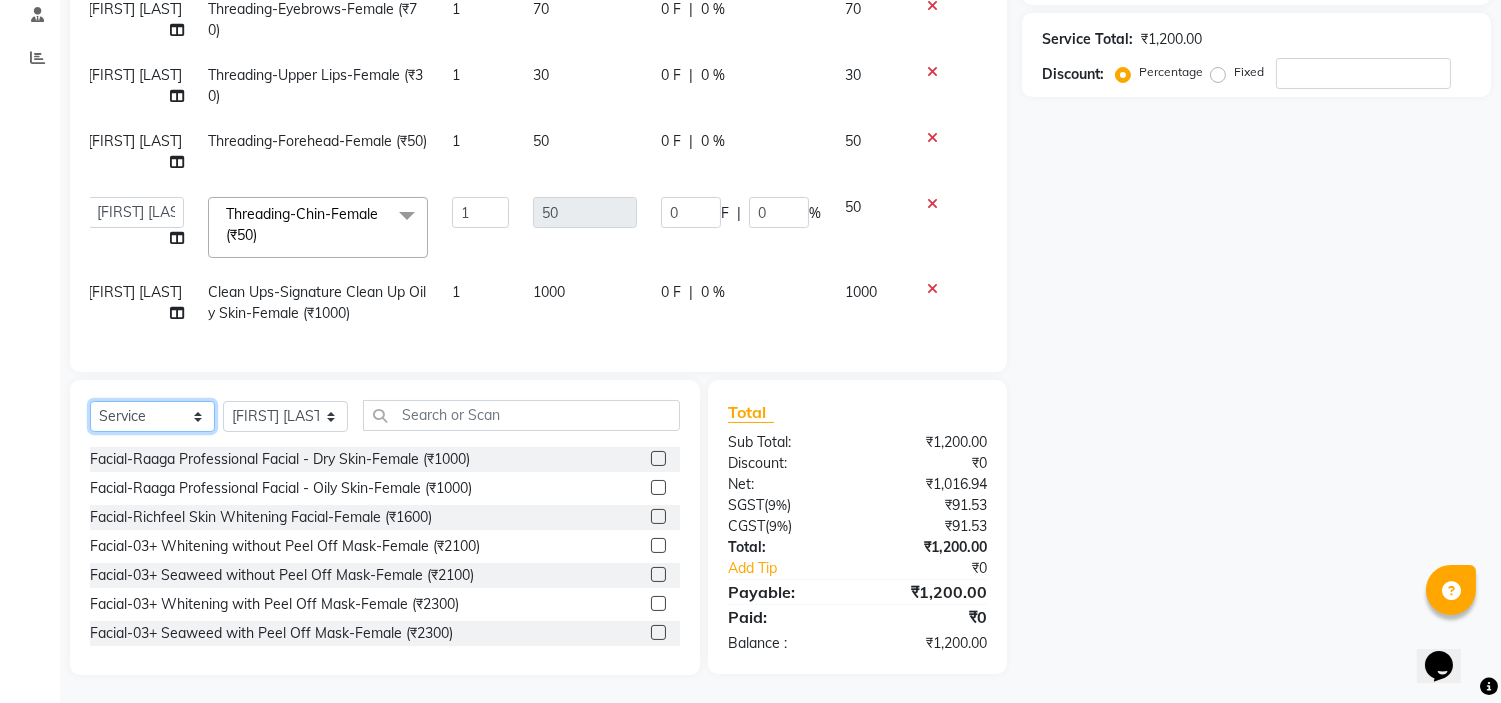 click on "Select  Service  Product  Membership  Package Voucher Prepaid Gift Card" 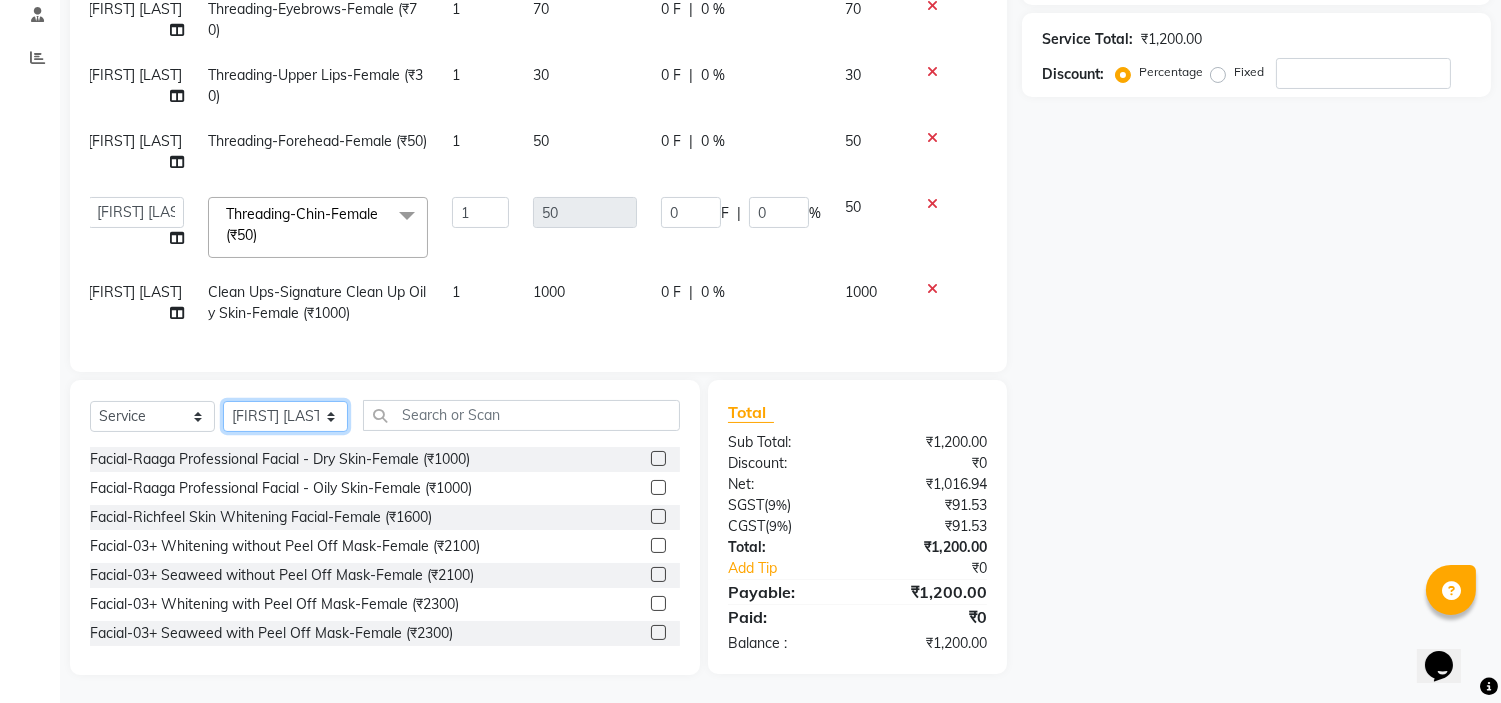 click on "Select Stylist Avi Sonawane Kamlesh Nikam Kaveri Nikam Pallavi Waghamare Shruti Khapake Sneha Jadhav Sohail Shaikh  Vivek Hire" 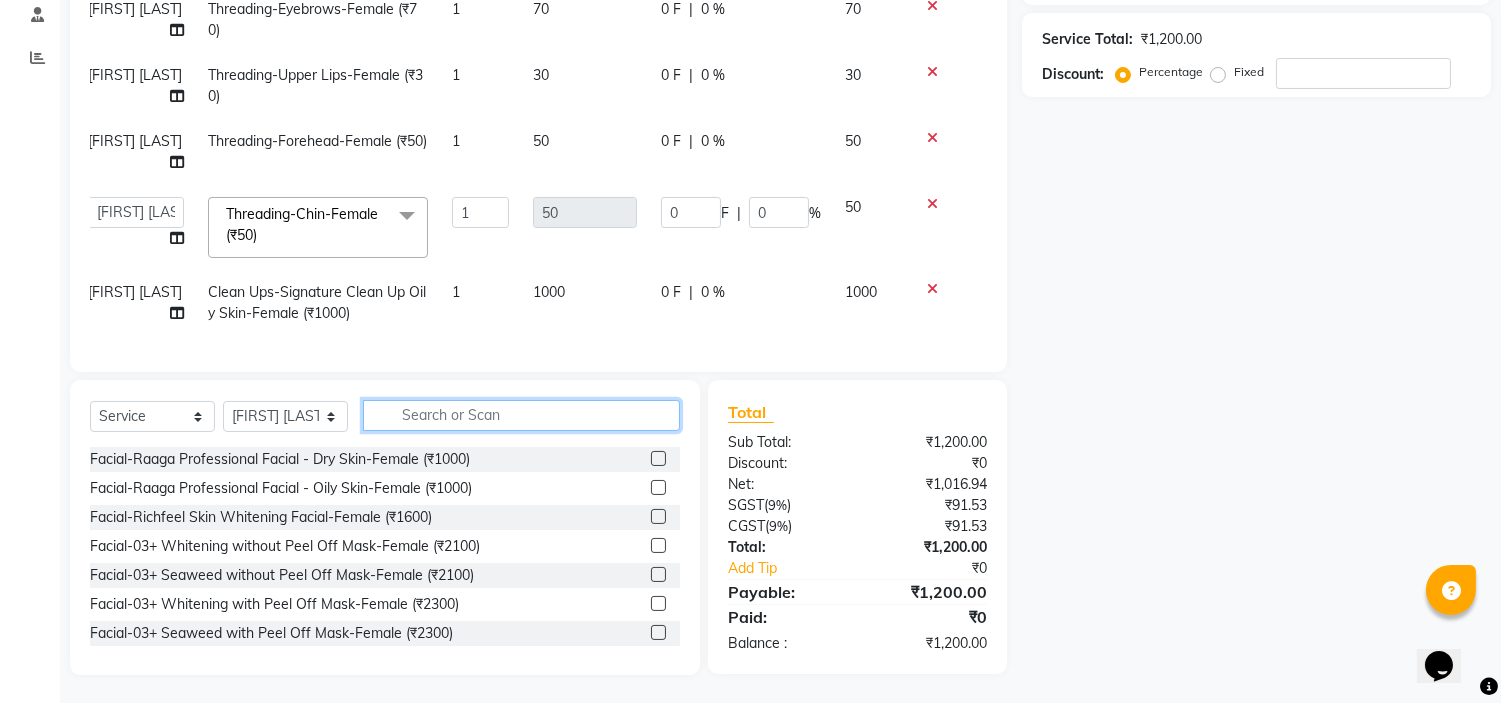 click 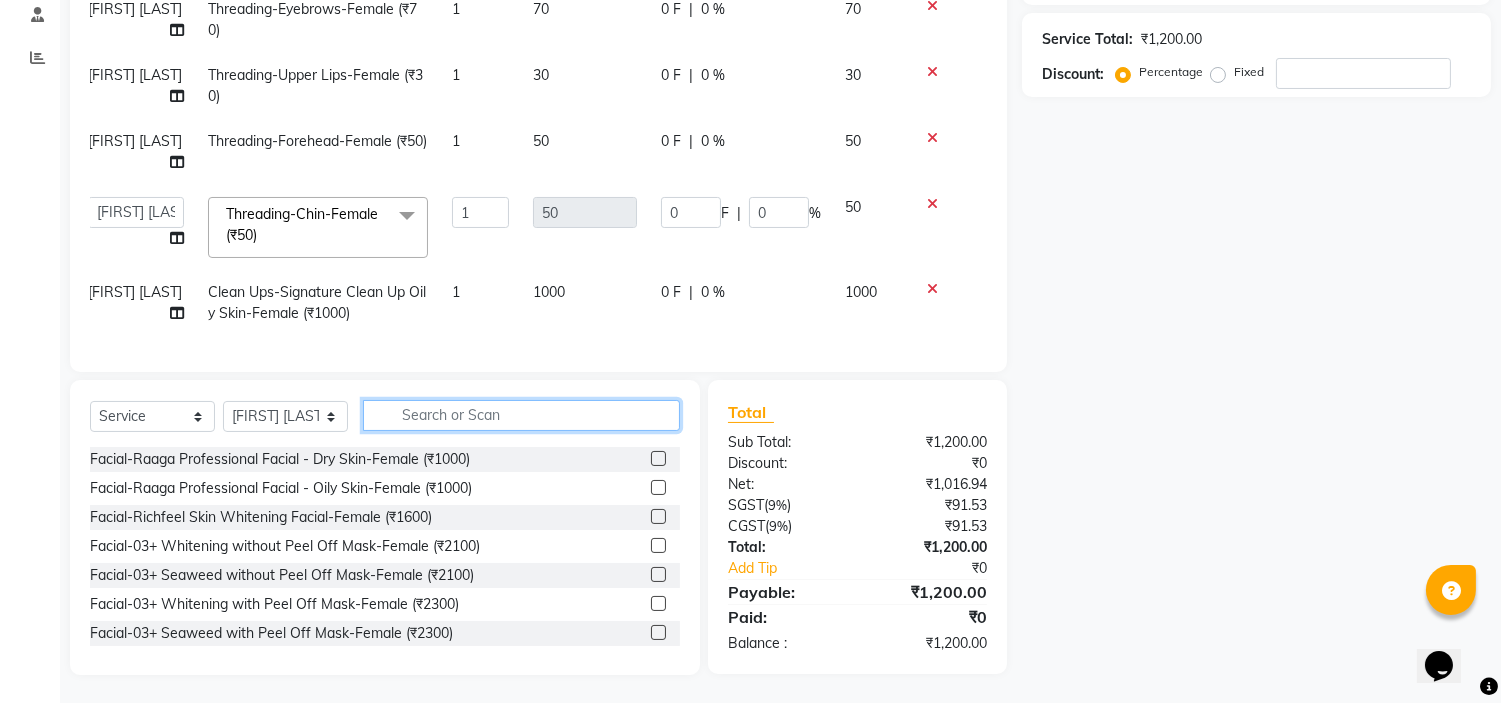 type on "m" 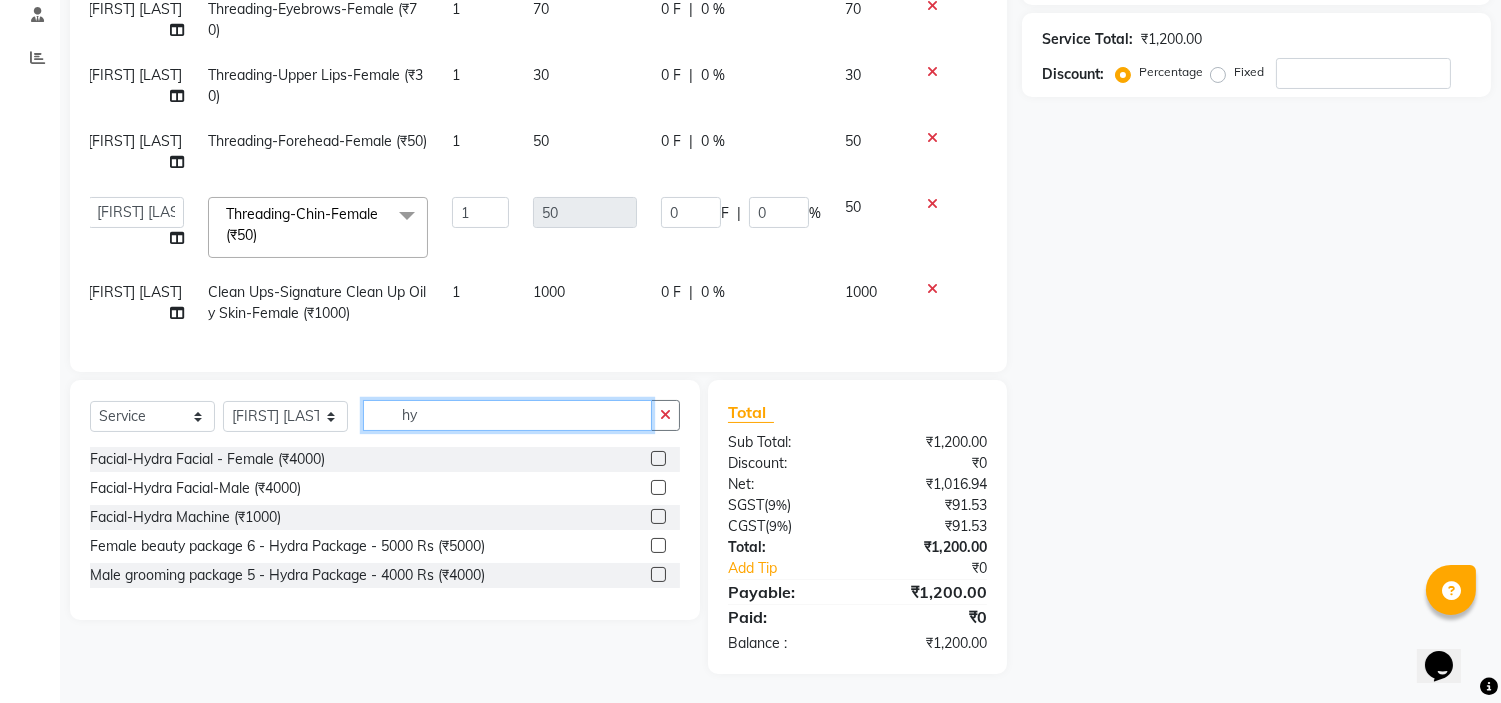 click on "hy" 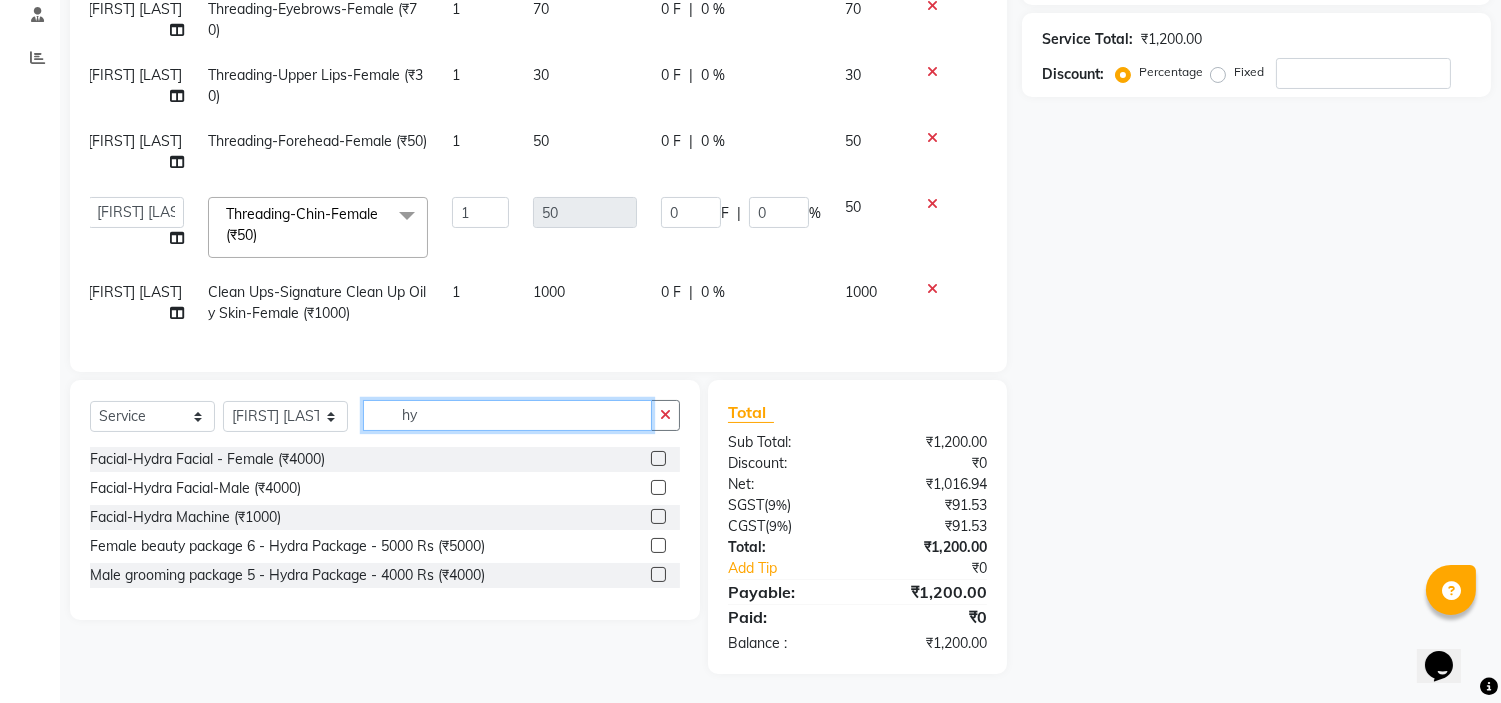 type on "h" 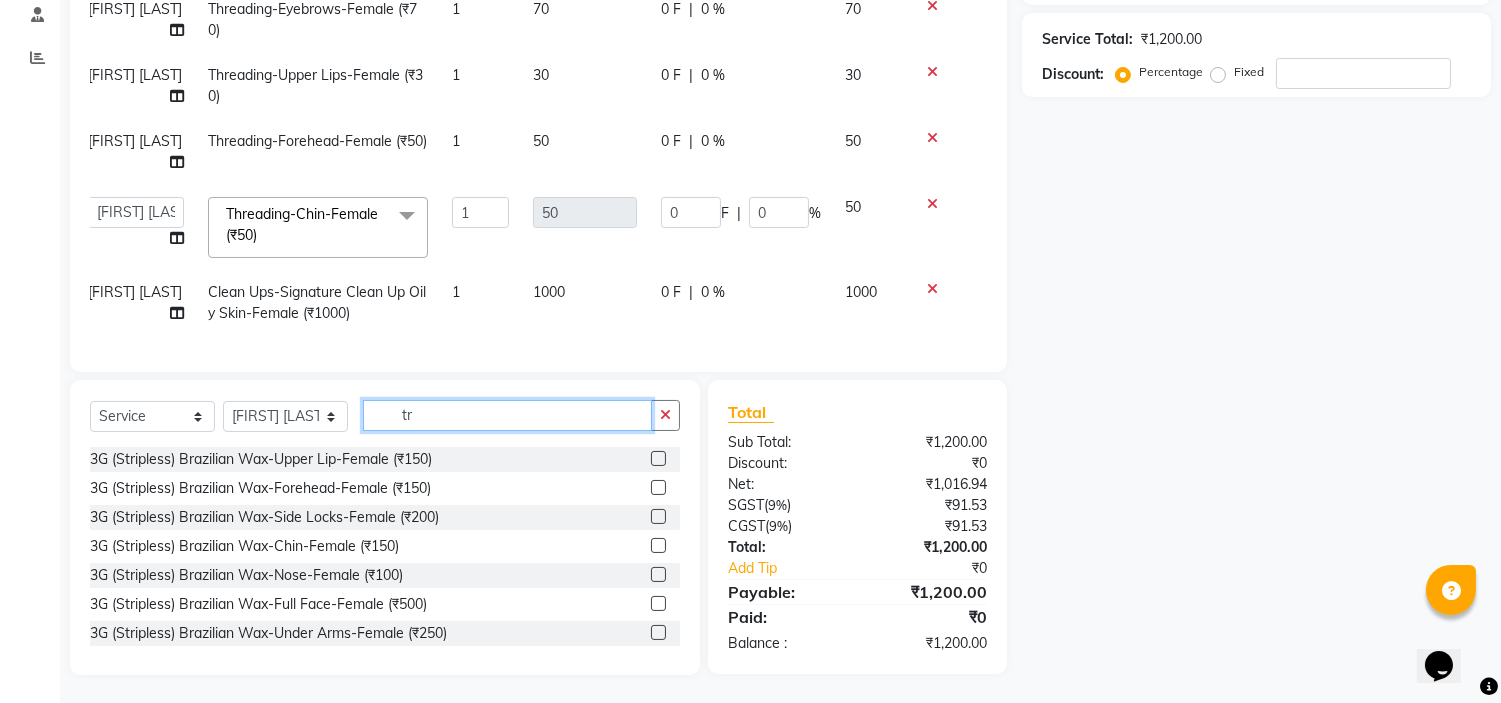 type on "t" 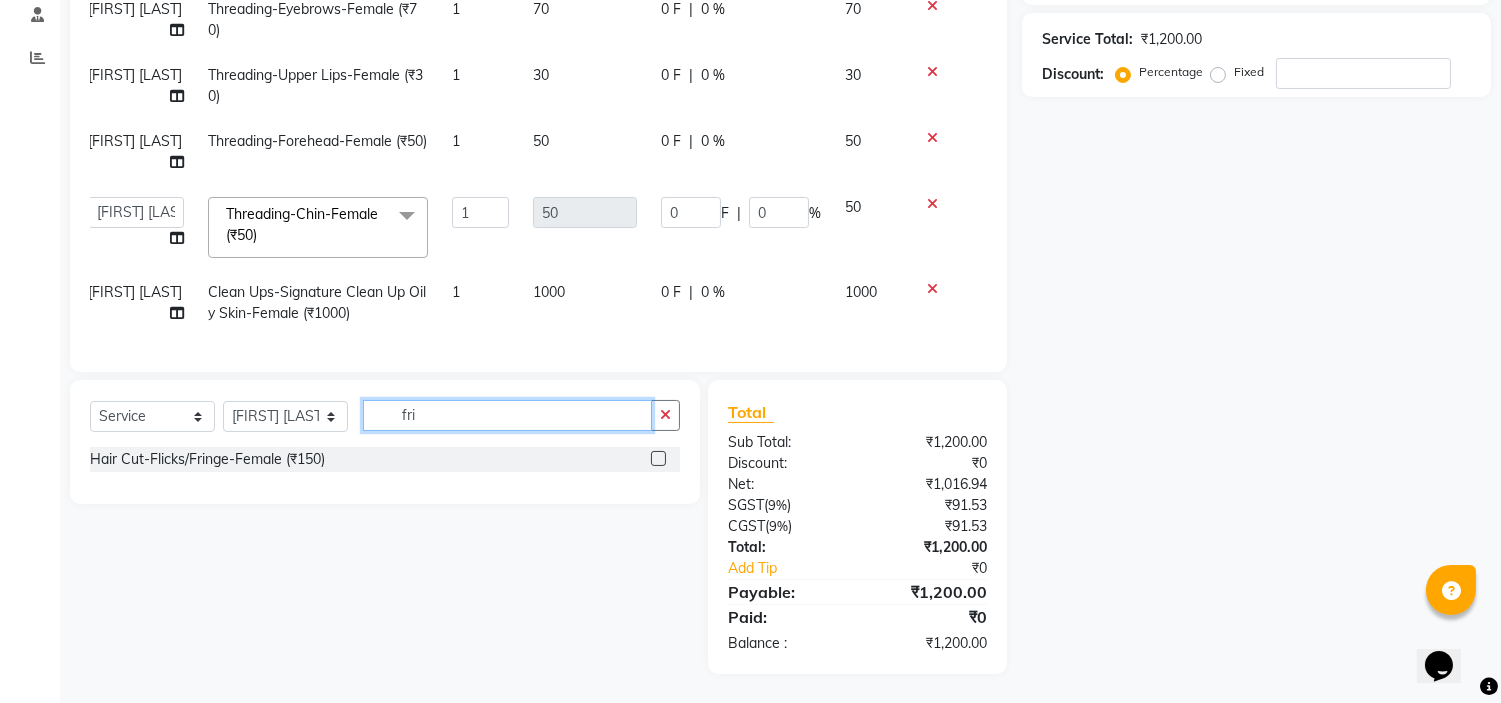 click on "fri" 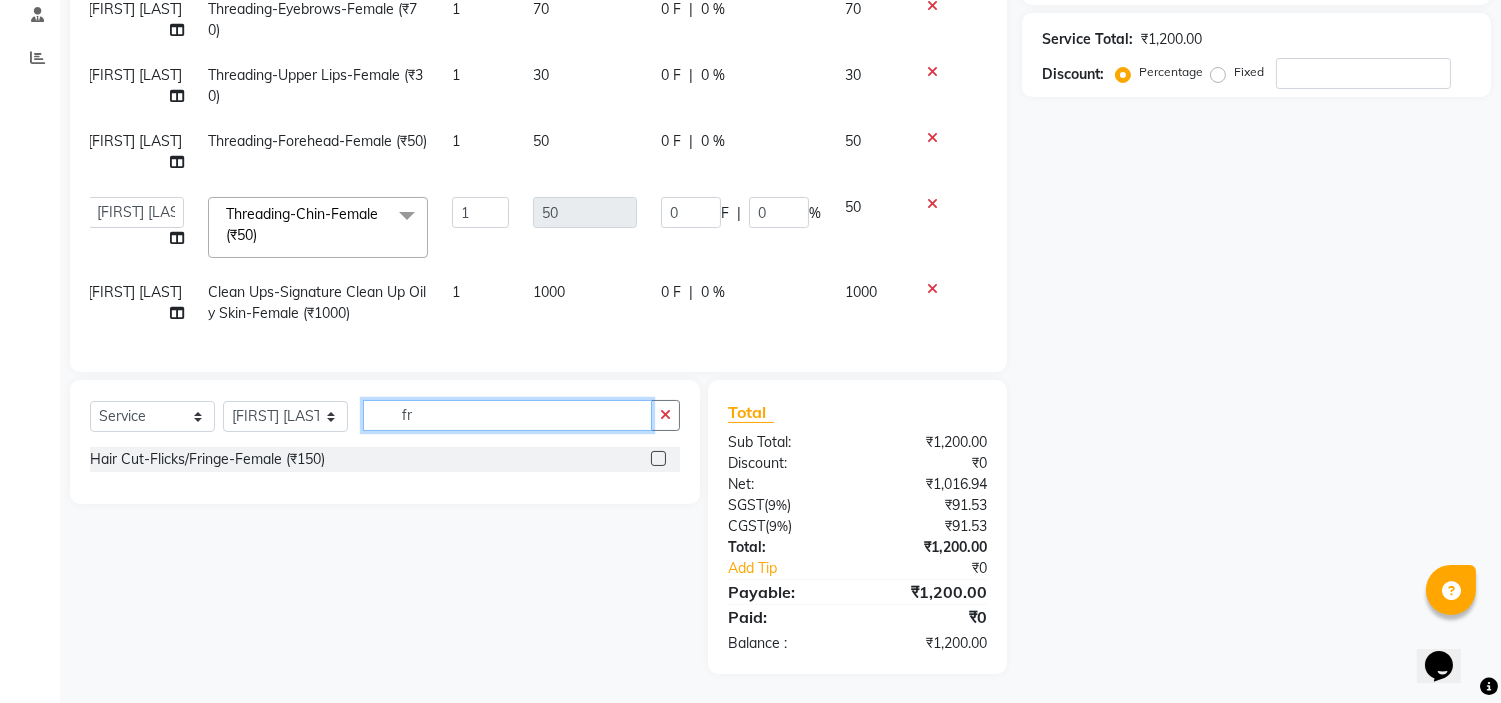 type on "f" 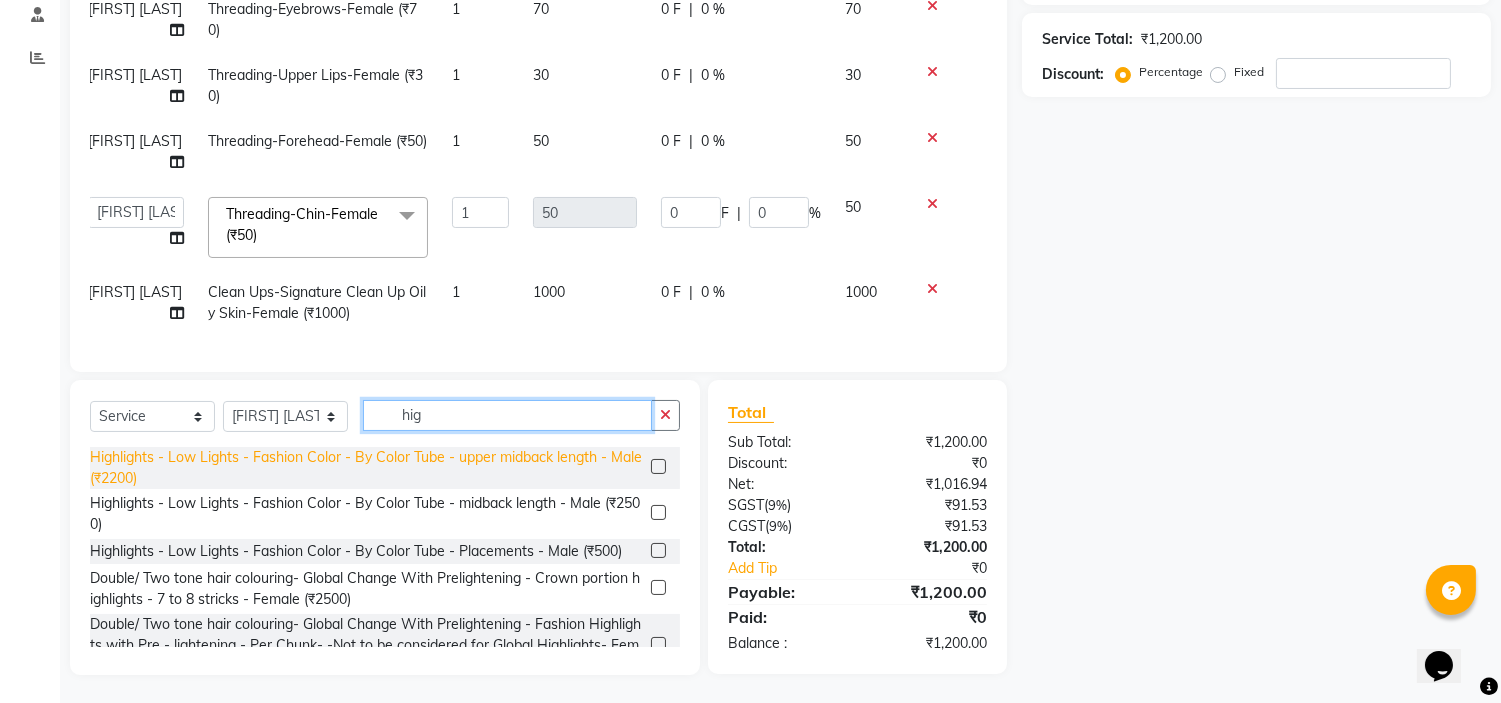scroll, scrollTop: 1000, scrollLeft: 0, axis: vertical 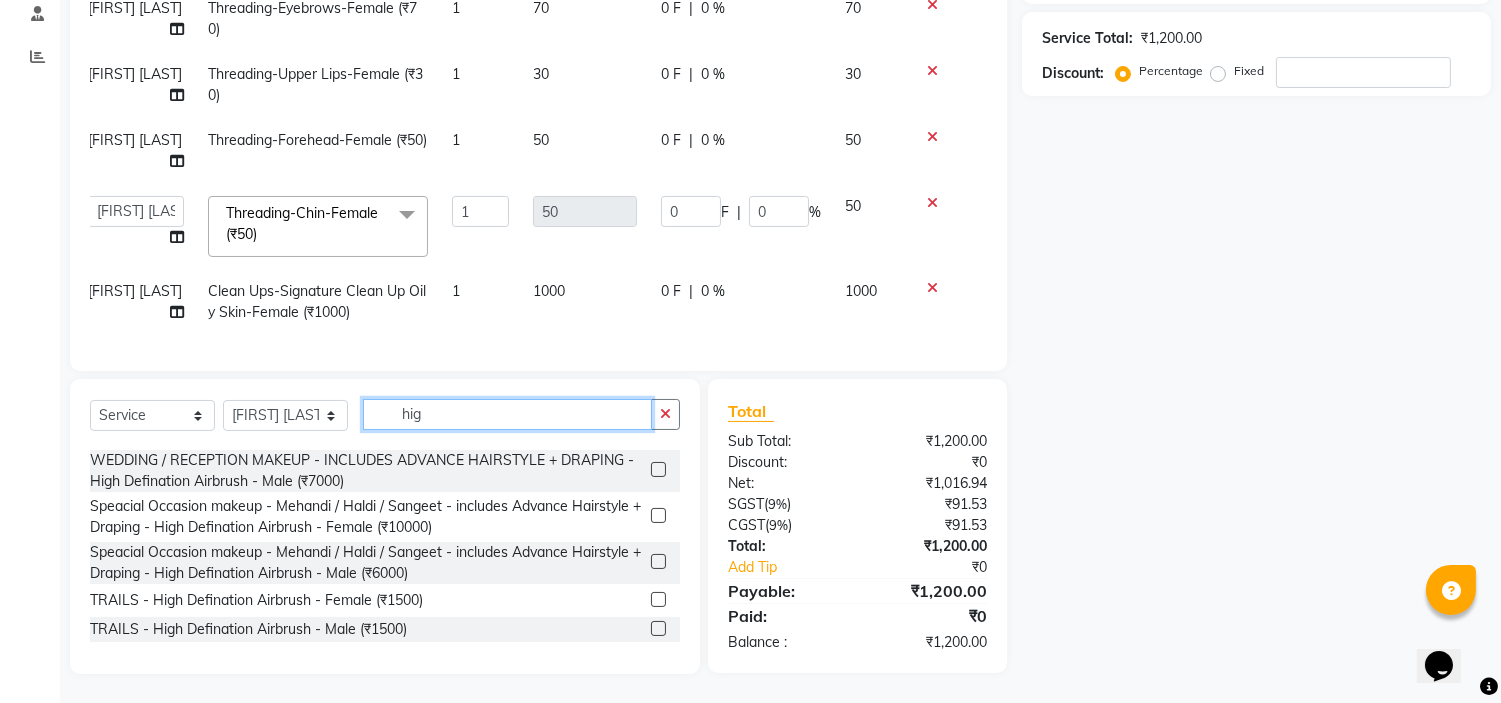 click on "hig" 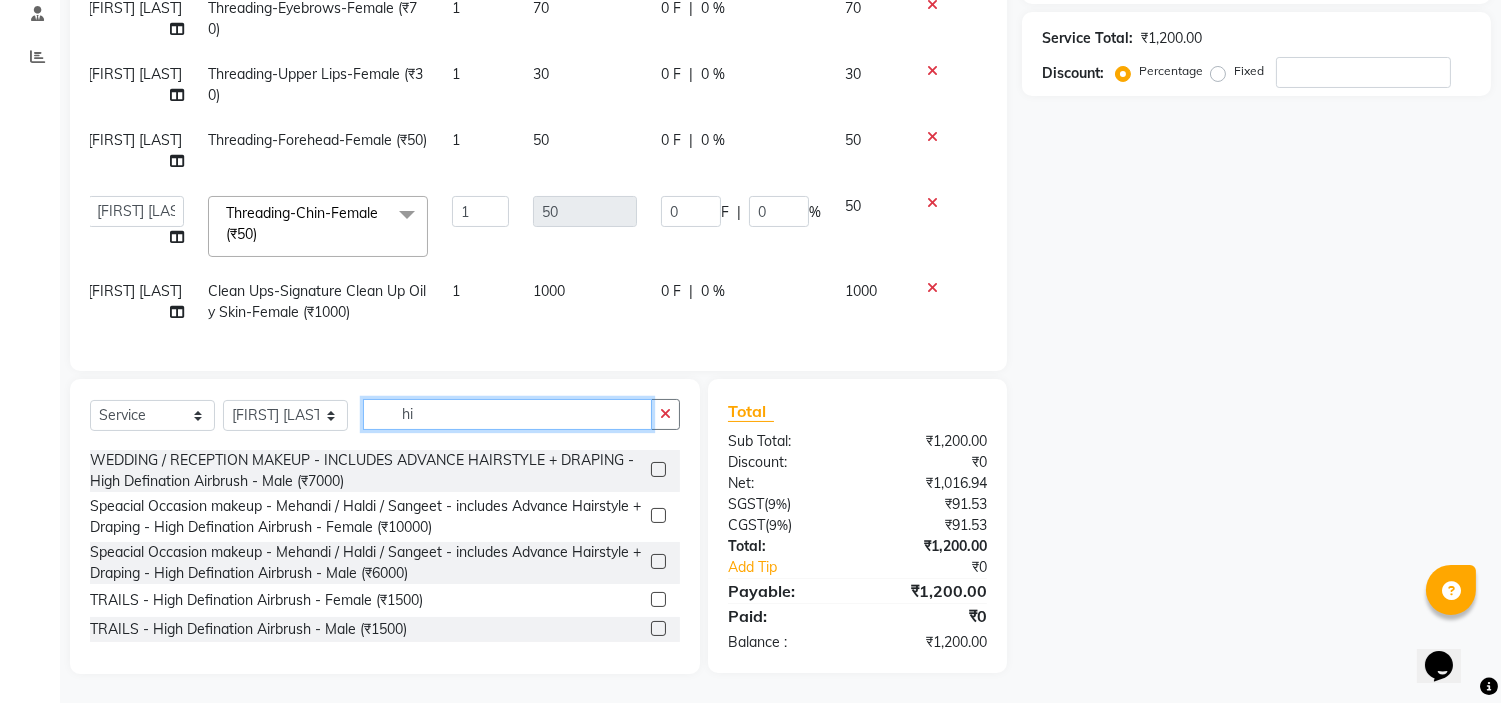 type on "h" 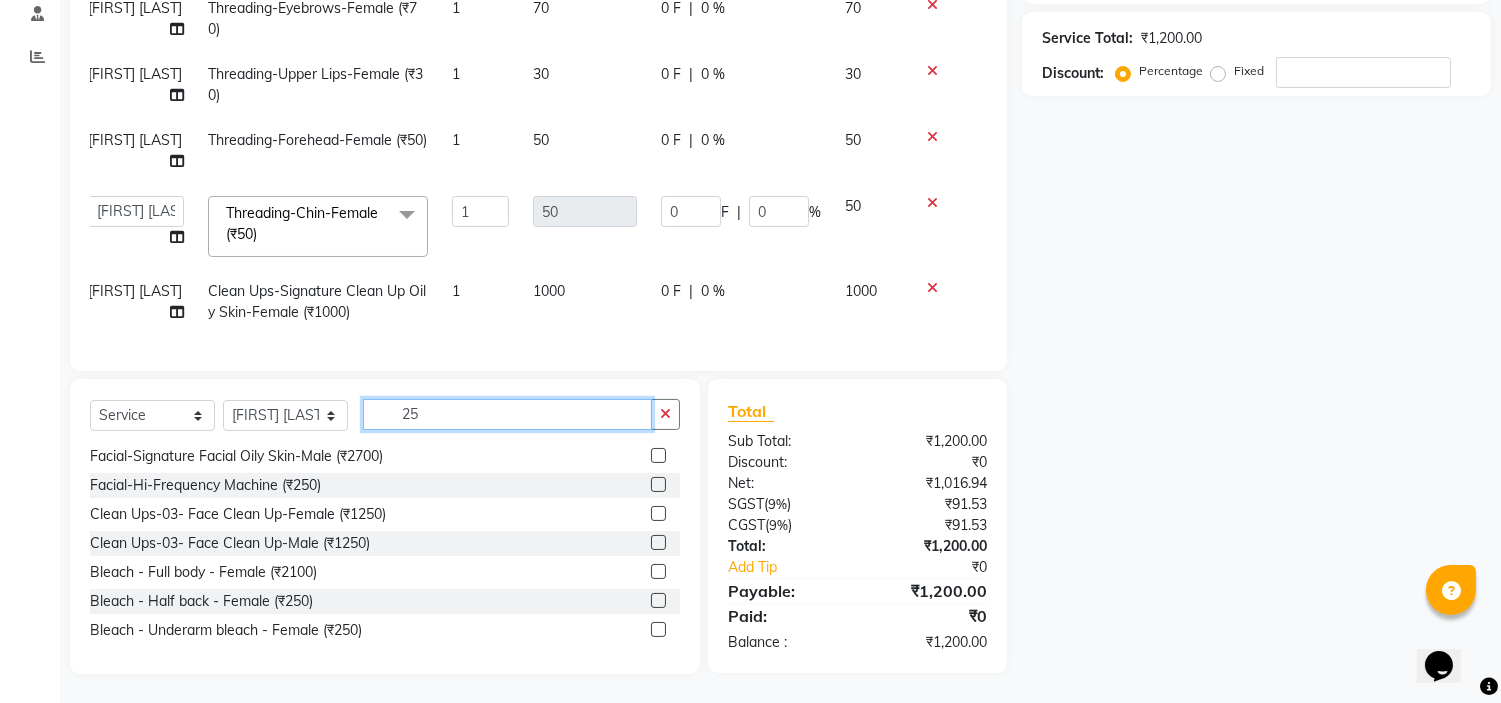 scroll, scrollTop: 0, scrollLeft: 0, axis: both 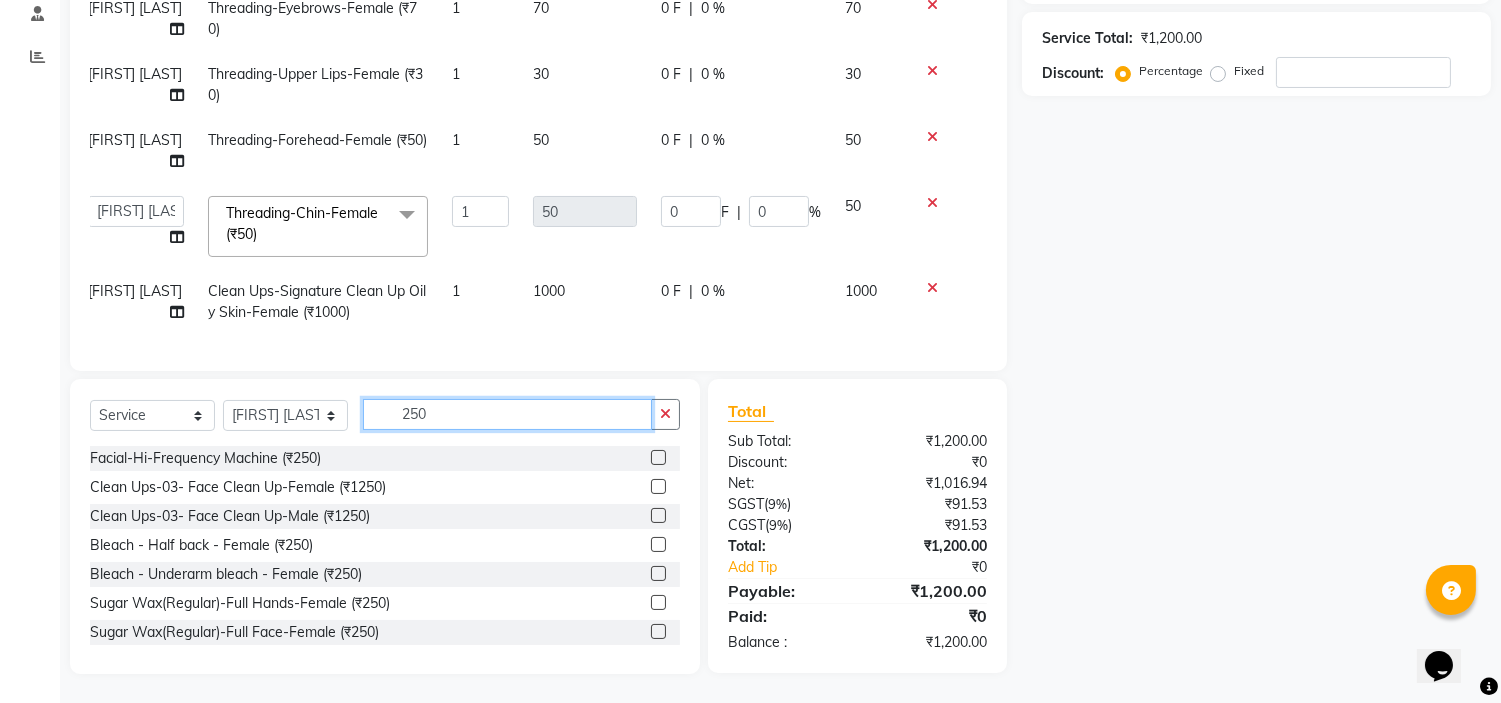 type on "250" 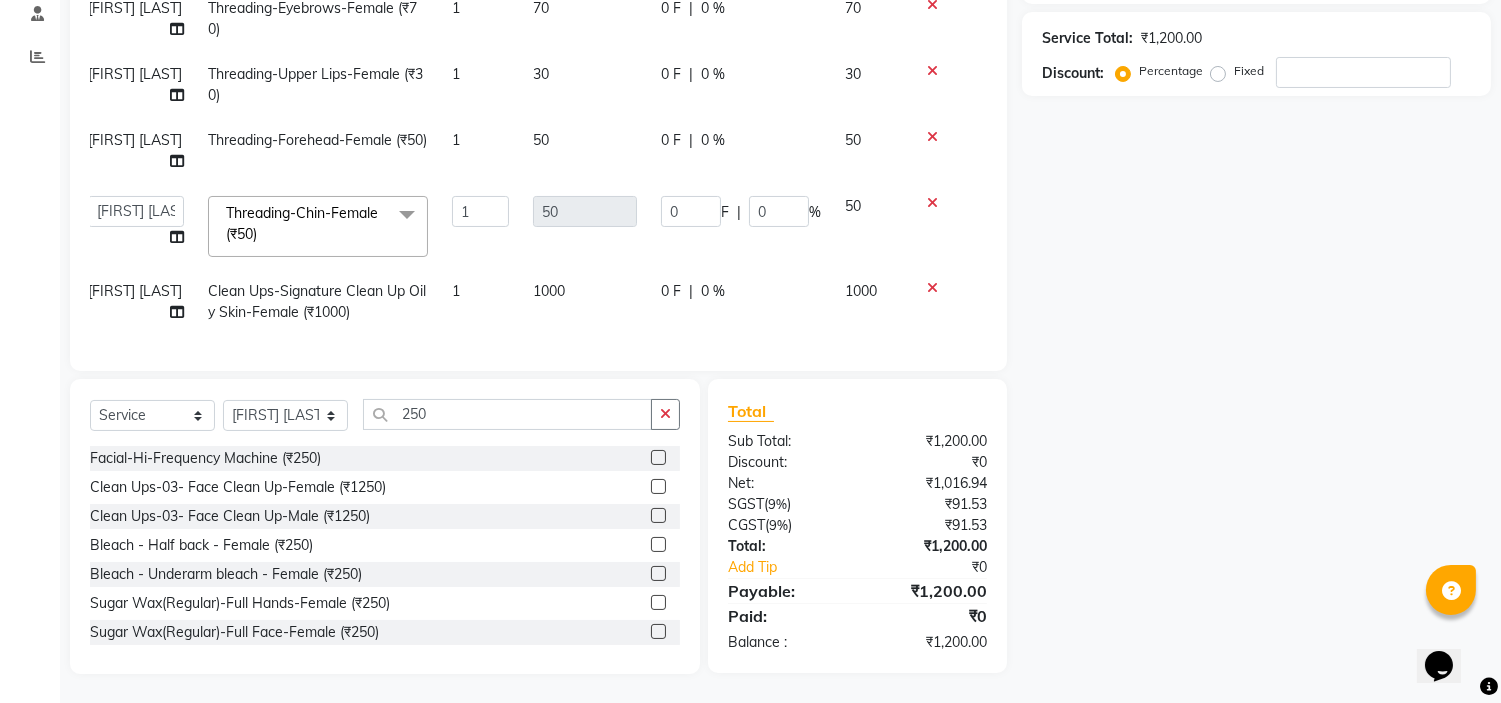 click on "Facial-Hi-Frequency Machine (₹250)" 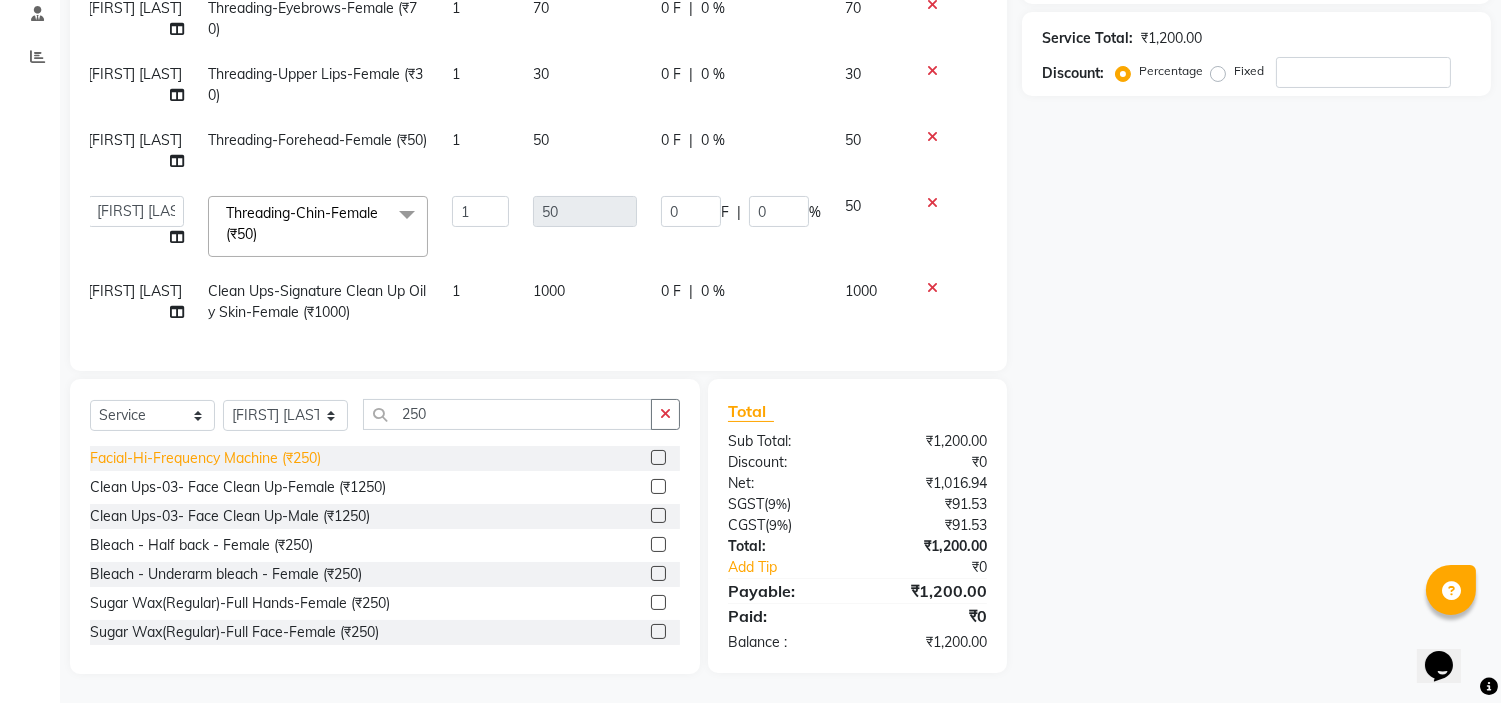click on "Facial-Hi-Frequency Machine (₹250)" 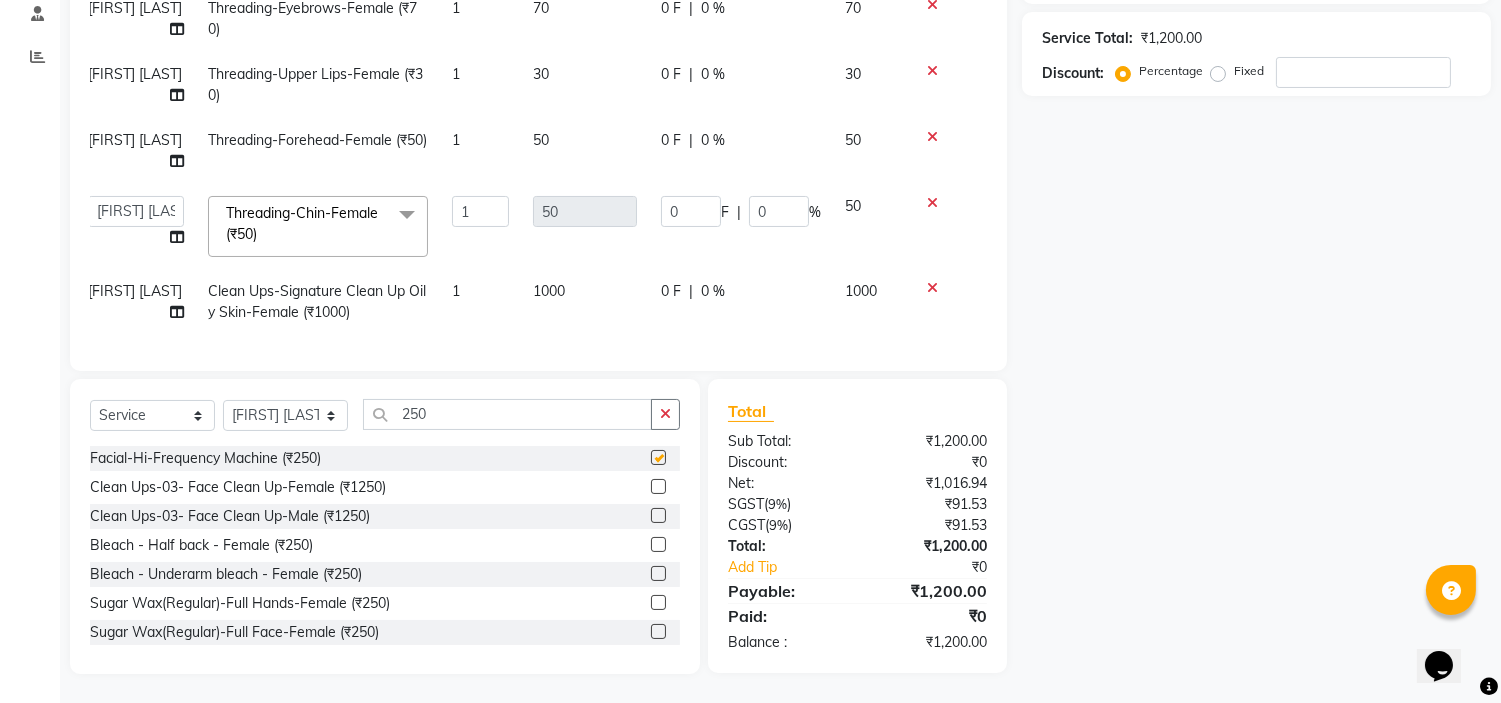 checkbox on "false" 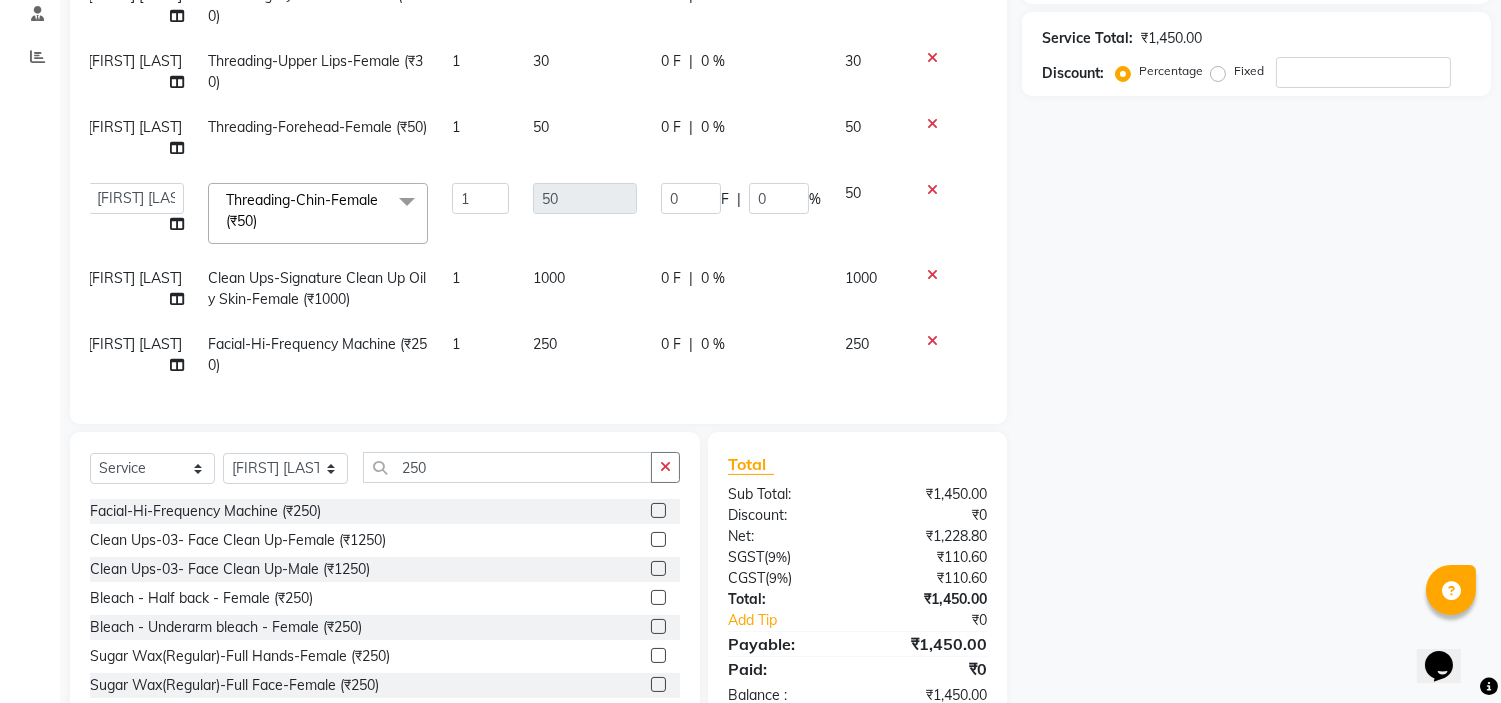 scroll, scrollTop: 0, scrollLeft: 14, axis: horizontal 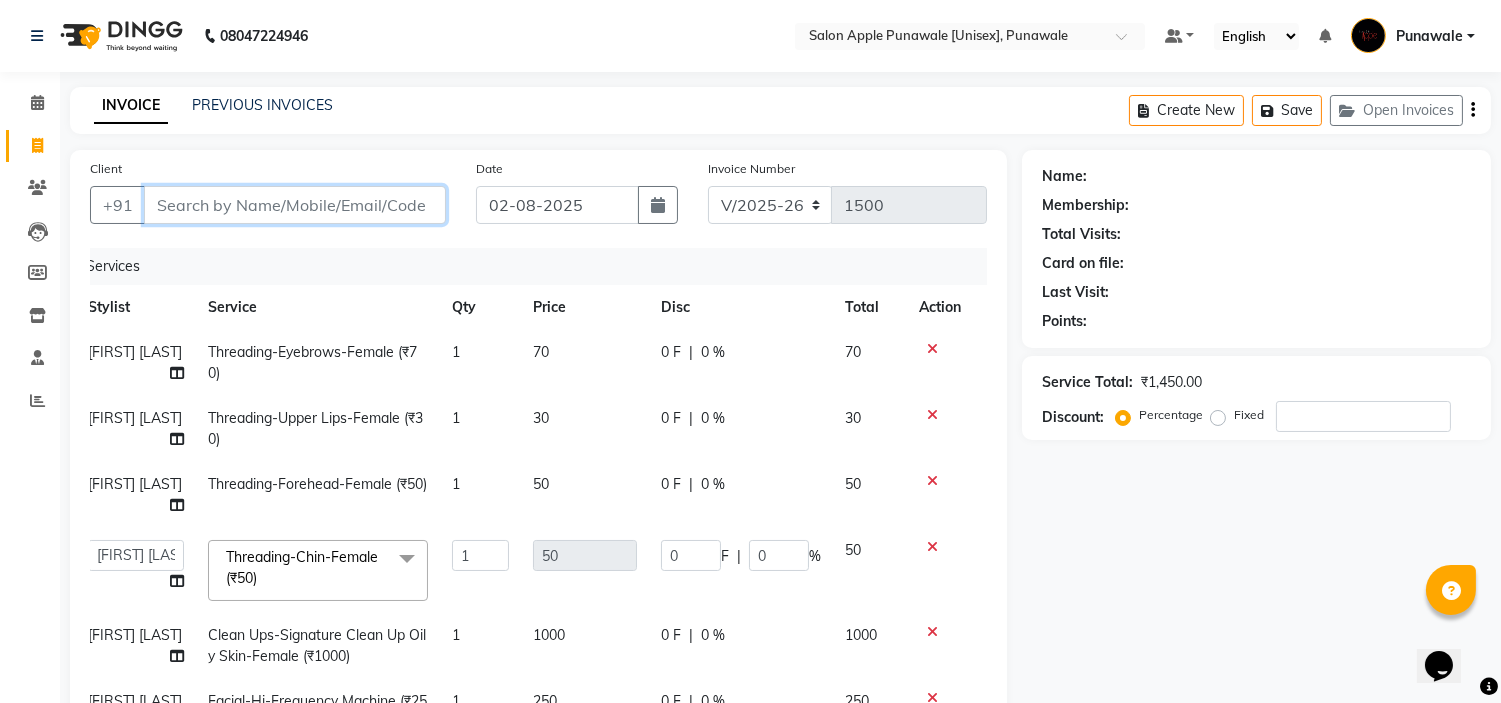 click on "Client" at bounding box center (295, 205) 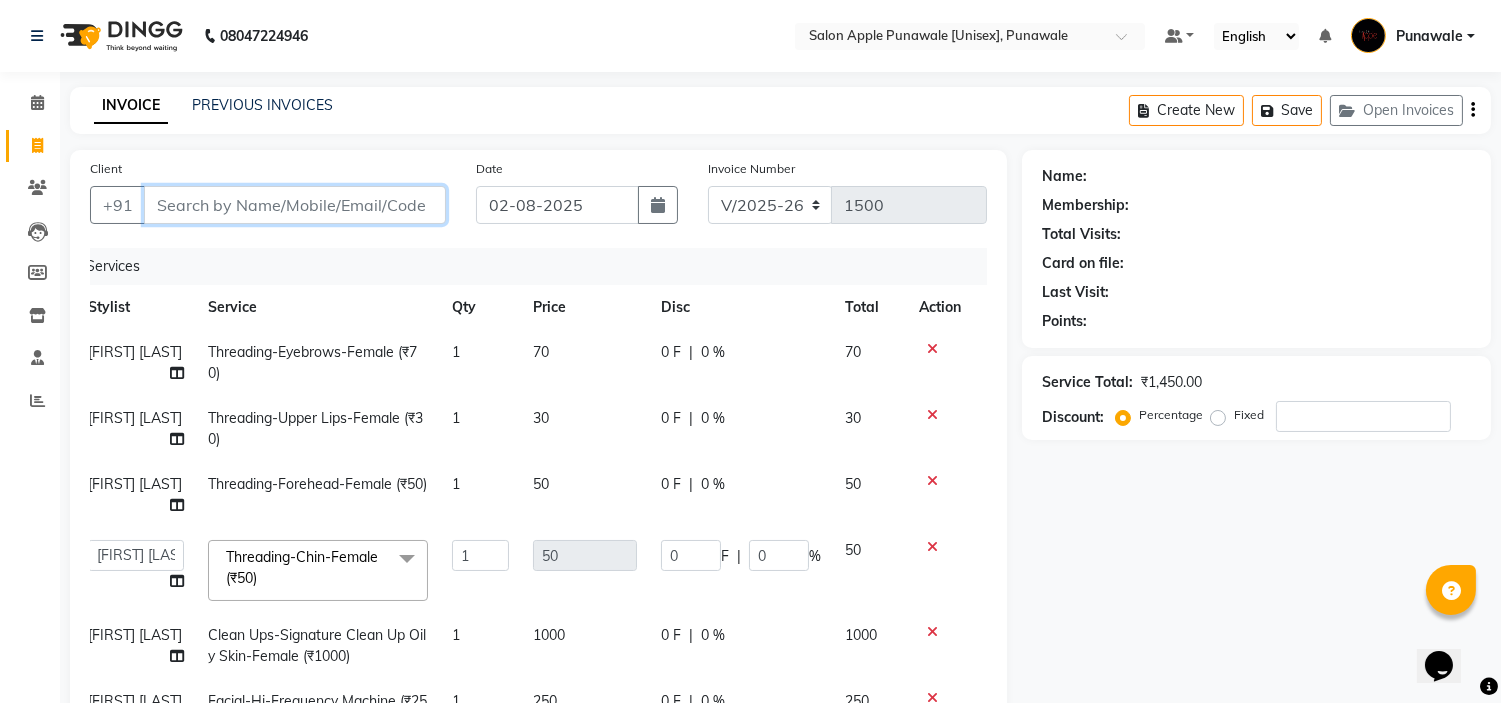 type on "9" 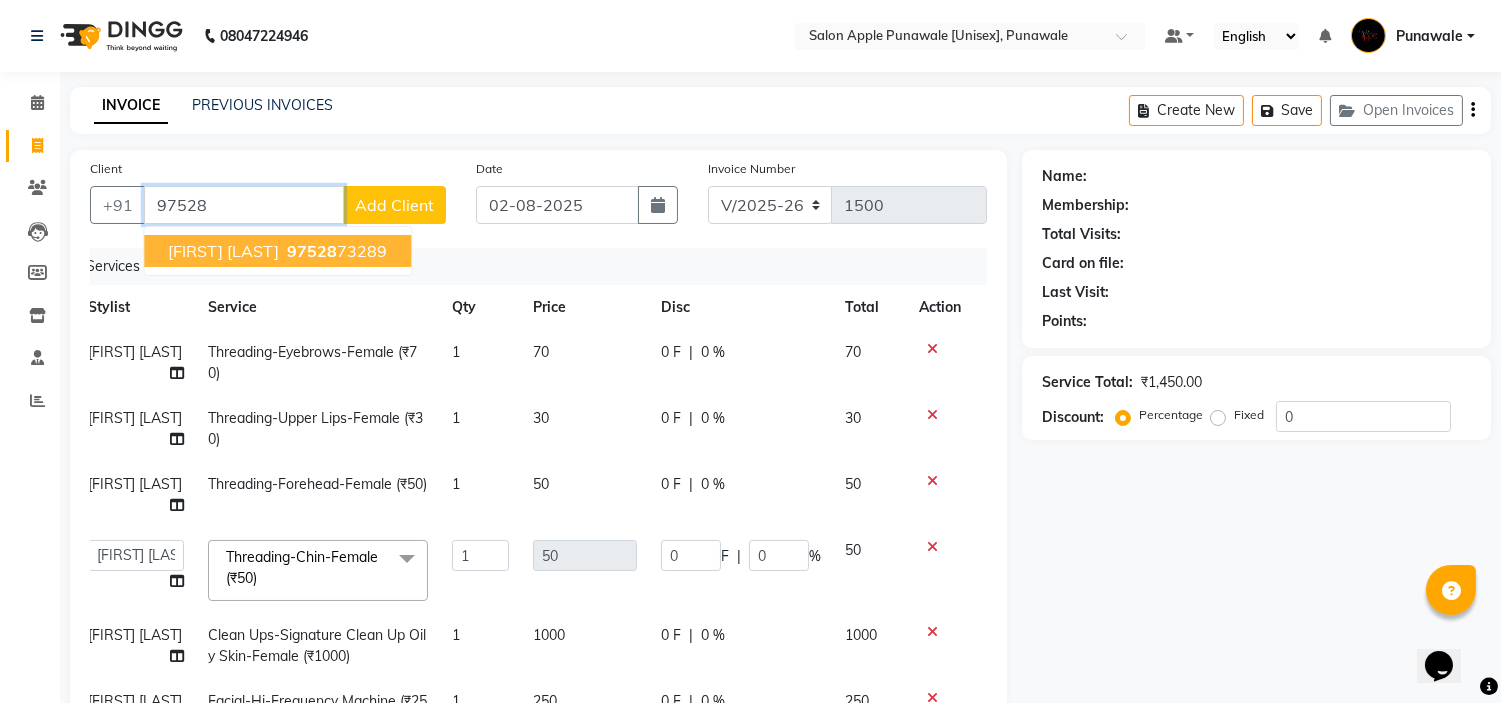 click on "Shrishti Shukla" at bounding box center [223, 251] 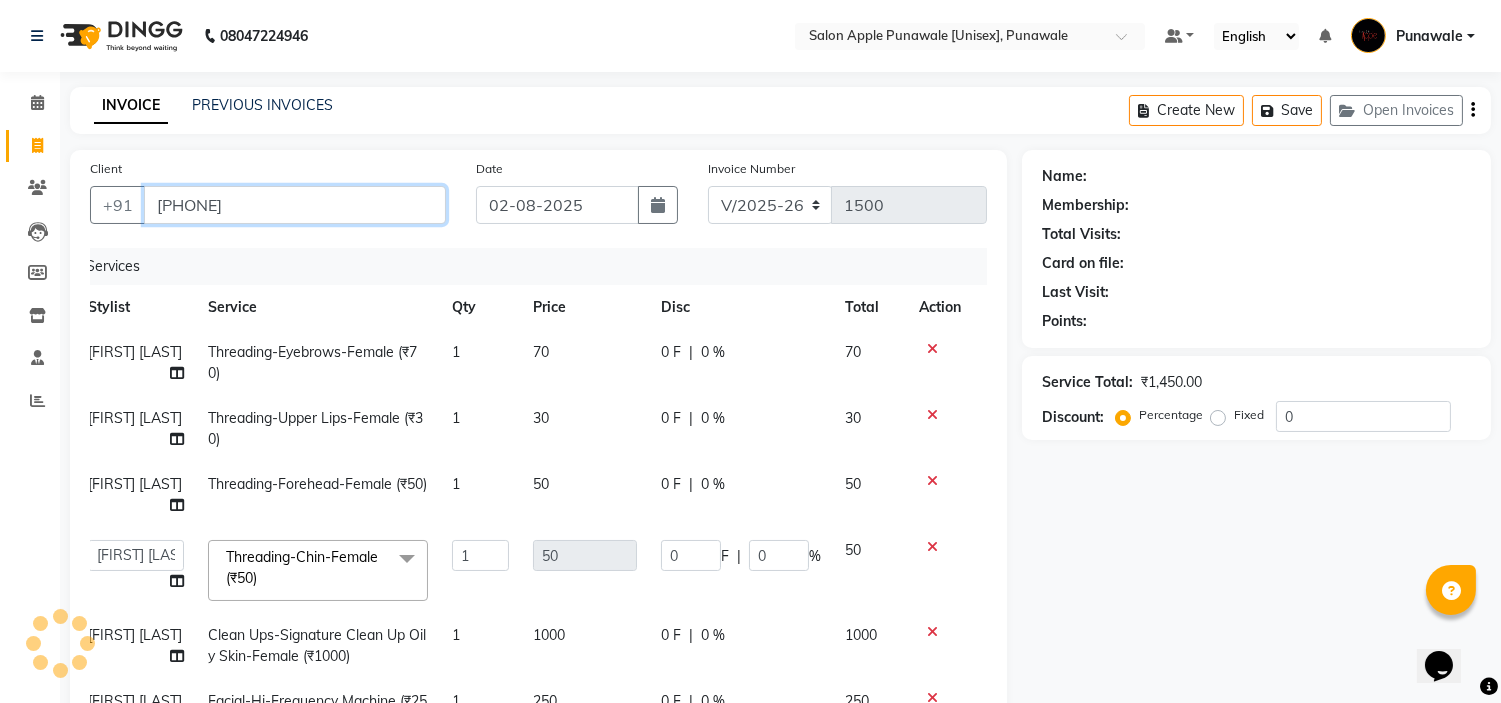 type on "9752873289" 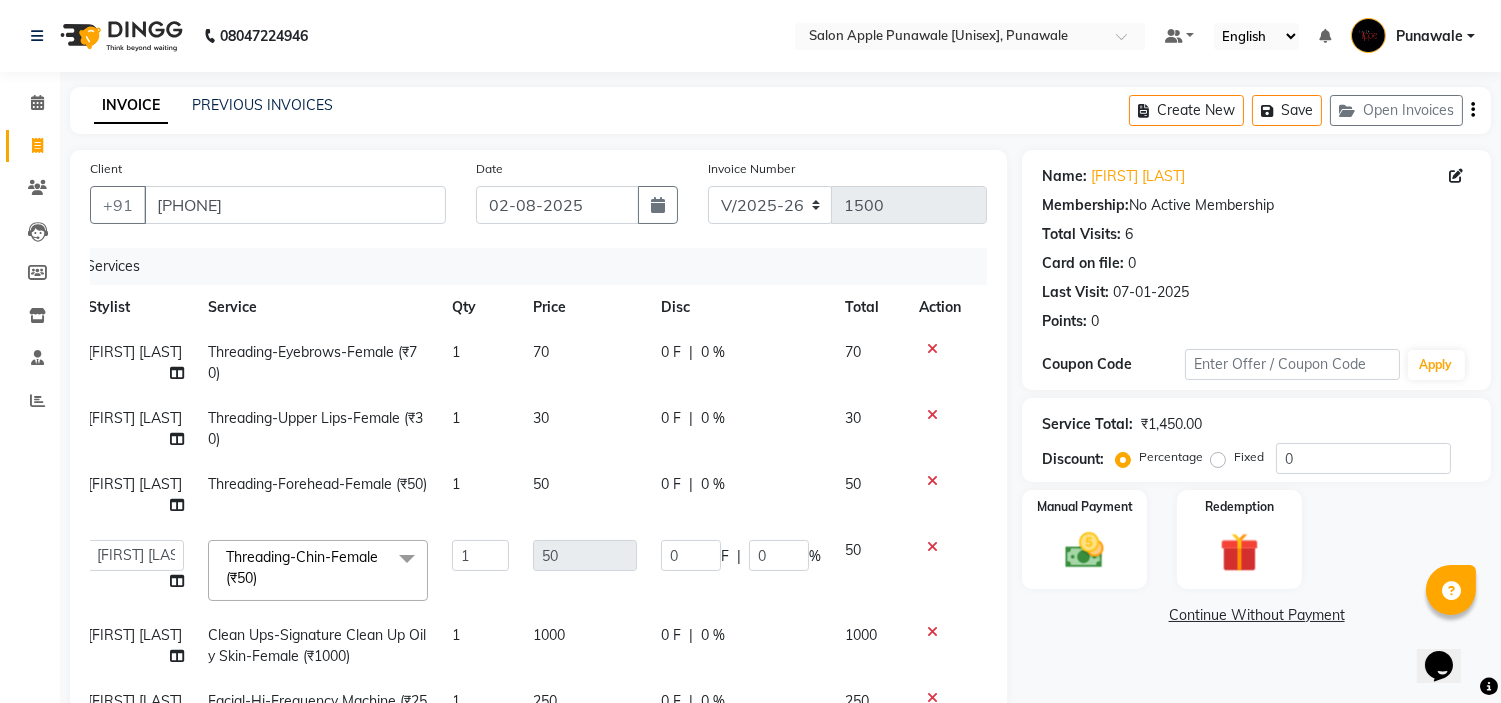 scroll, scrollTop: 28, scrollLeft: 14, axis: both 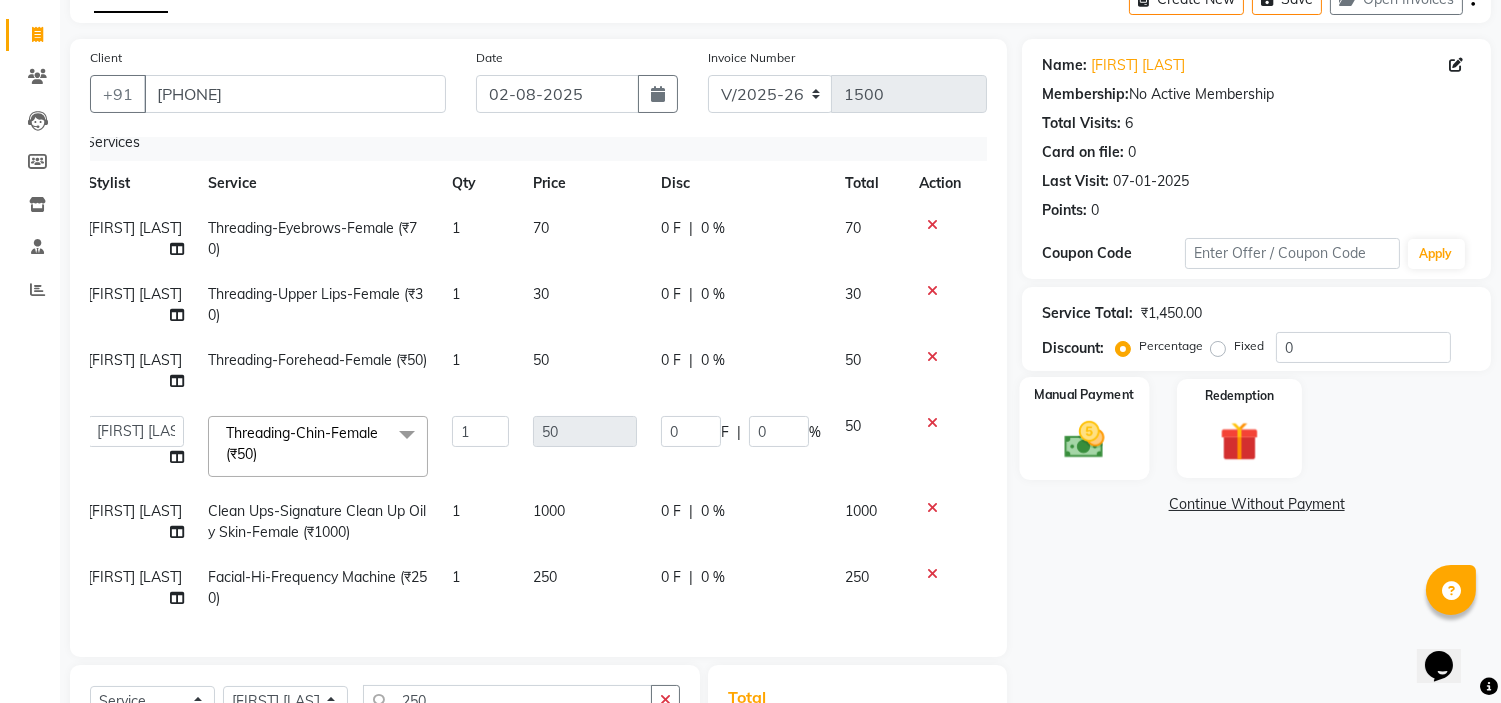 click on "Manual Payment" 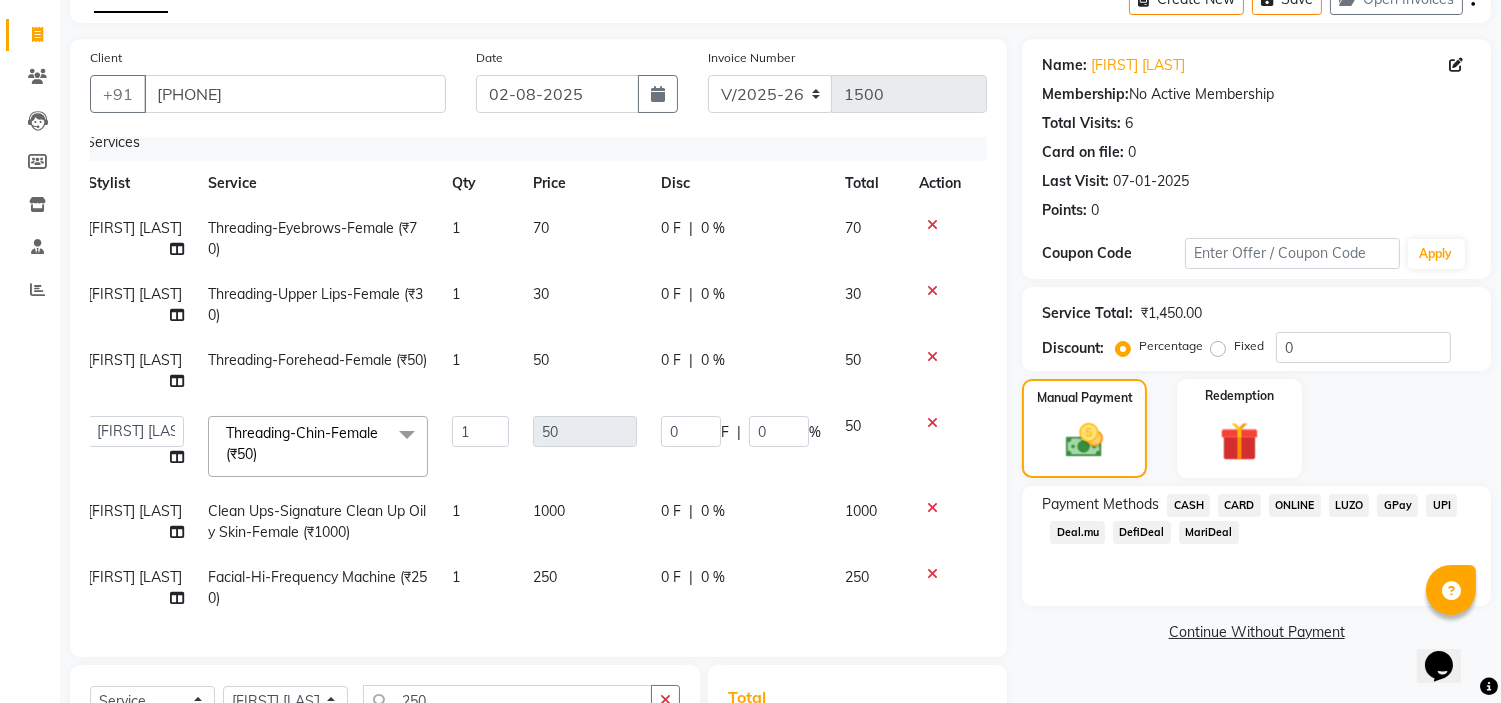 click on "ONLINE" 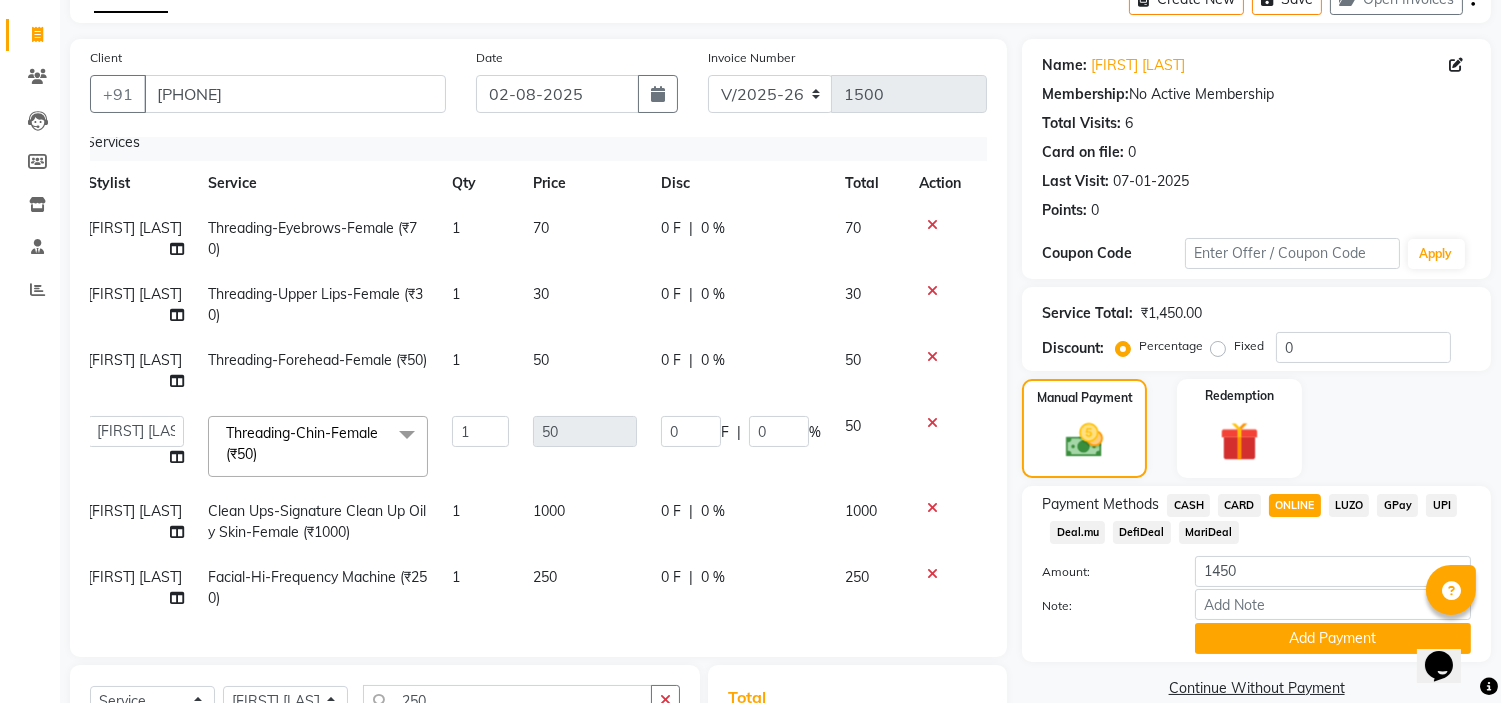 scroll, scrollTop: 397, scrollLeft: 0, axis: vertical 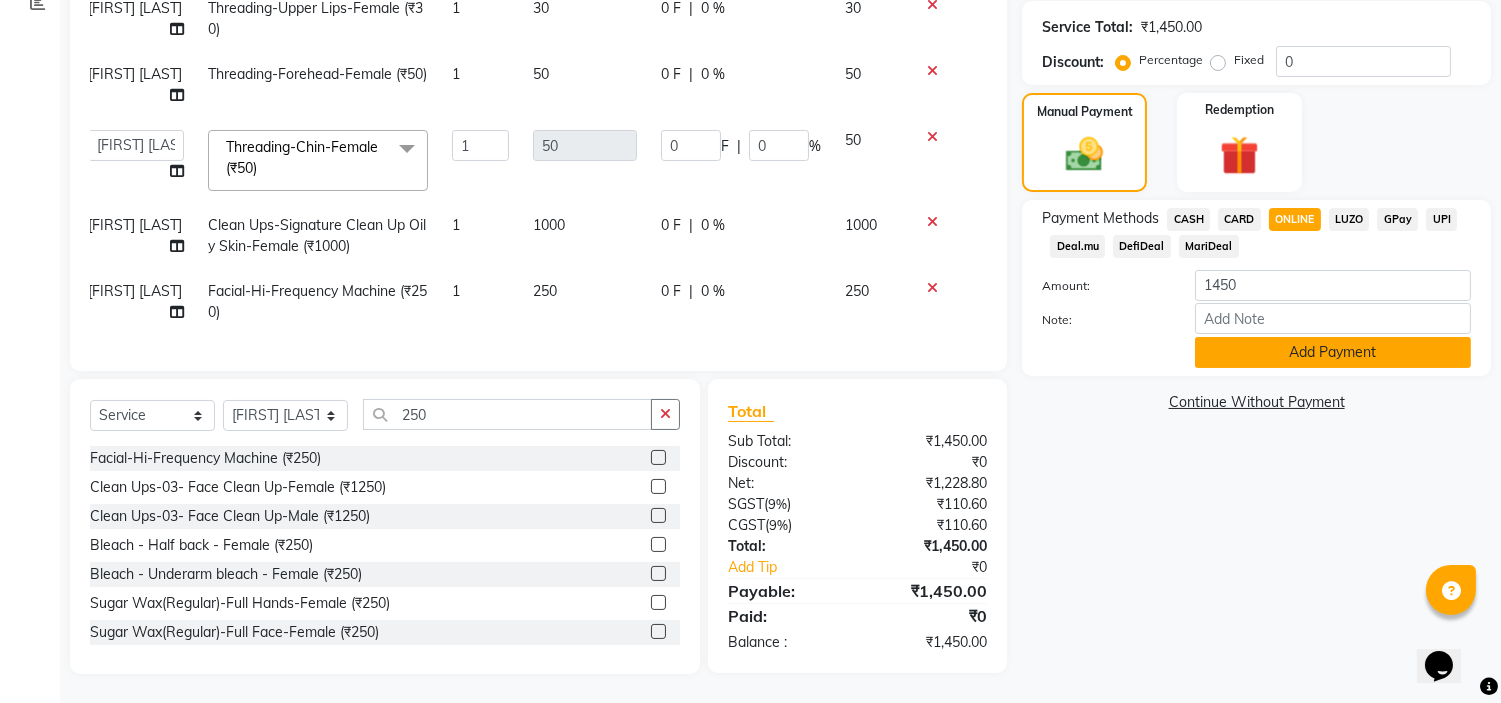 click on "Add Payment" 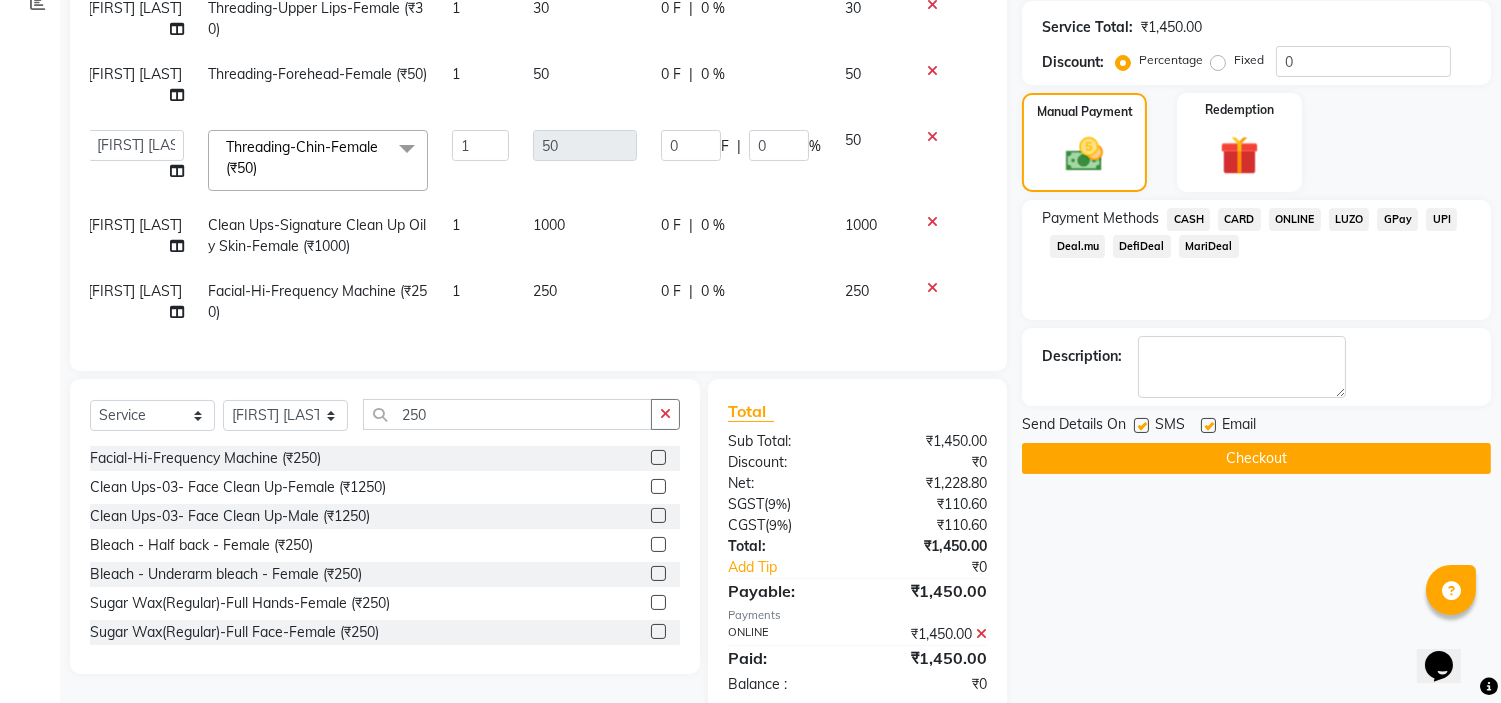 scroll, scrollTop: 438, scrollLeft: 0, axis: vertical 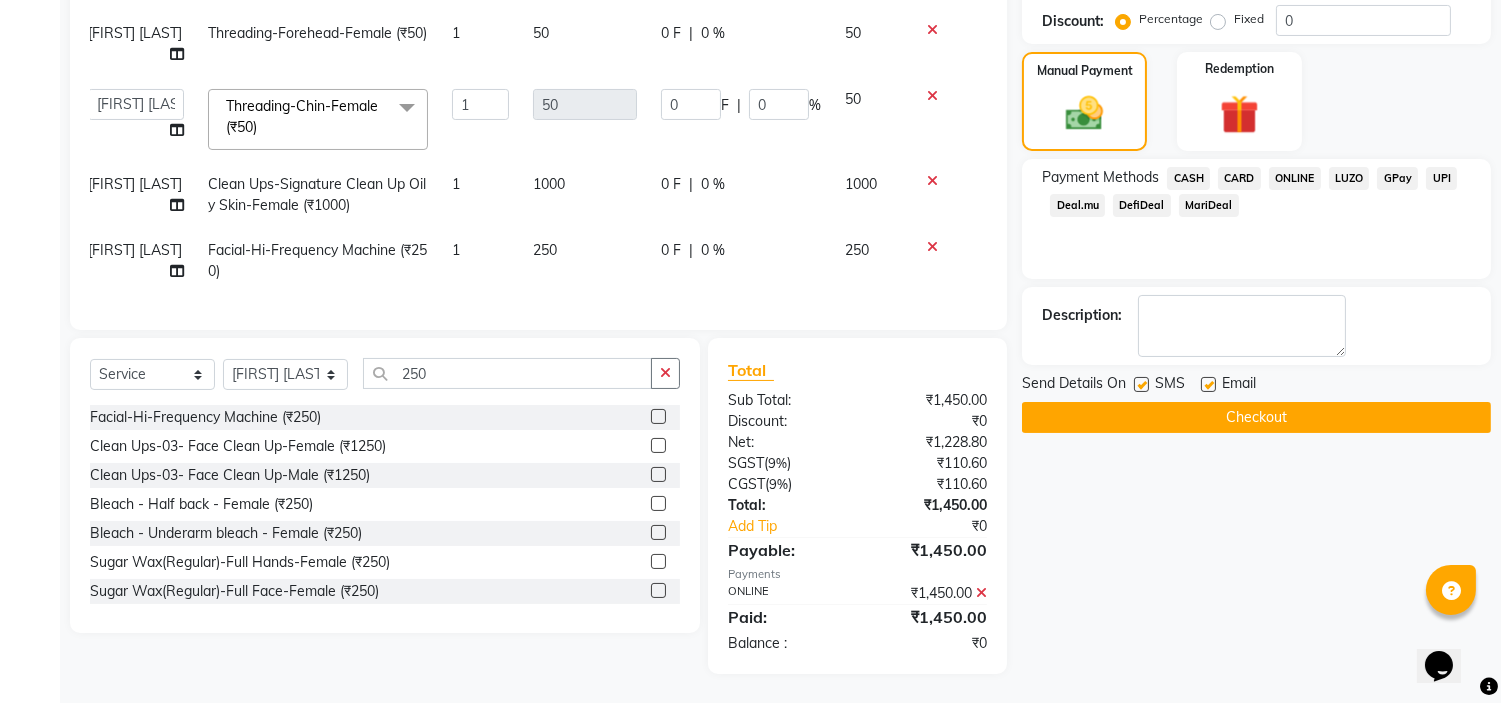 click on "Checkout" 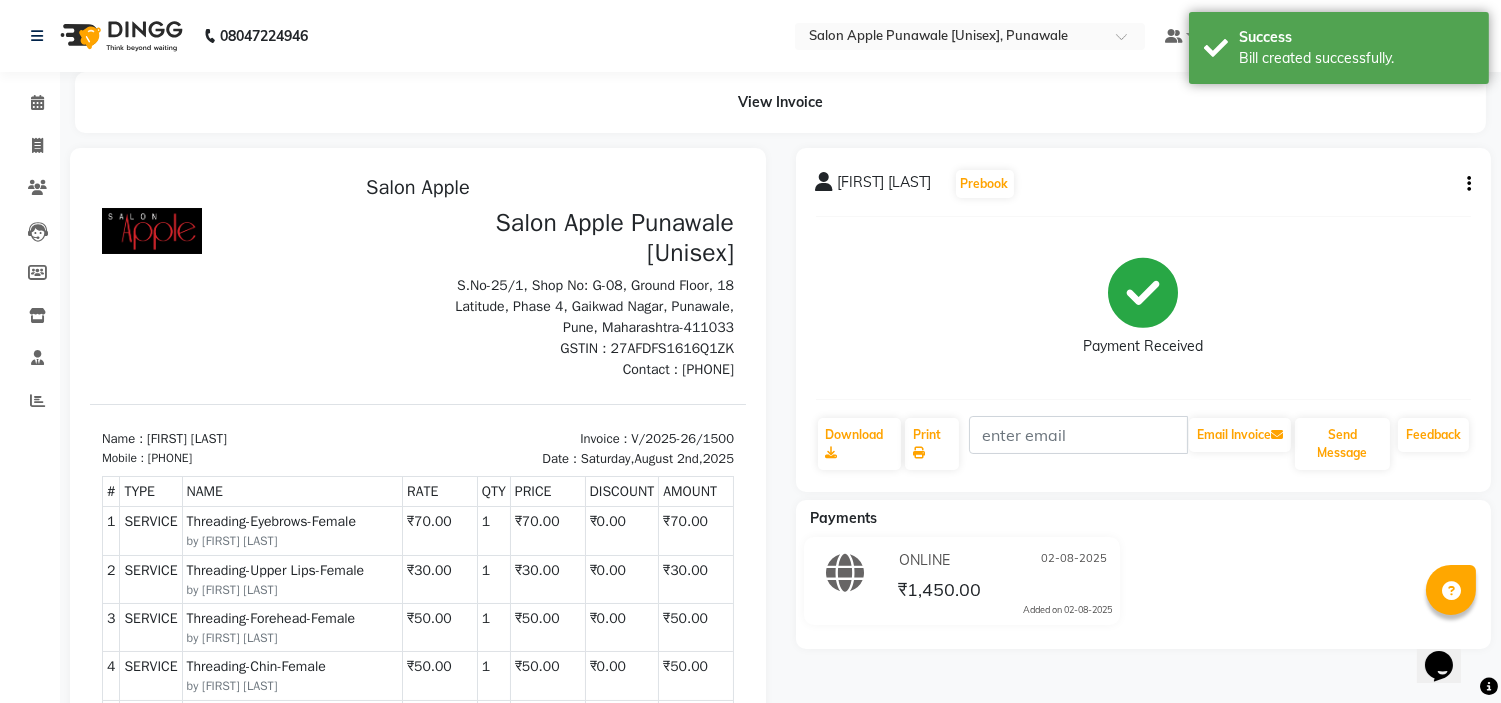 scroll, scrollTop: 0, scrollLeft: 0, axis: both 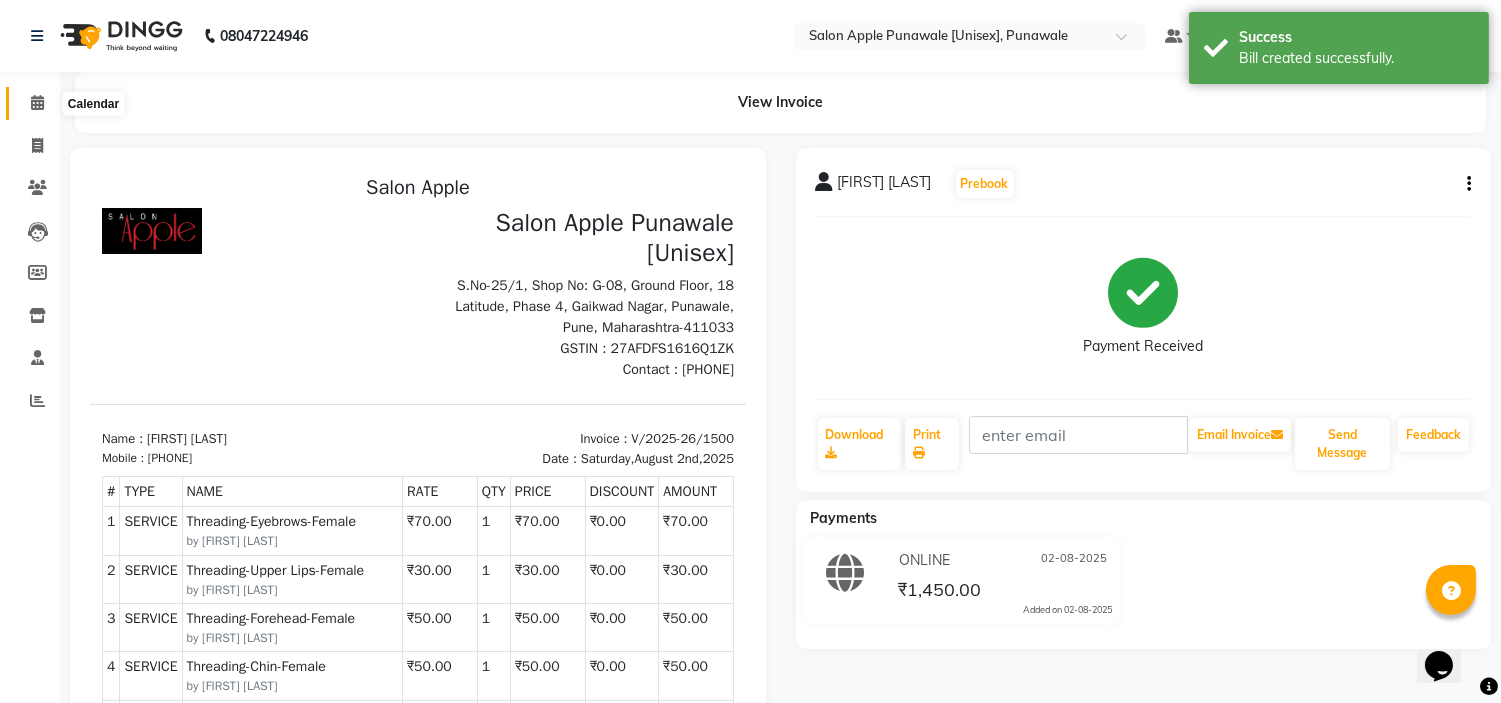 click 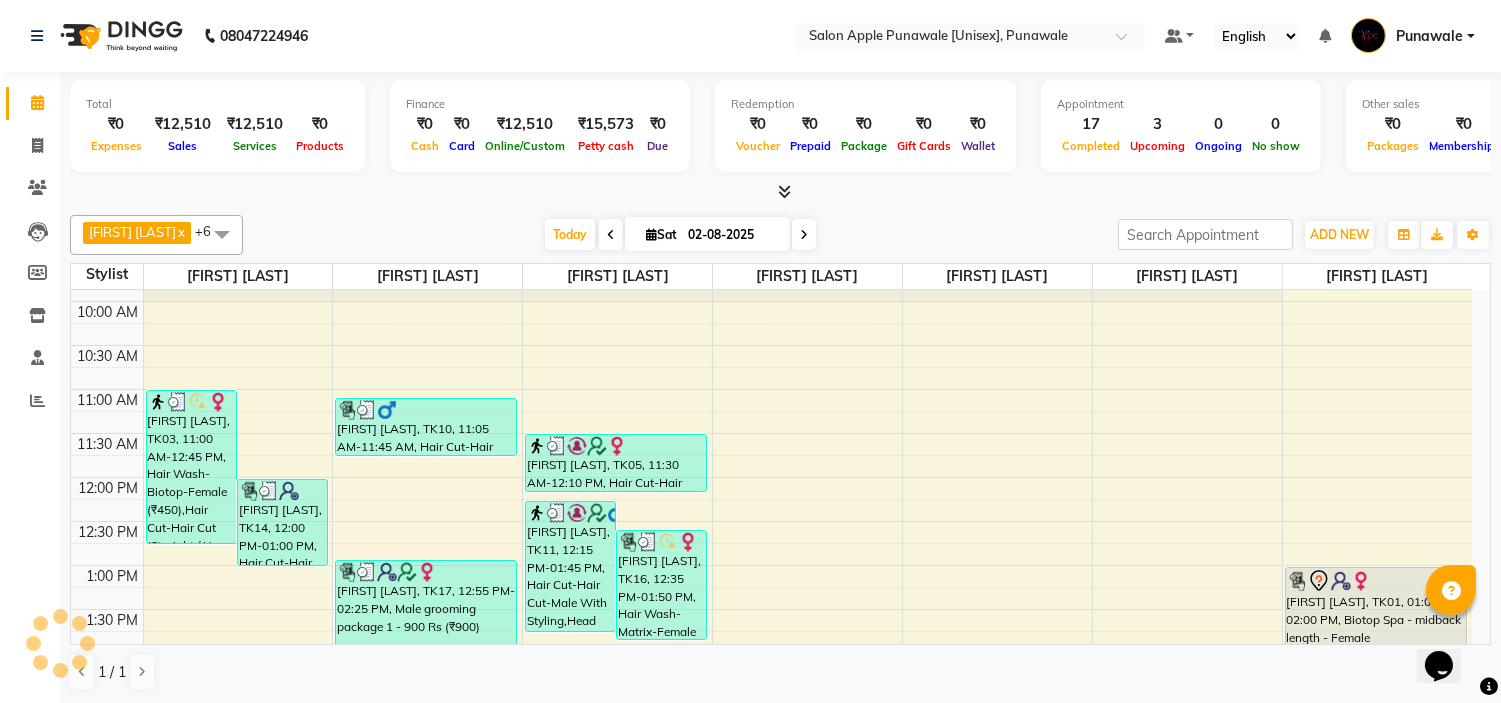 scroll, scrollTop: 444, scrollLeft: 0, axis: vertical 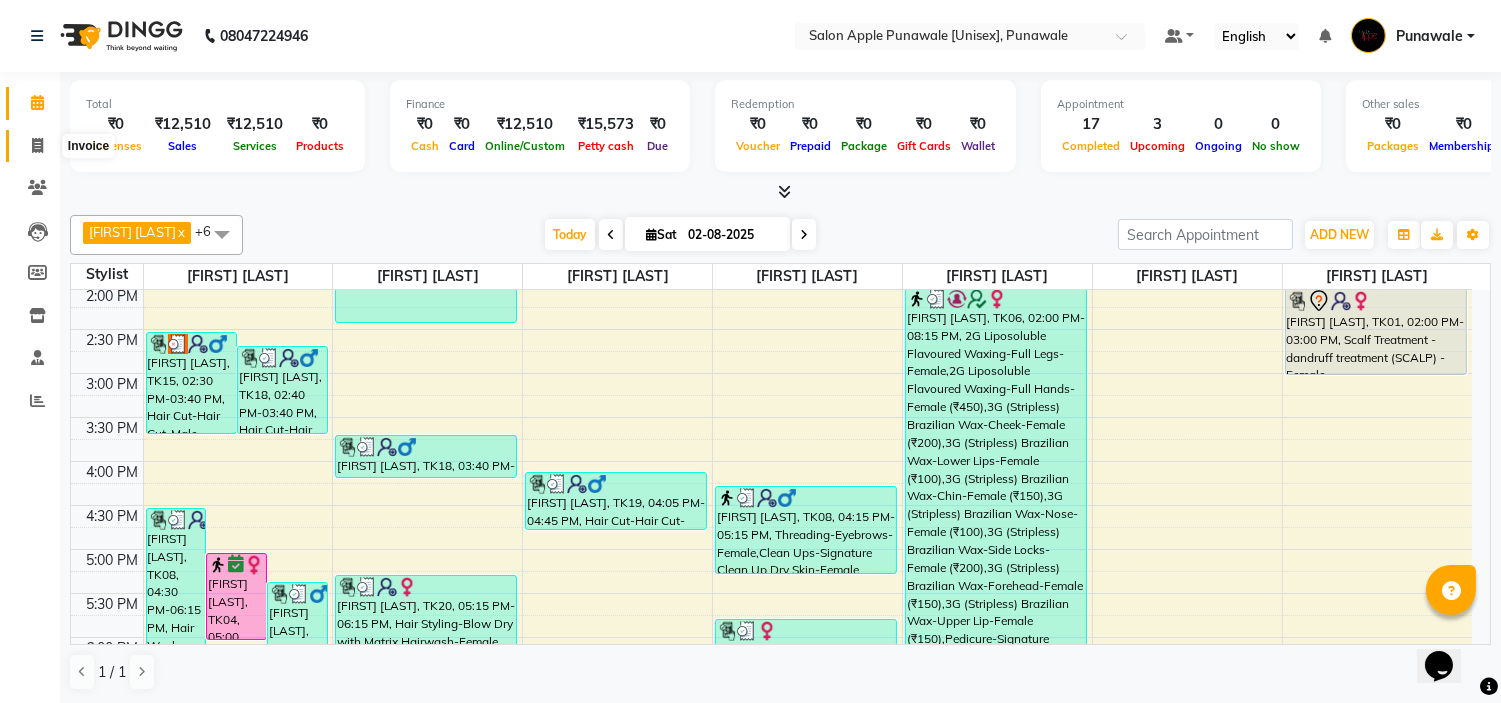 click 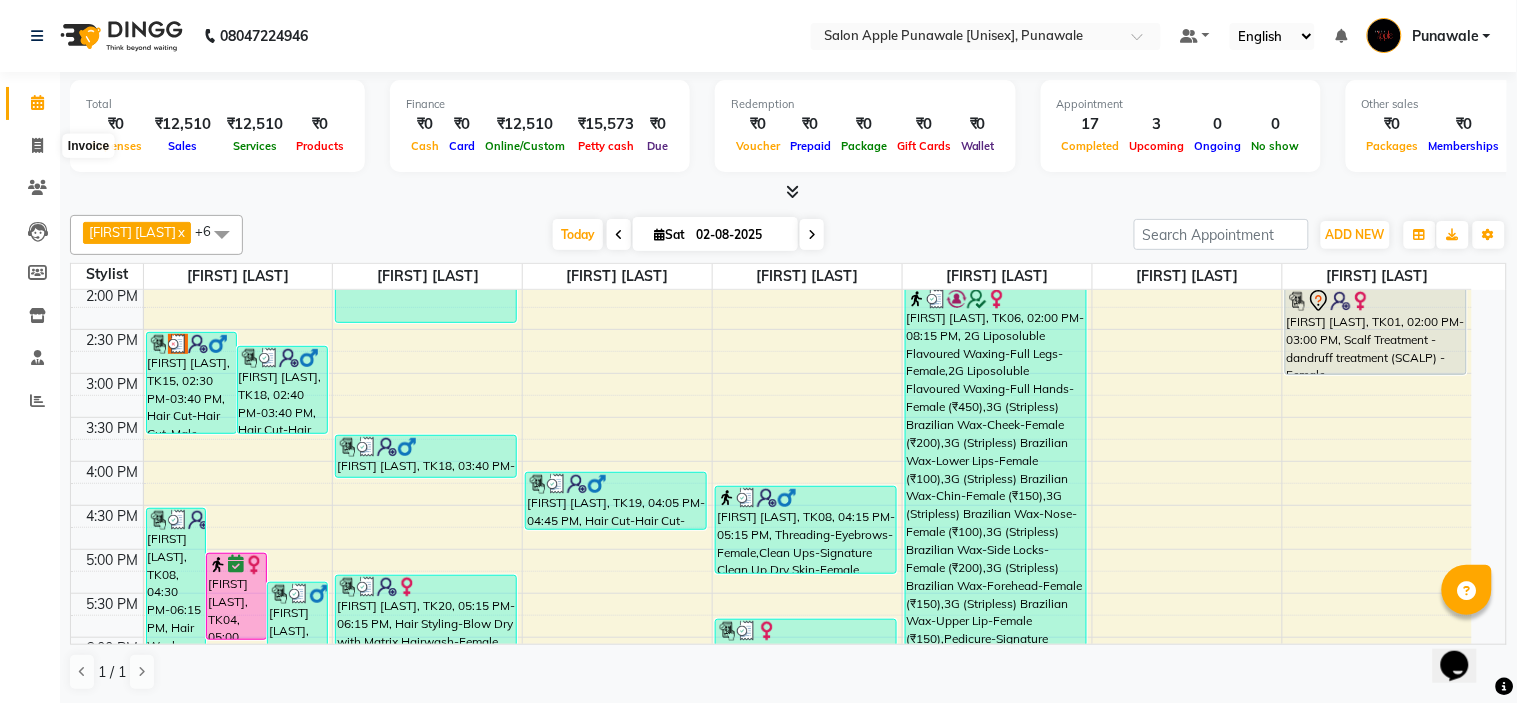 select on "5421" 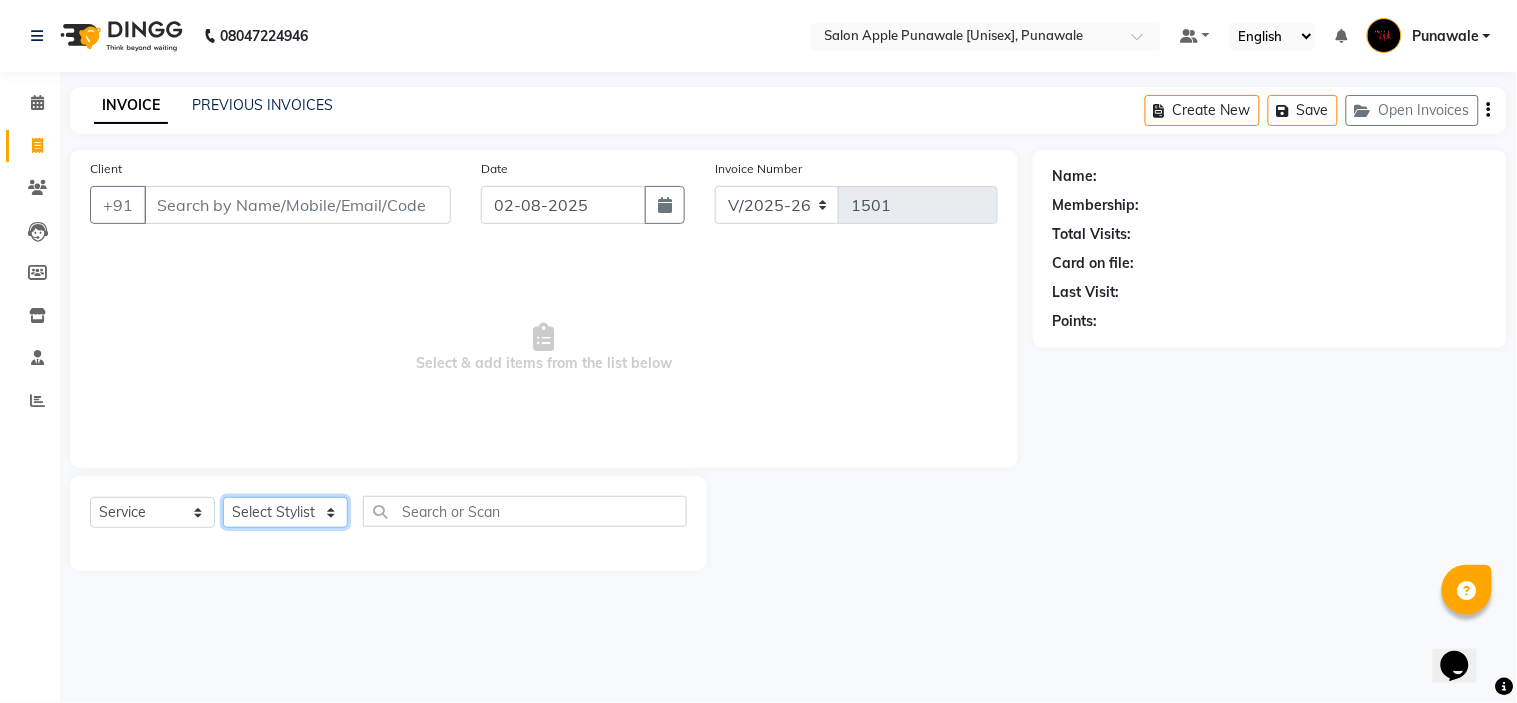 click on "Select Stylist Avi Sonawane Kamlesh Nikam Kaveri Nikam Pallavi Waghamare Shruti Khapake Sneha Jadhav Sohail Shaikh  Vivek Hire" 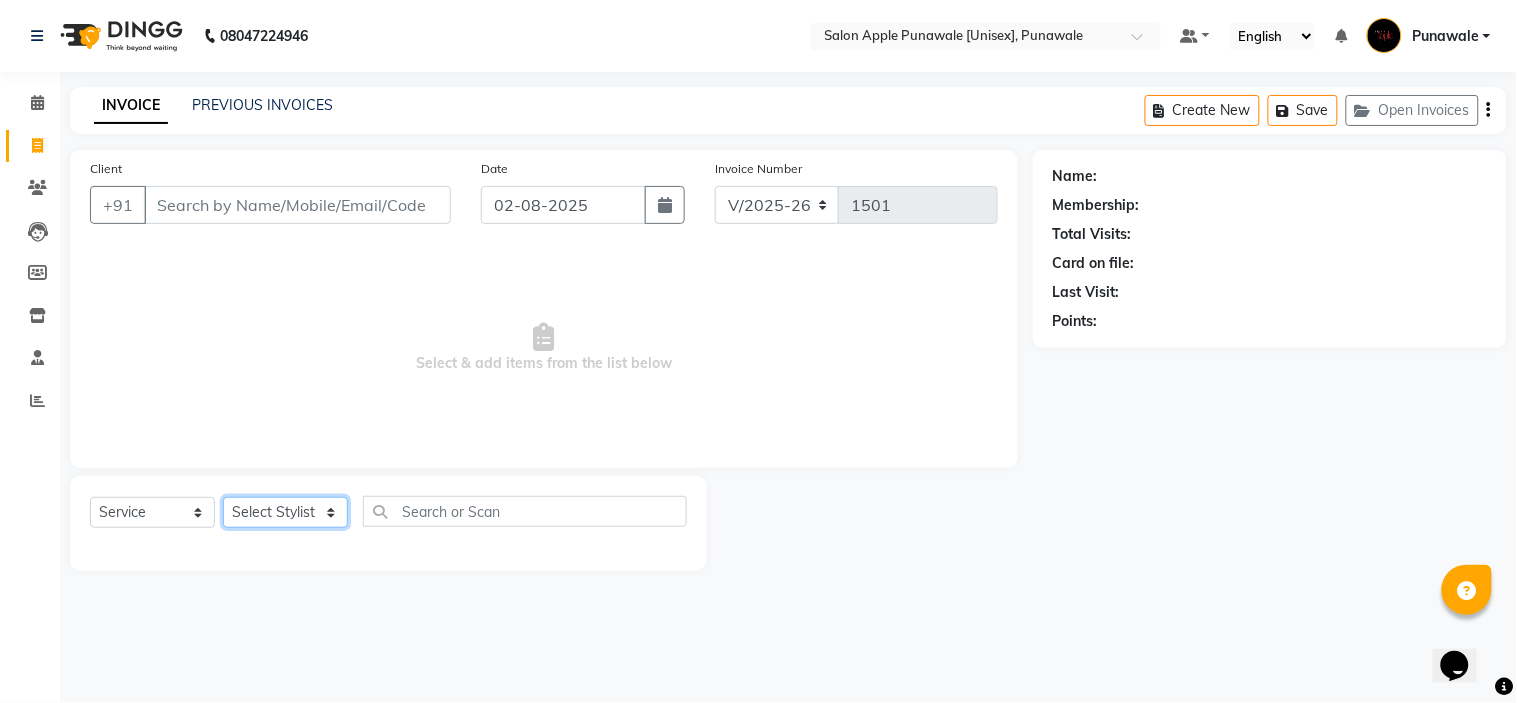 select on "63297" 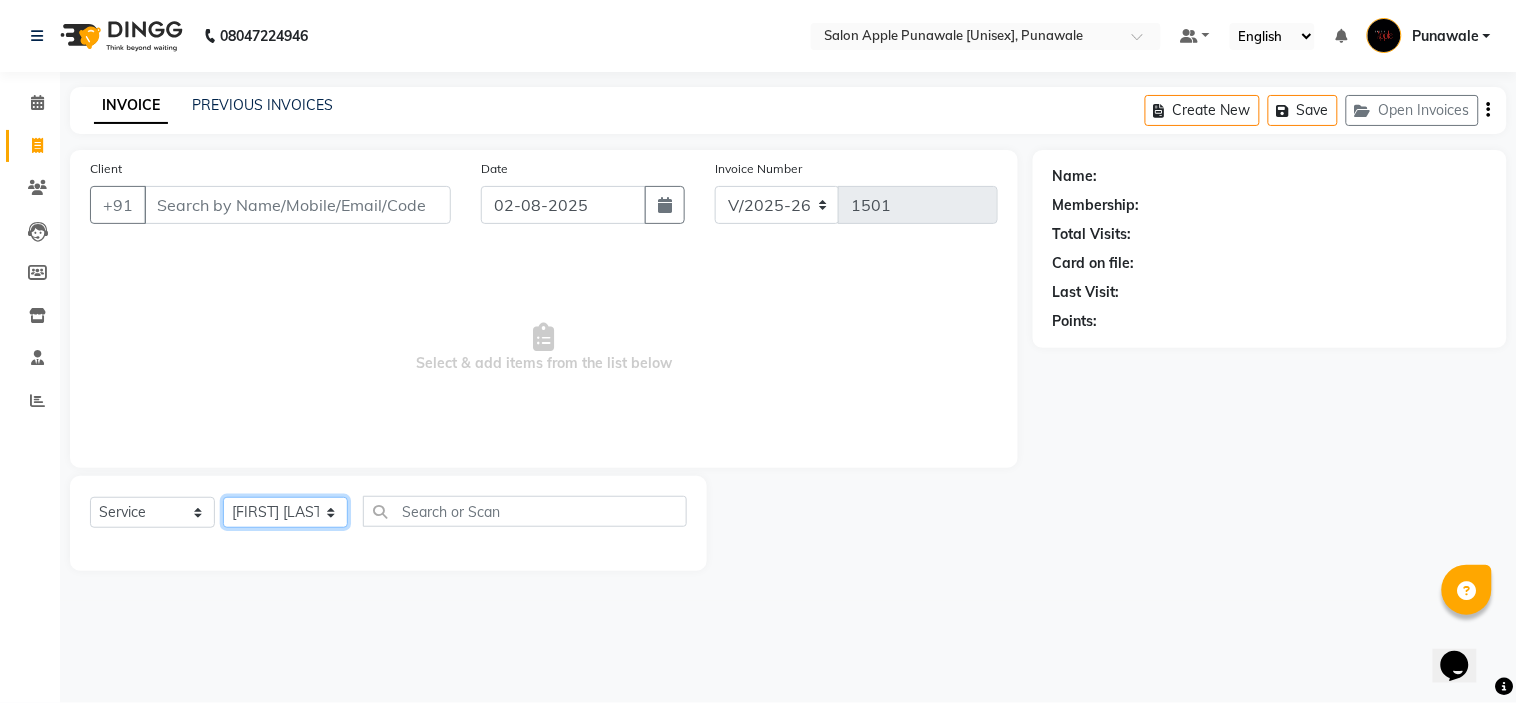 click on "Select Stylist Avi Sonawane Kamlesh Nikam Kaveri Nikam Pallavi Waghamare Shruti Khapake Sneha Jadhav Sohail Shaikh  Vivek Hire" 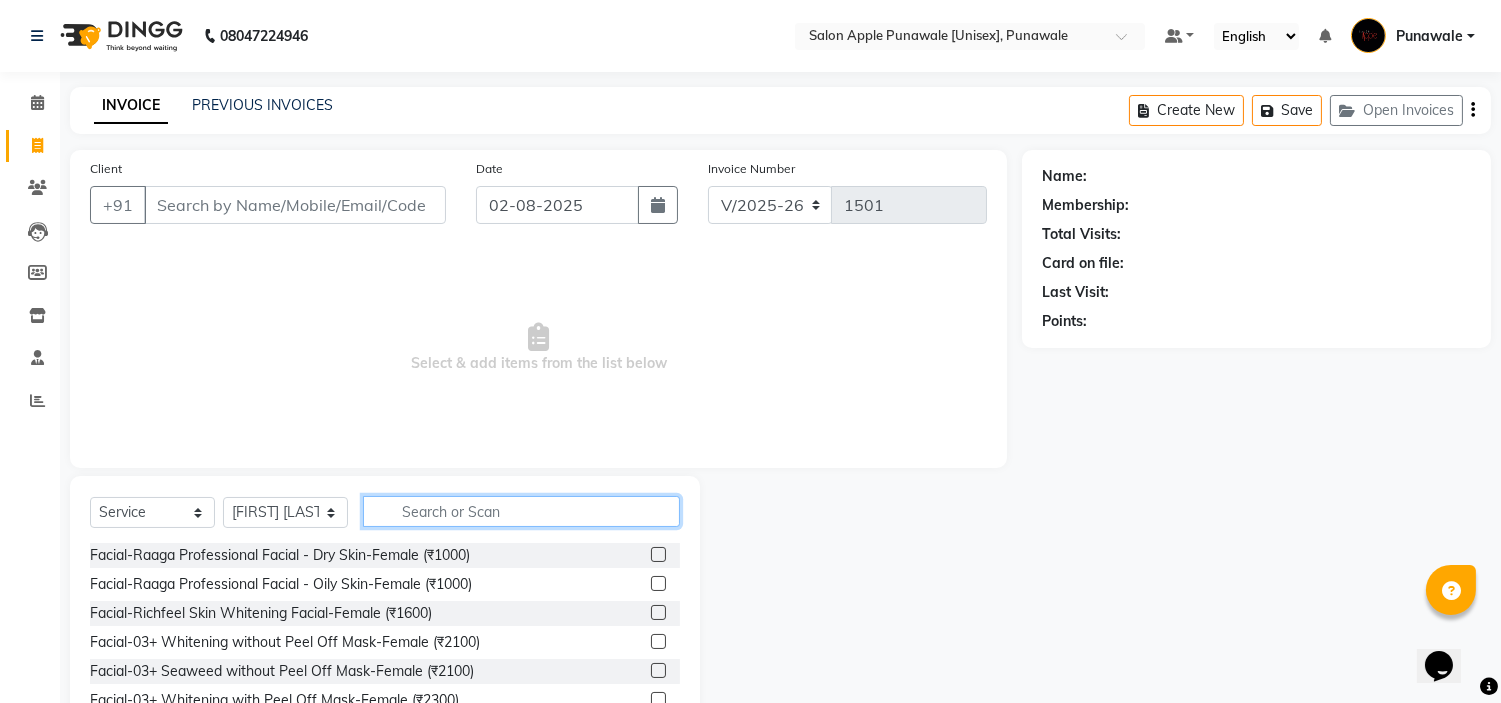click 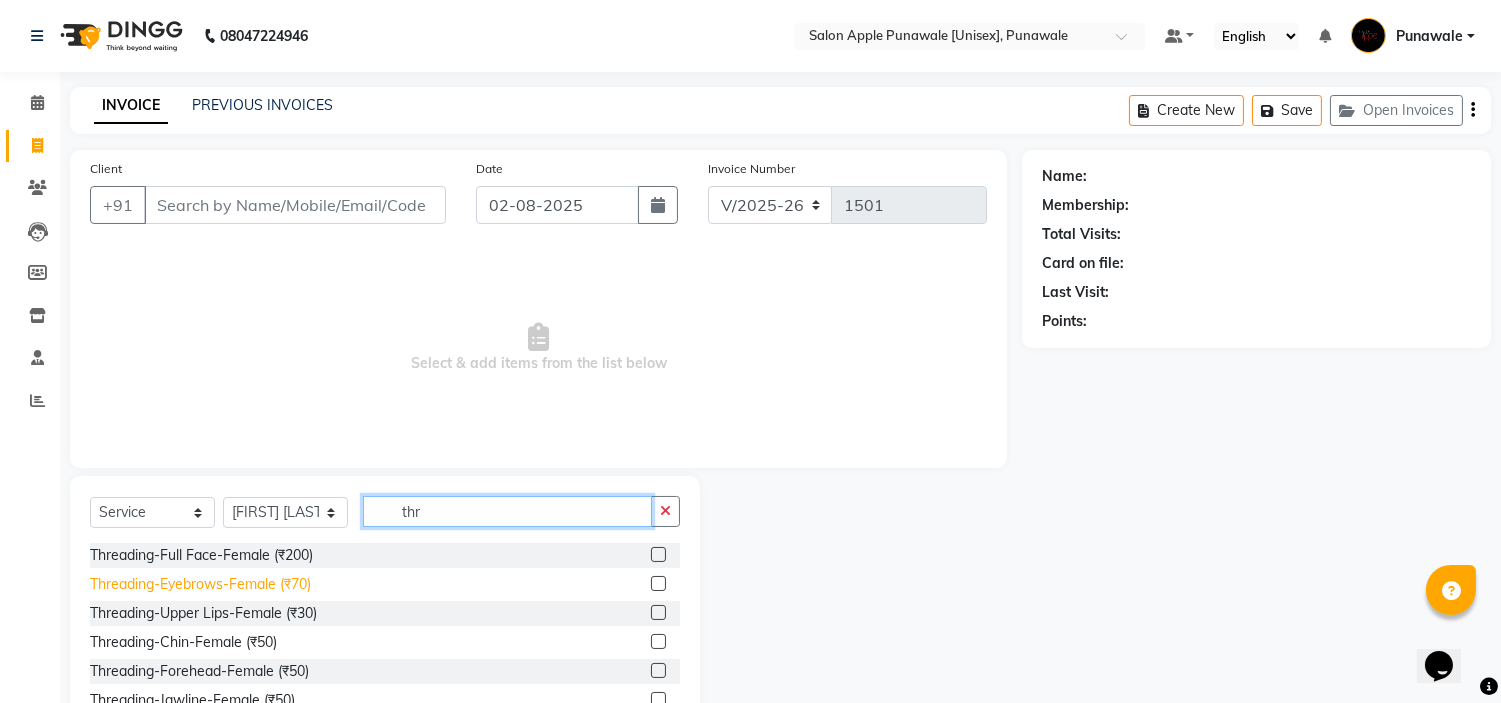 type on "thr" 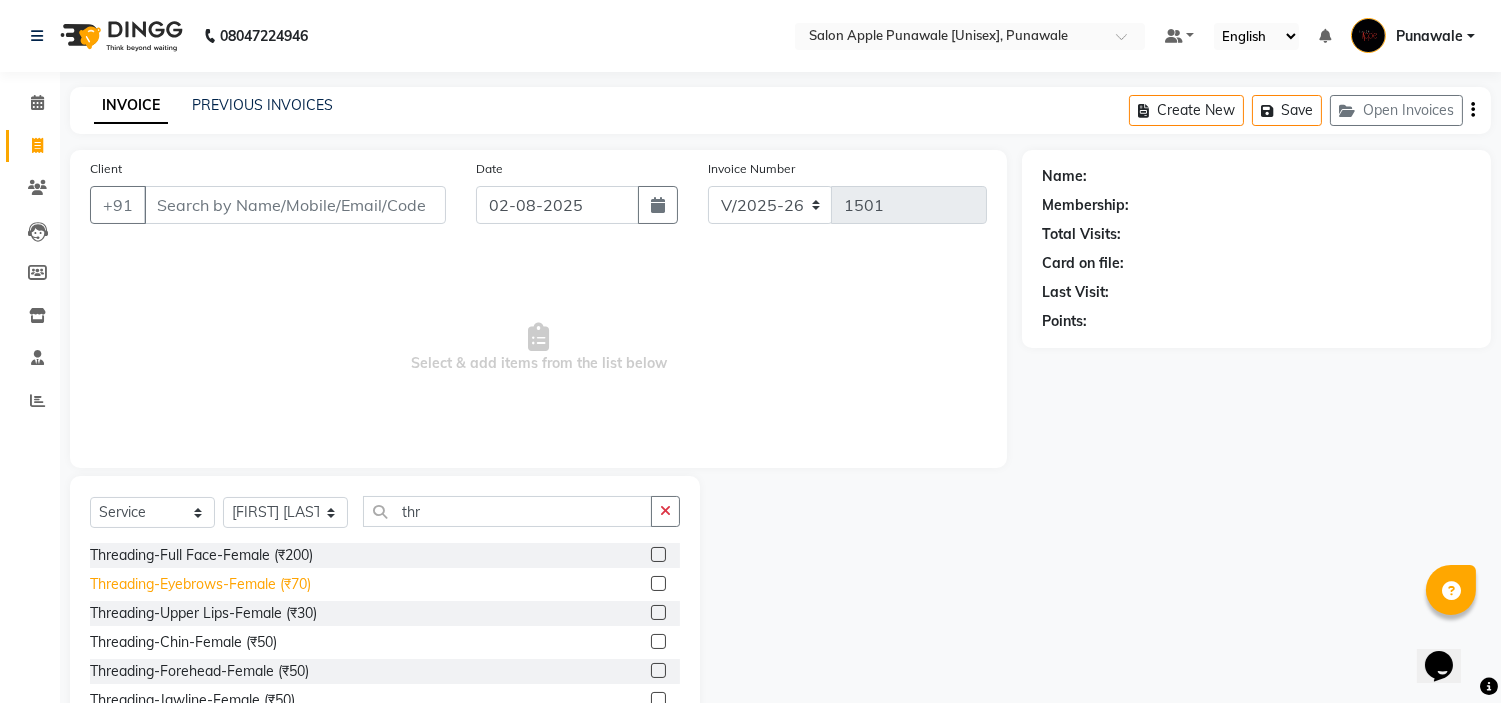 click on "Threading-Eyebrows-Female (₹70)" 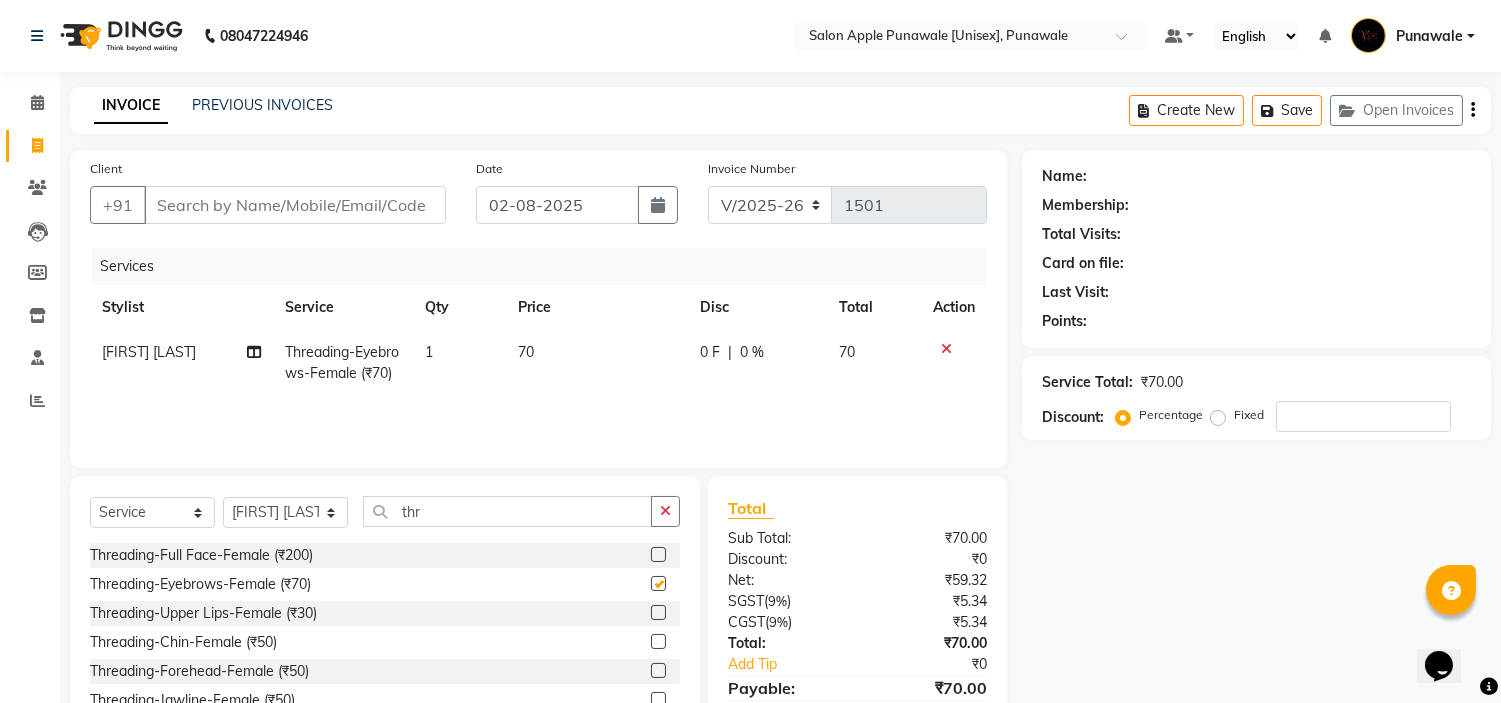 checkbox on "false" 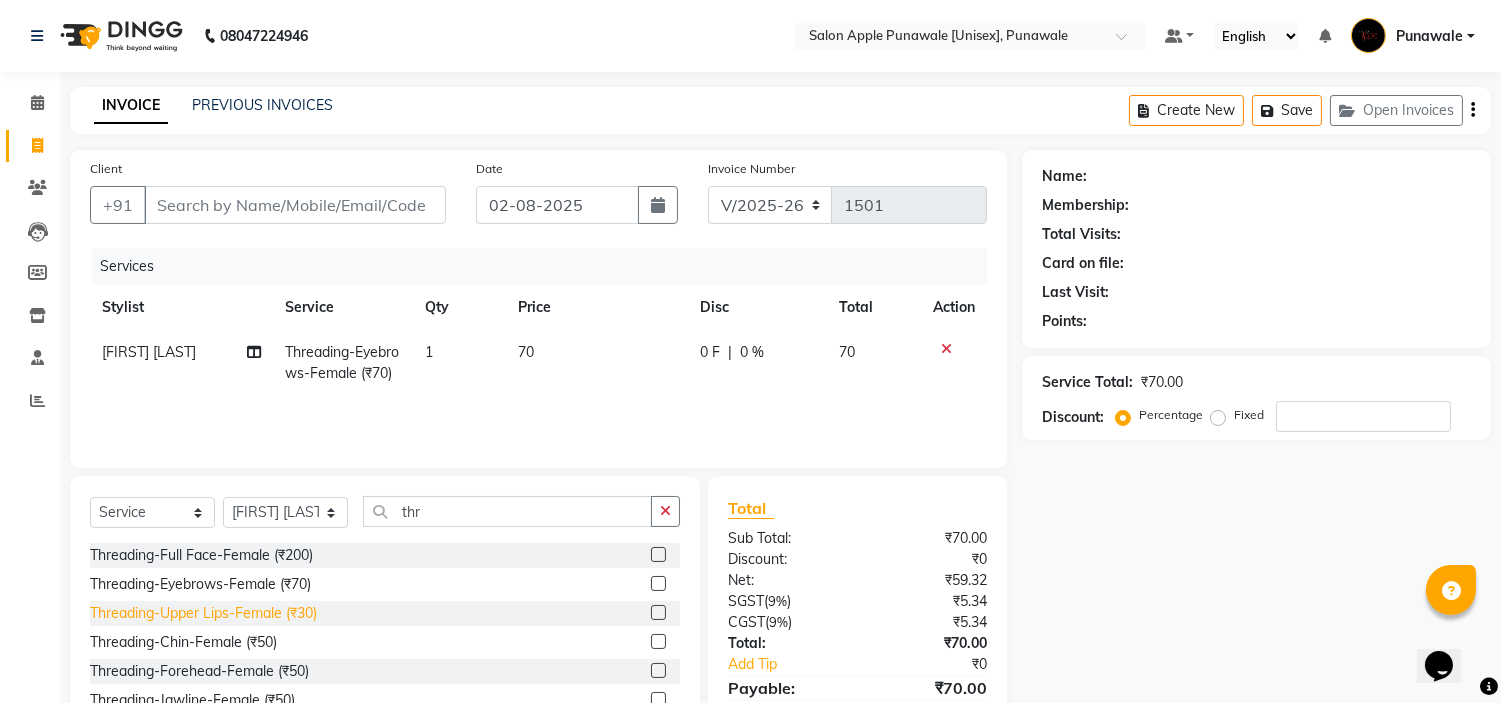 click on "Threading-Upper Lips-Female (₹30)" 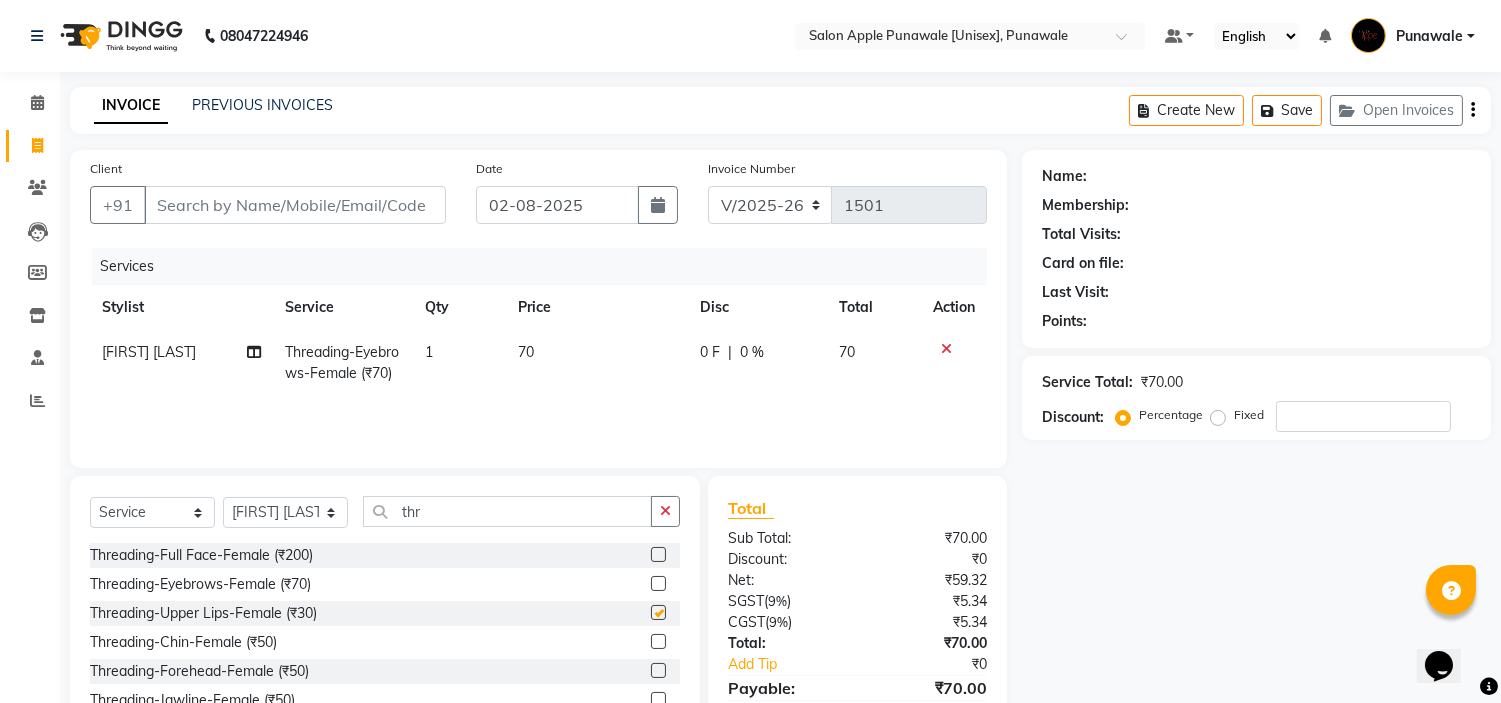 checkbox on "false" 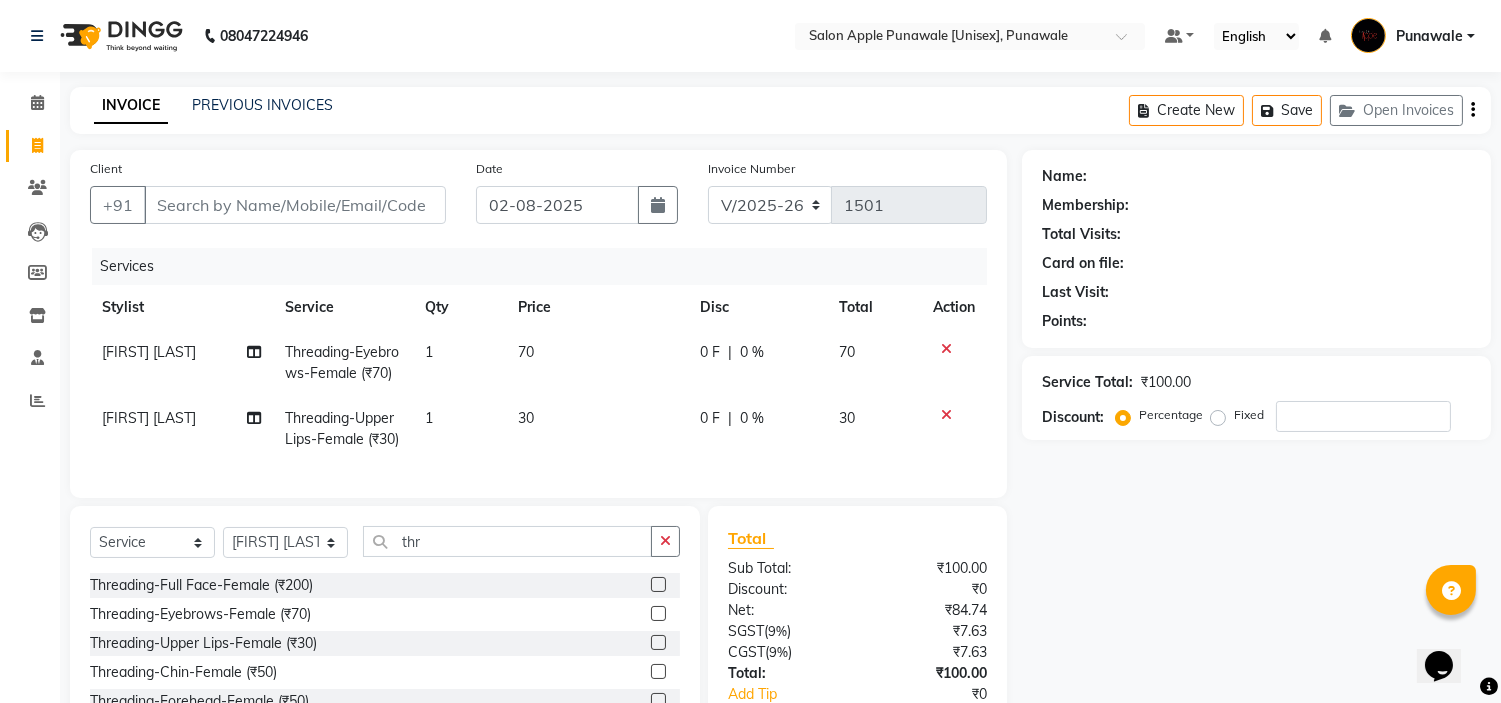 click on "Client +91" 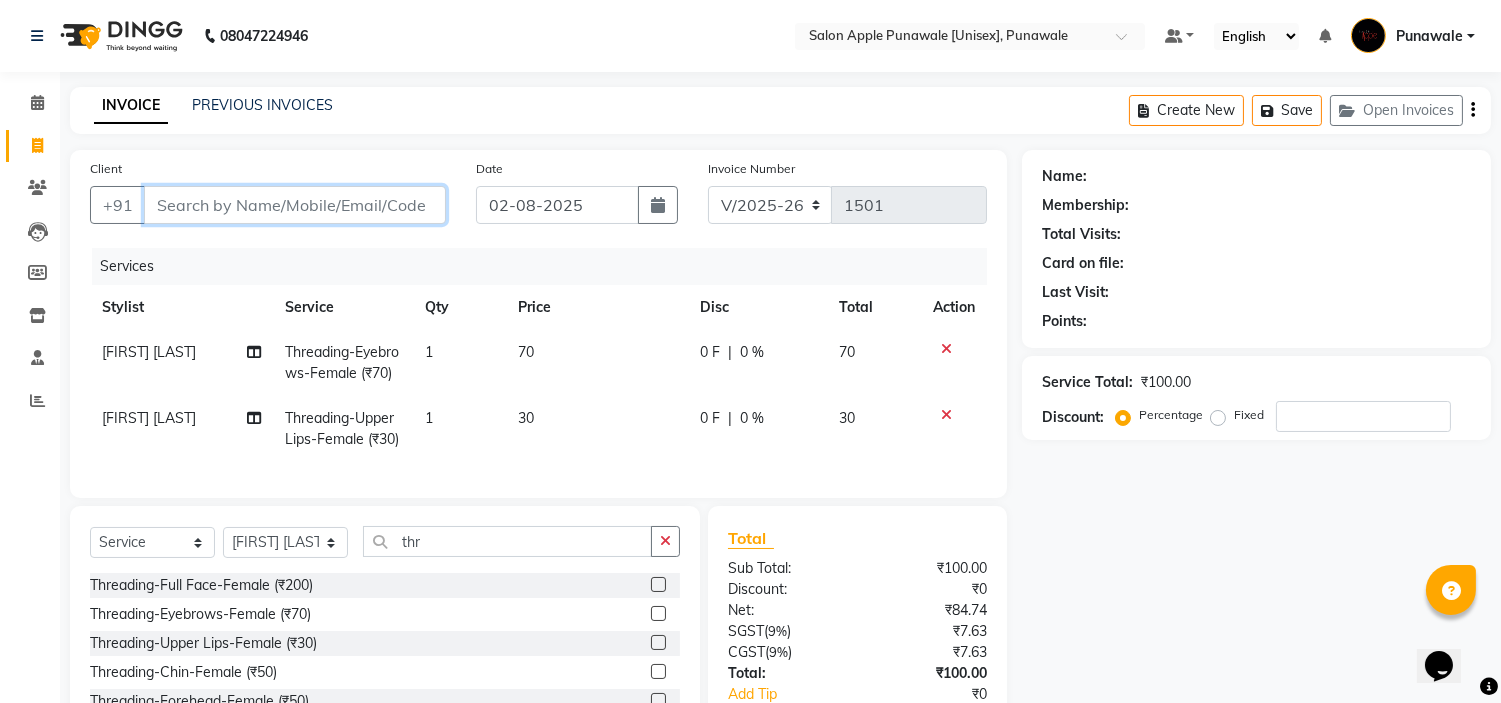 click on "Client" at bounding box center (295, 205) 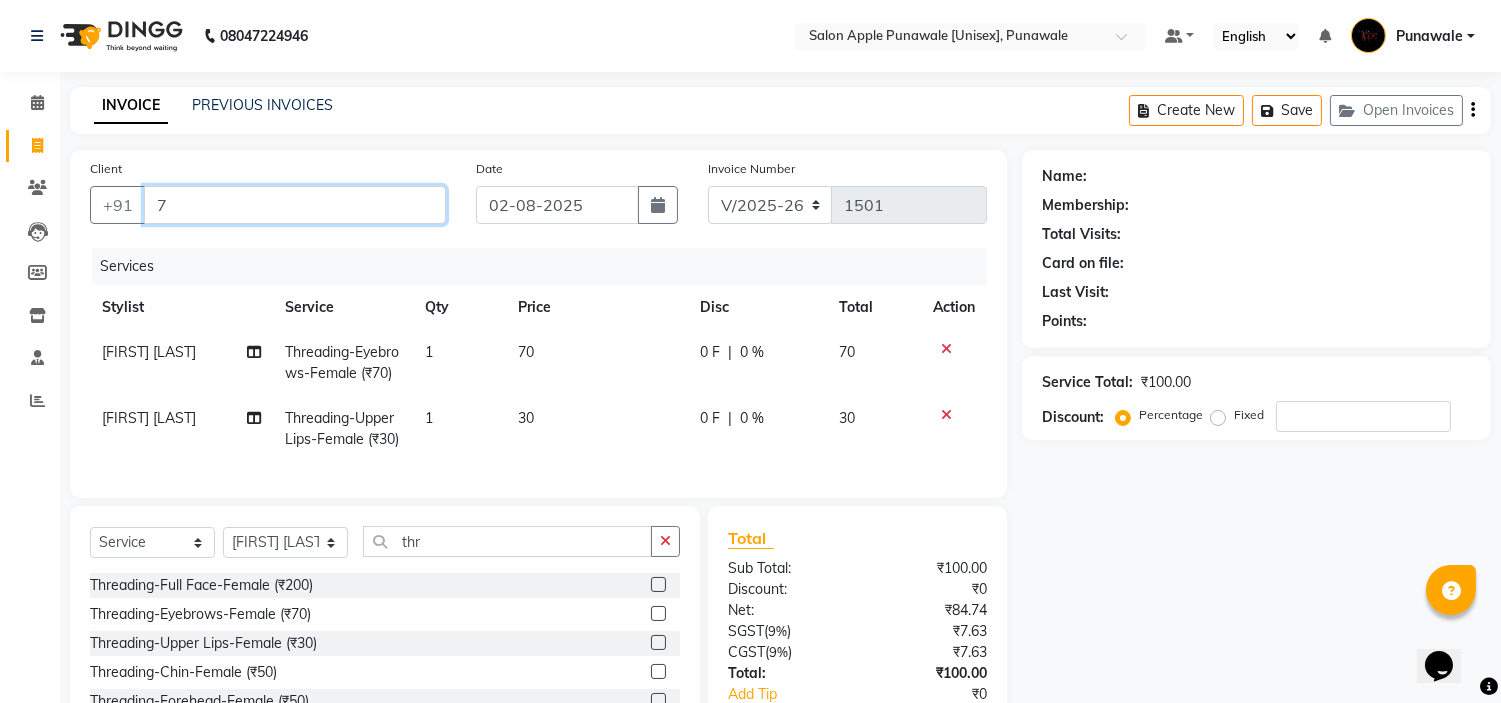type on "0" 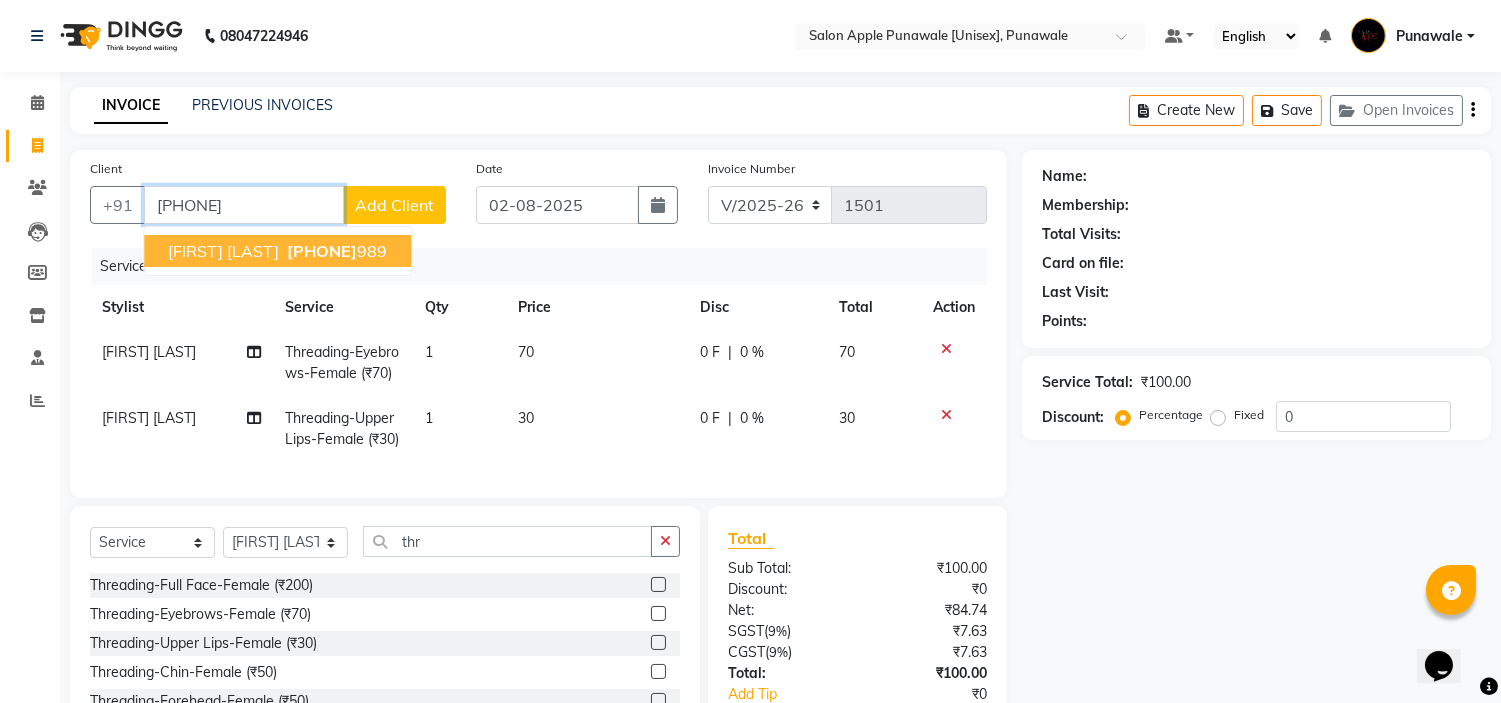 click on "Prajkta Patil" at bounding box center (223, 251) 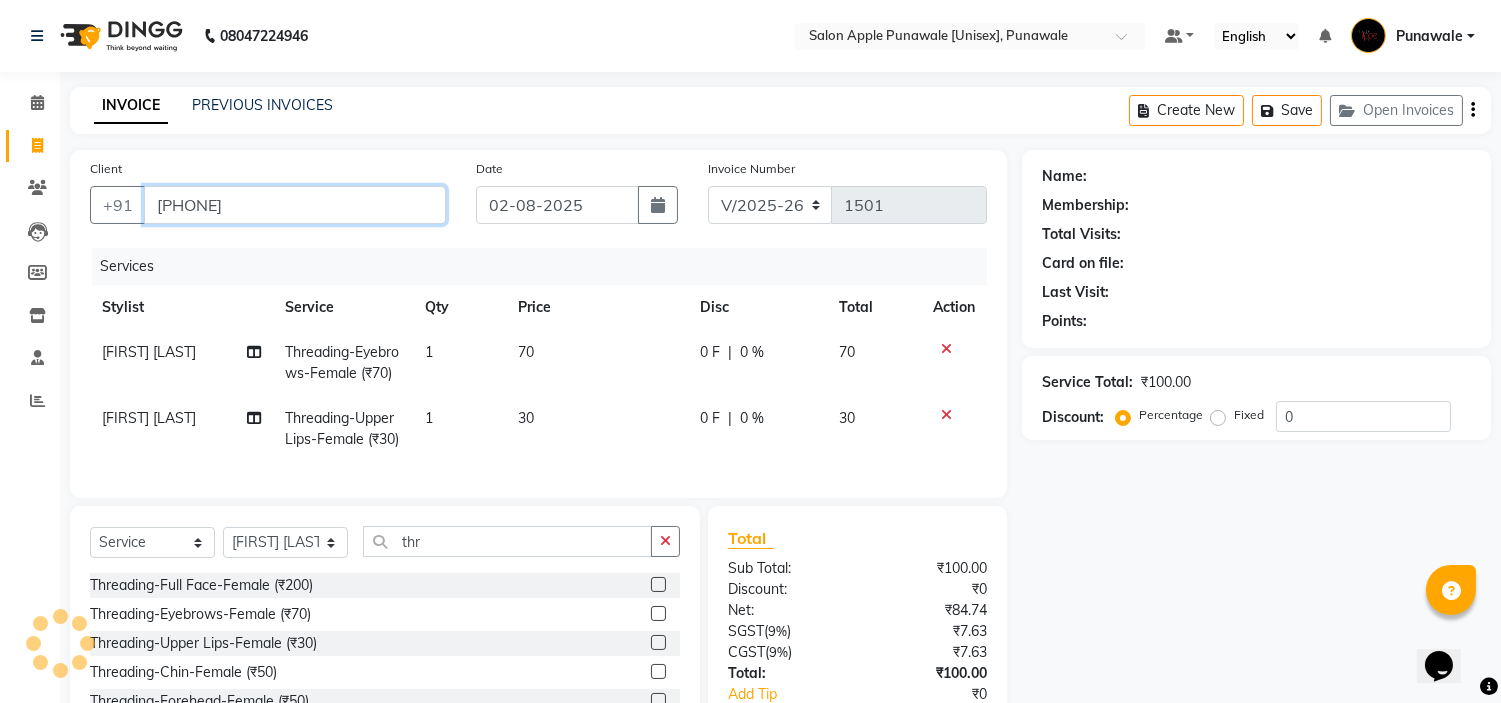 type on "7977010989" 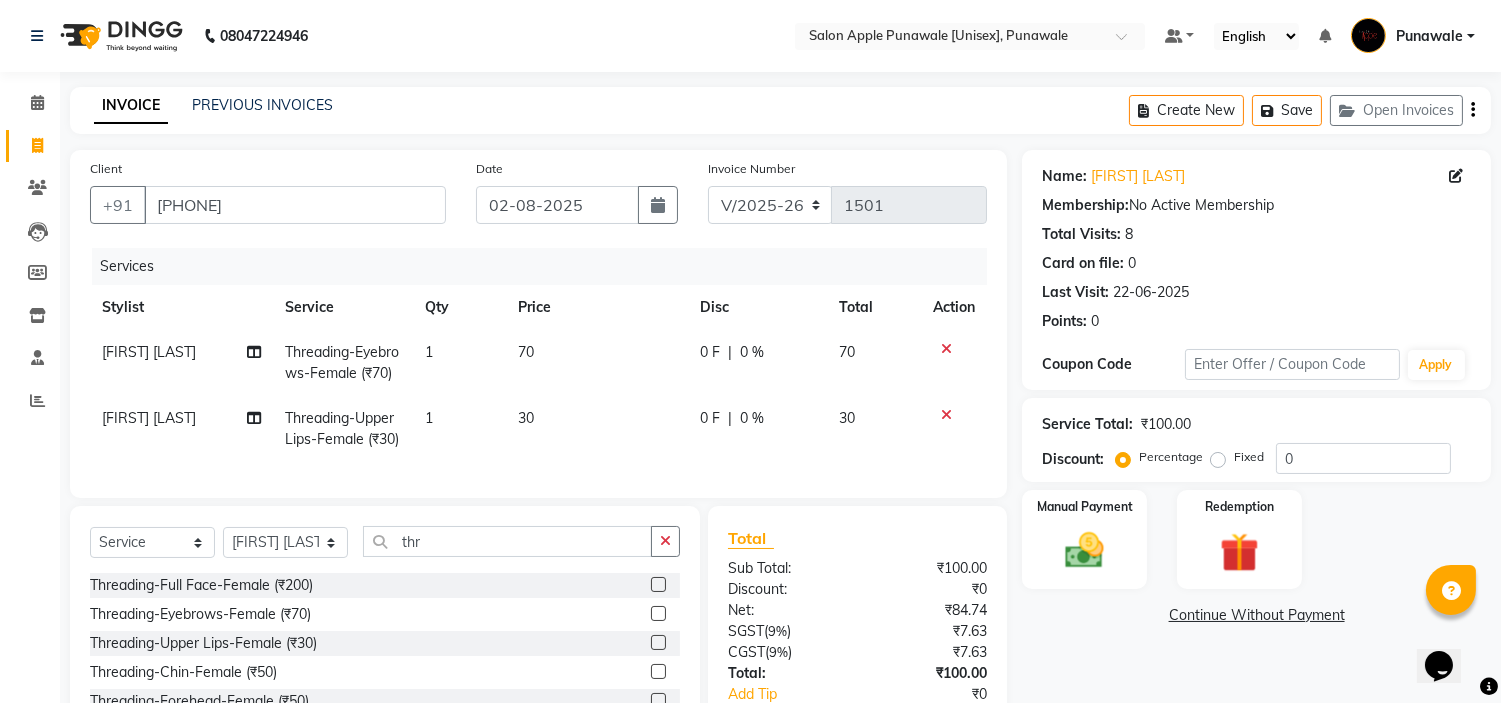scroll, scrollTop: 186, scrollLeft: 0, axis: vertical 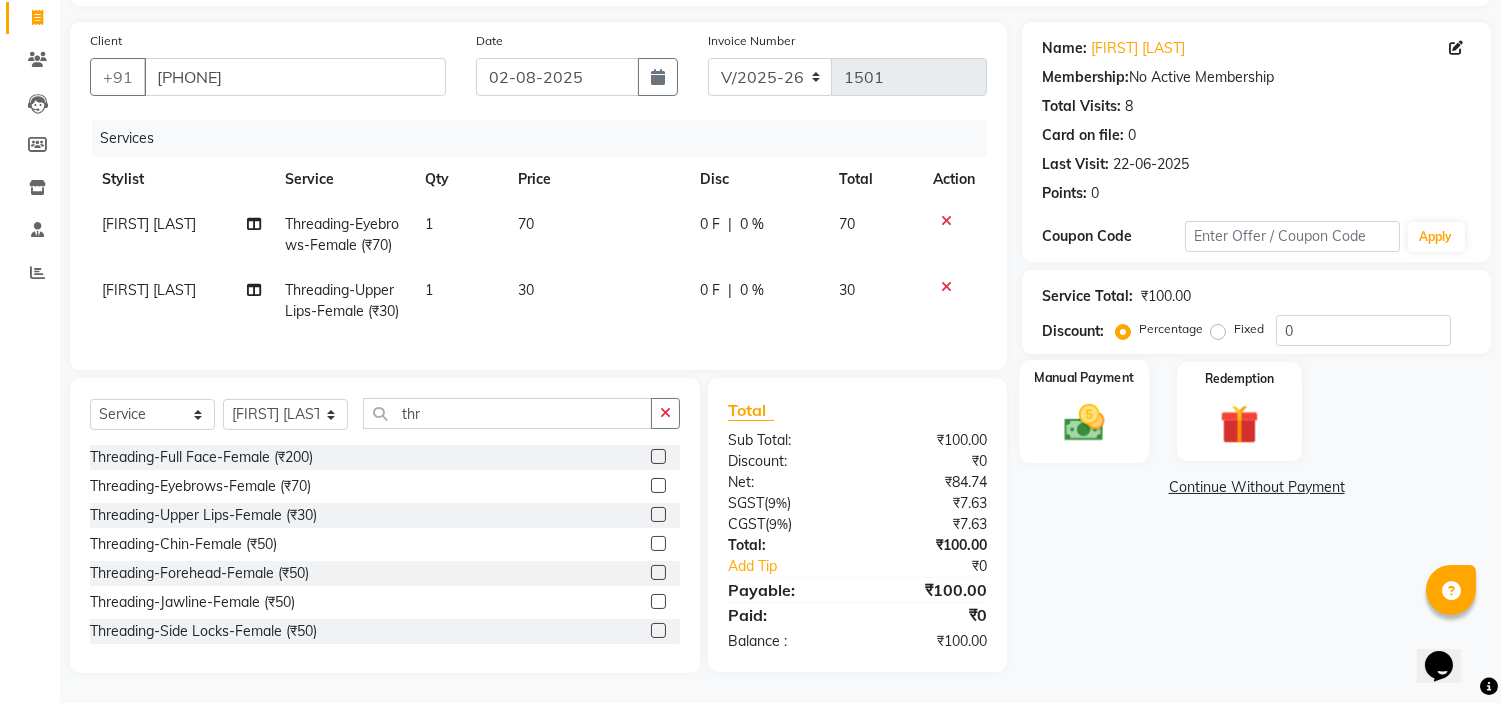 click 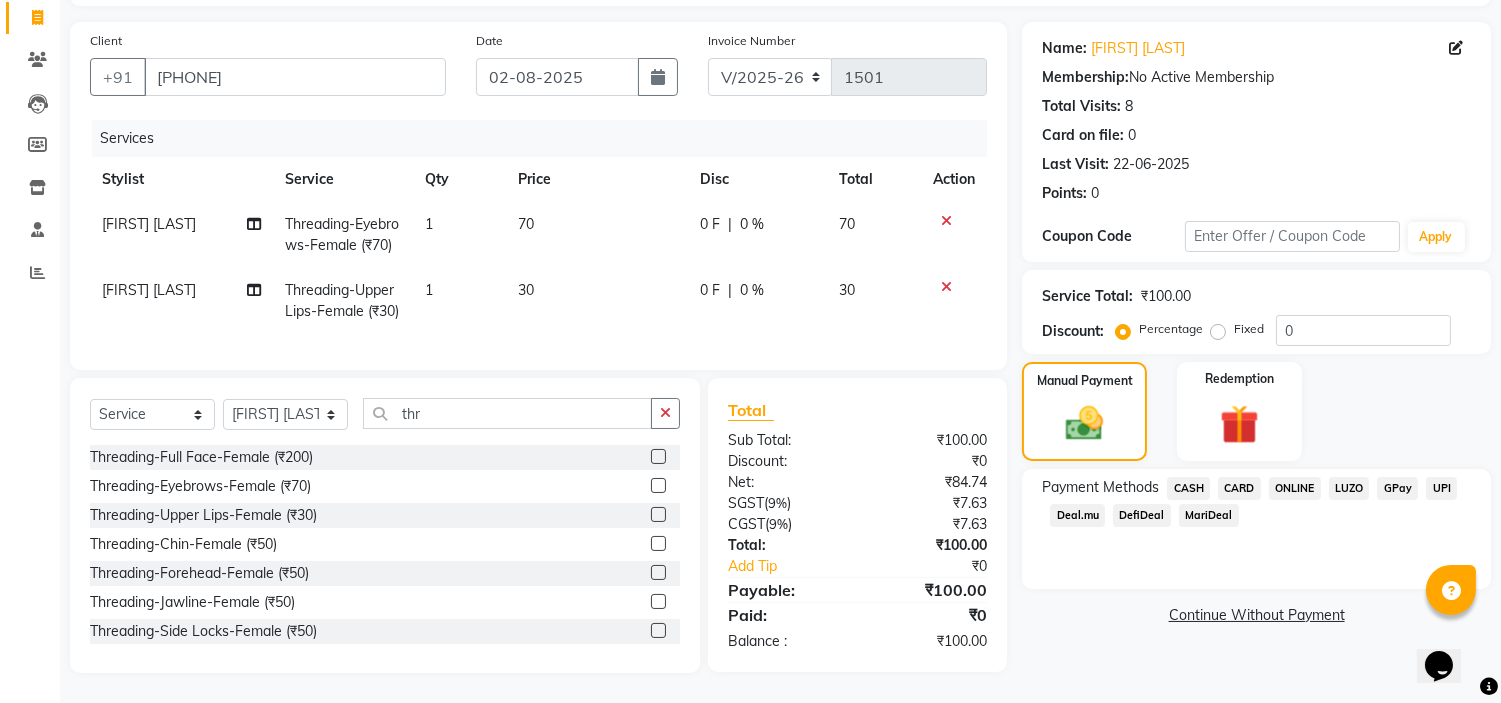 click on "ONLINE" 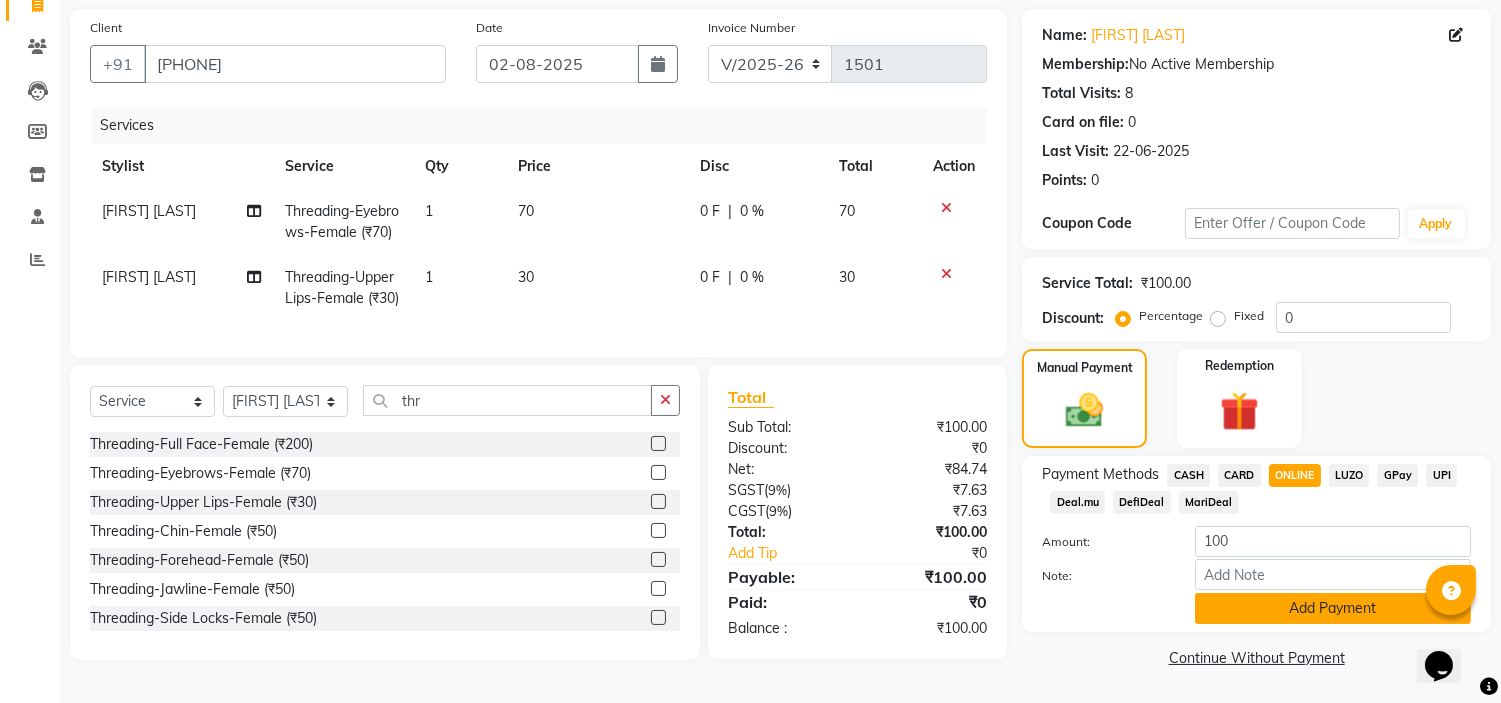 click on "Add Payment" 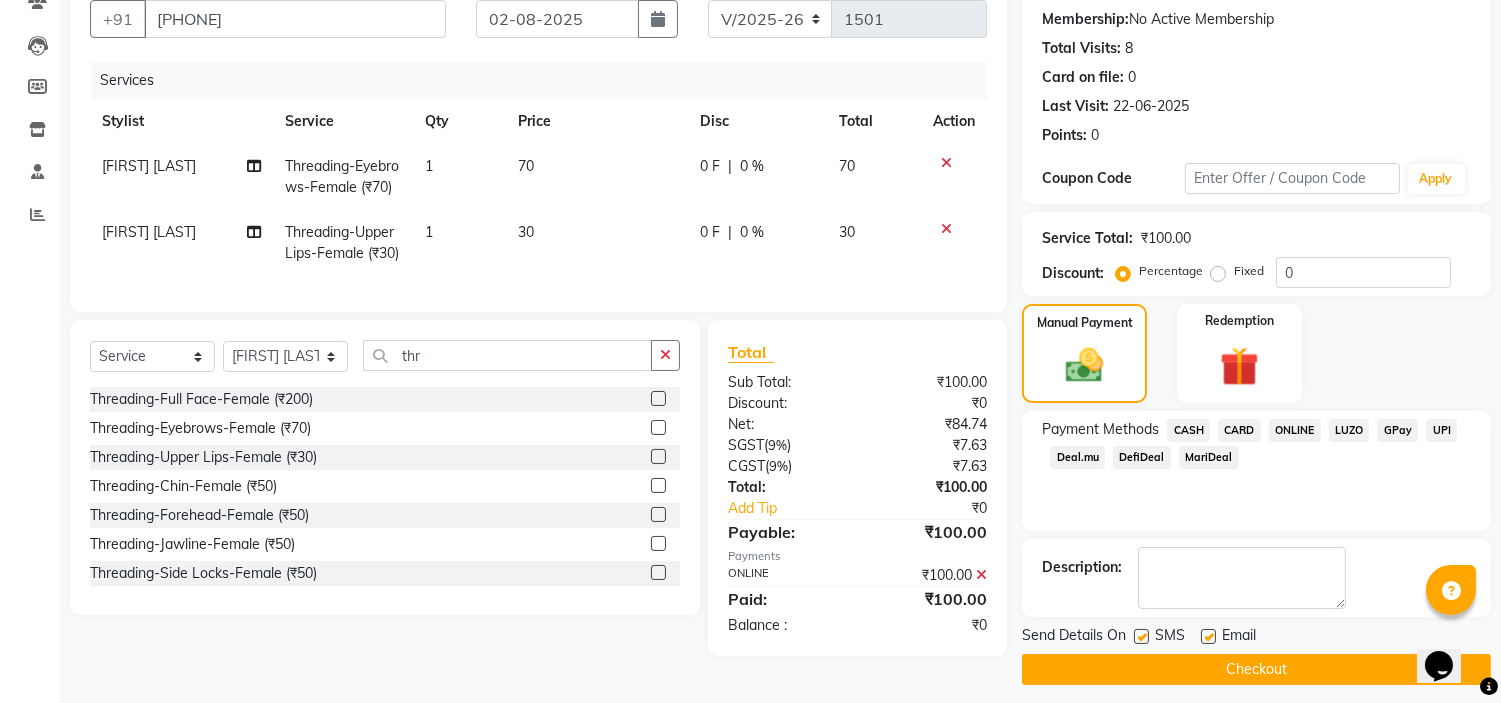 scroll, scrollTop: 227, scrollLeft: 0, axis: vertical 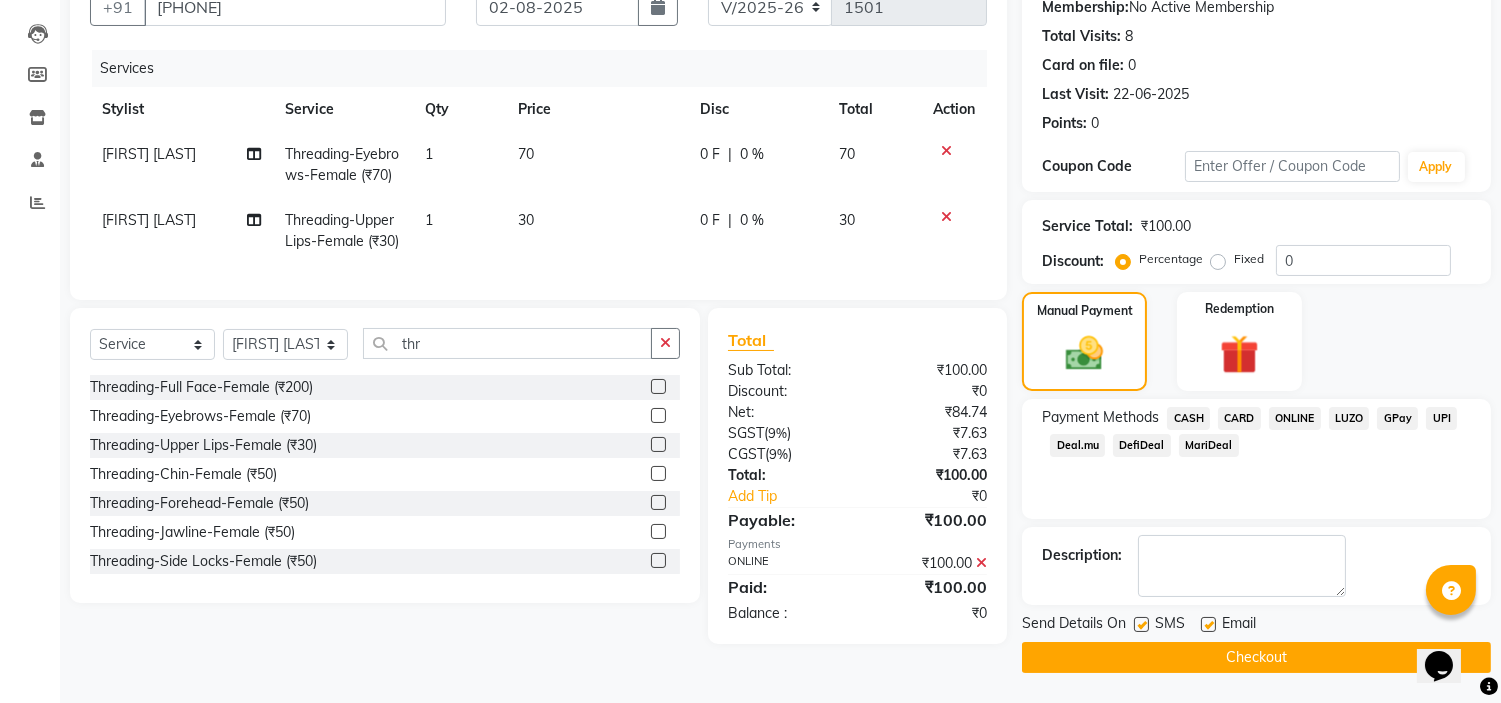 click on "Checkout" 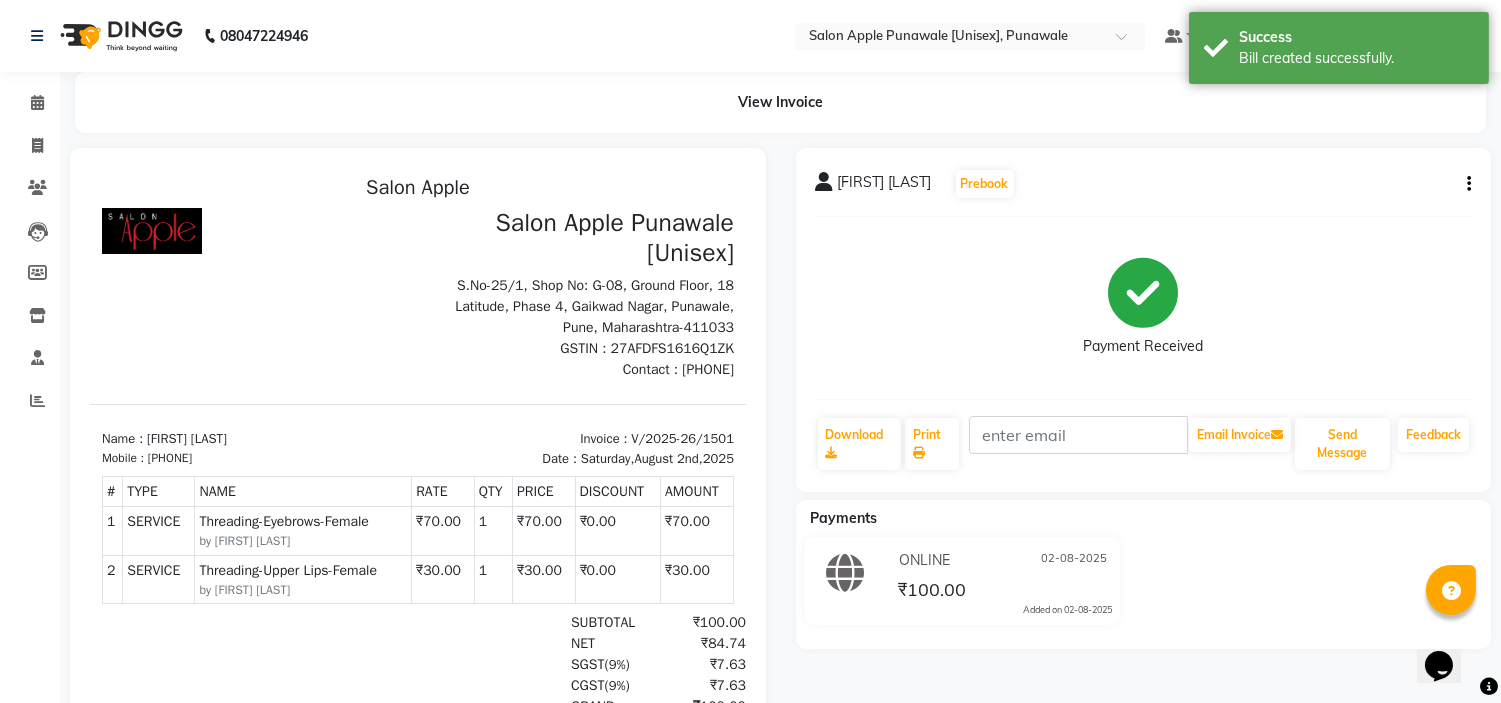 scroll, scrollTop: 0, scrollLeft: 0, axis: both 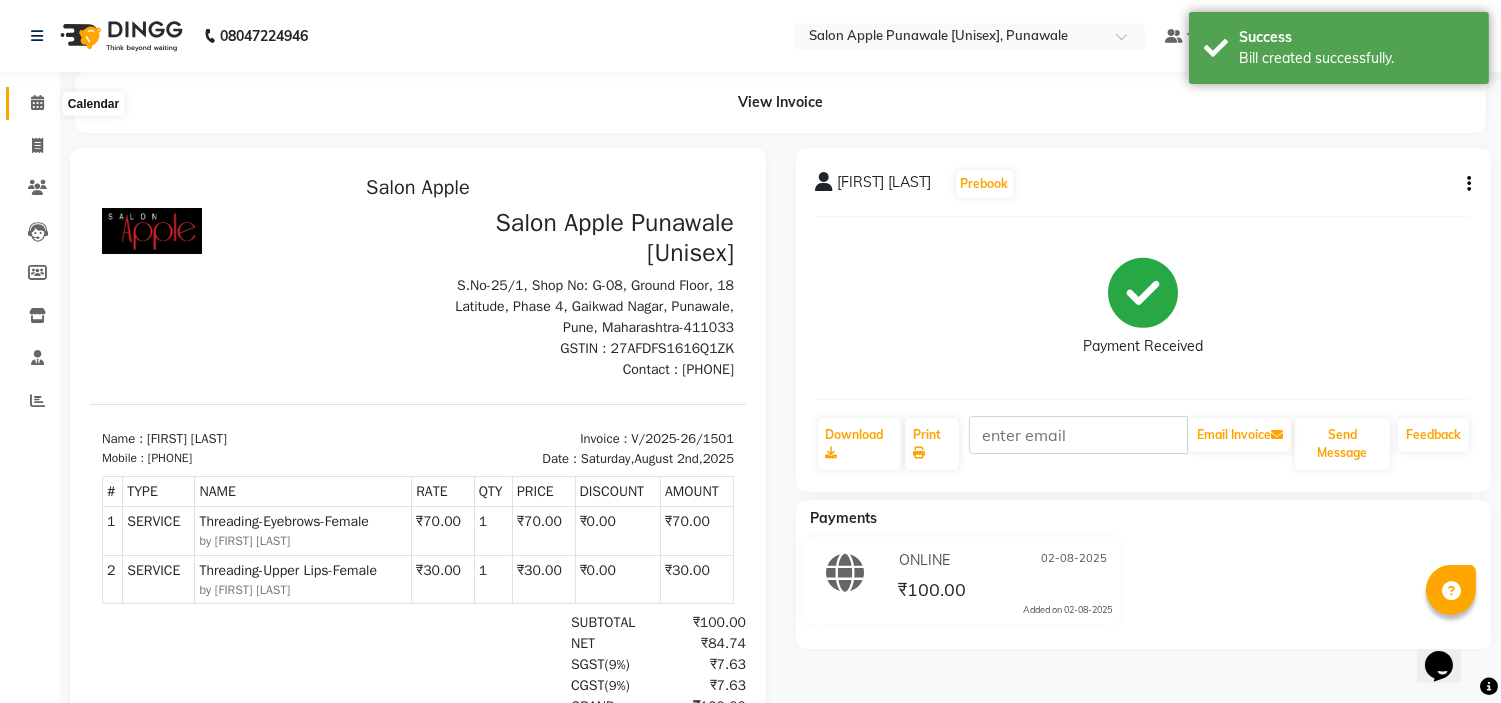 click 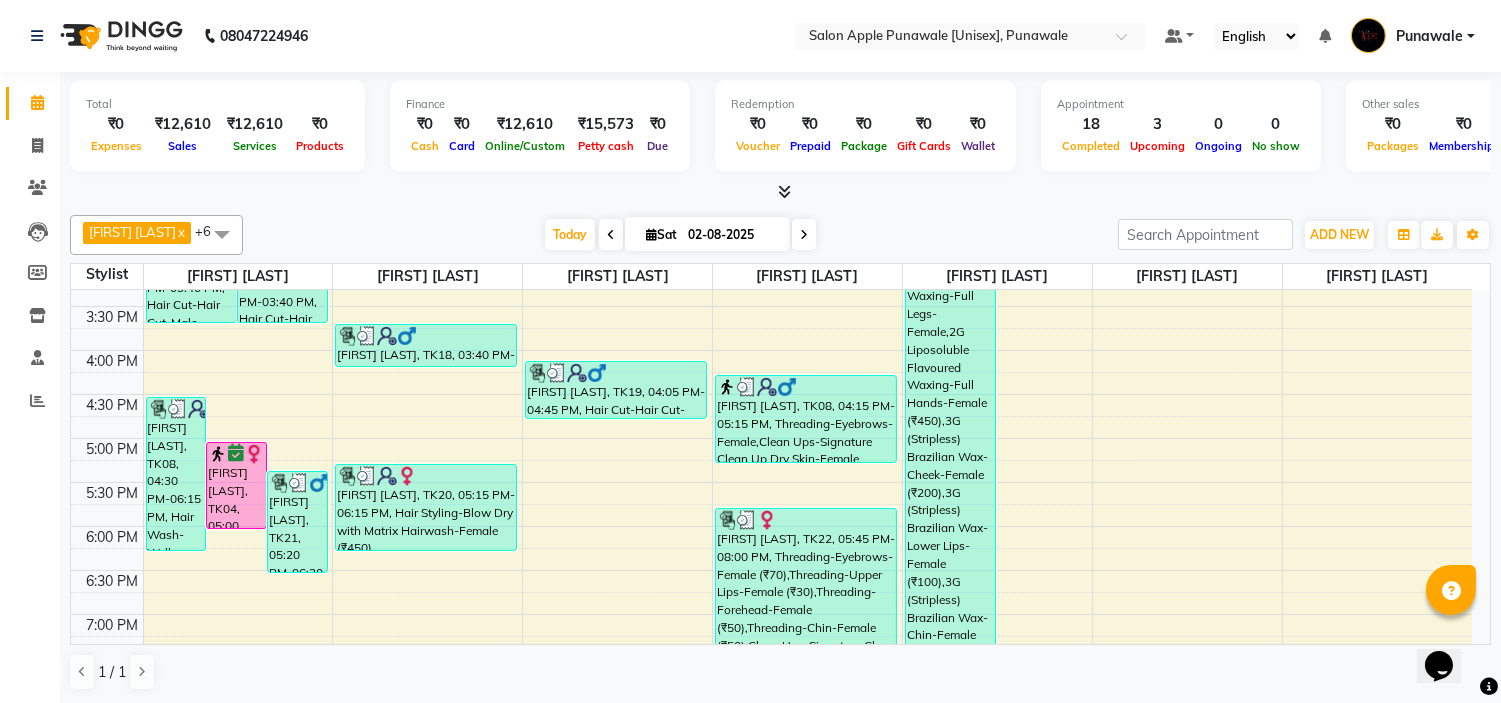 scroll, scrollTop: 666, scrollLeft: 0, axis: vertical 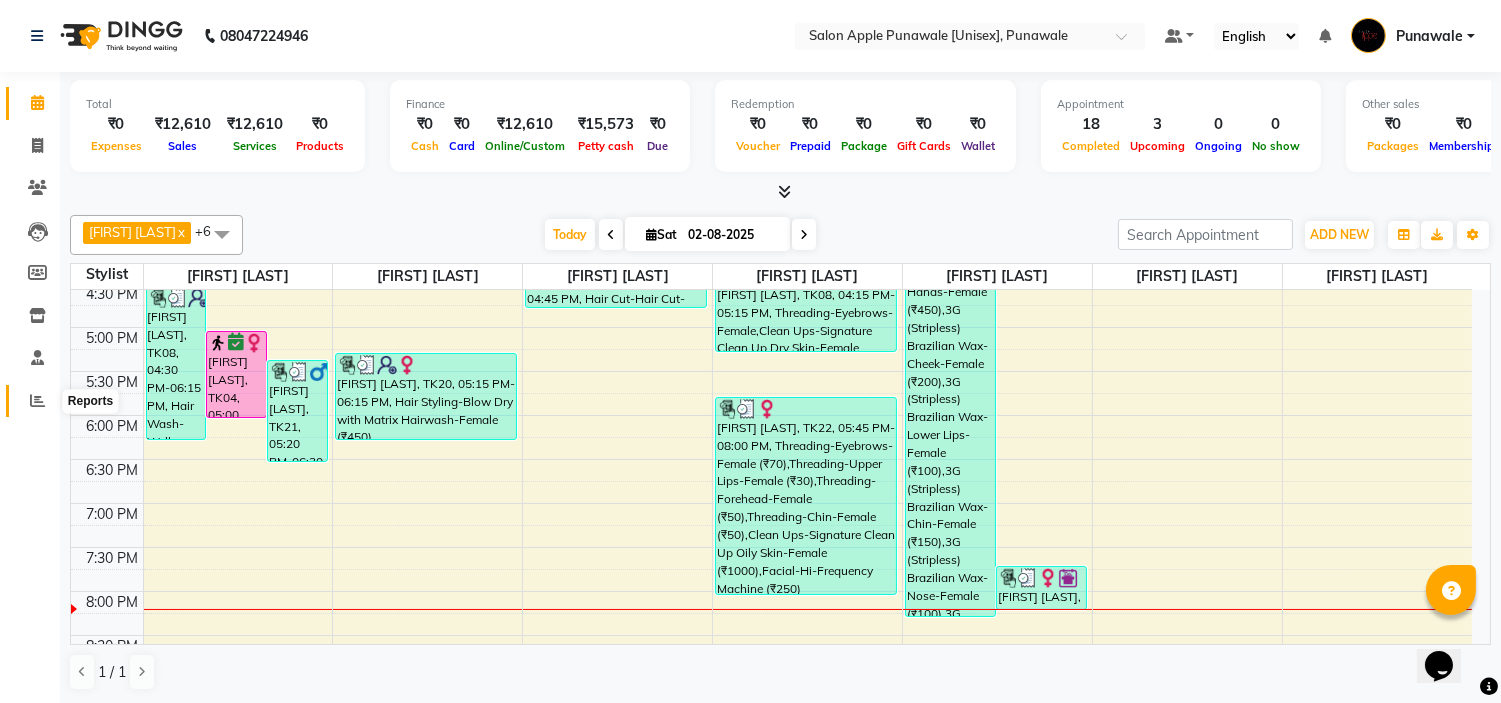 click 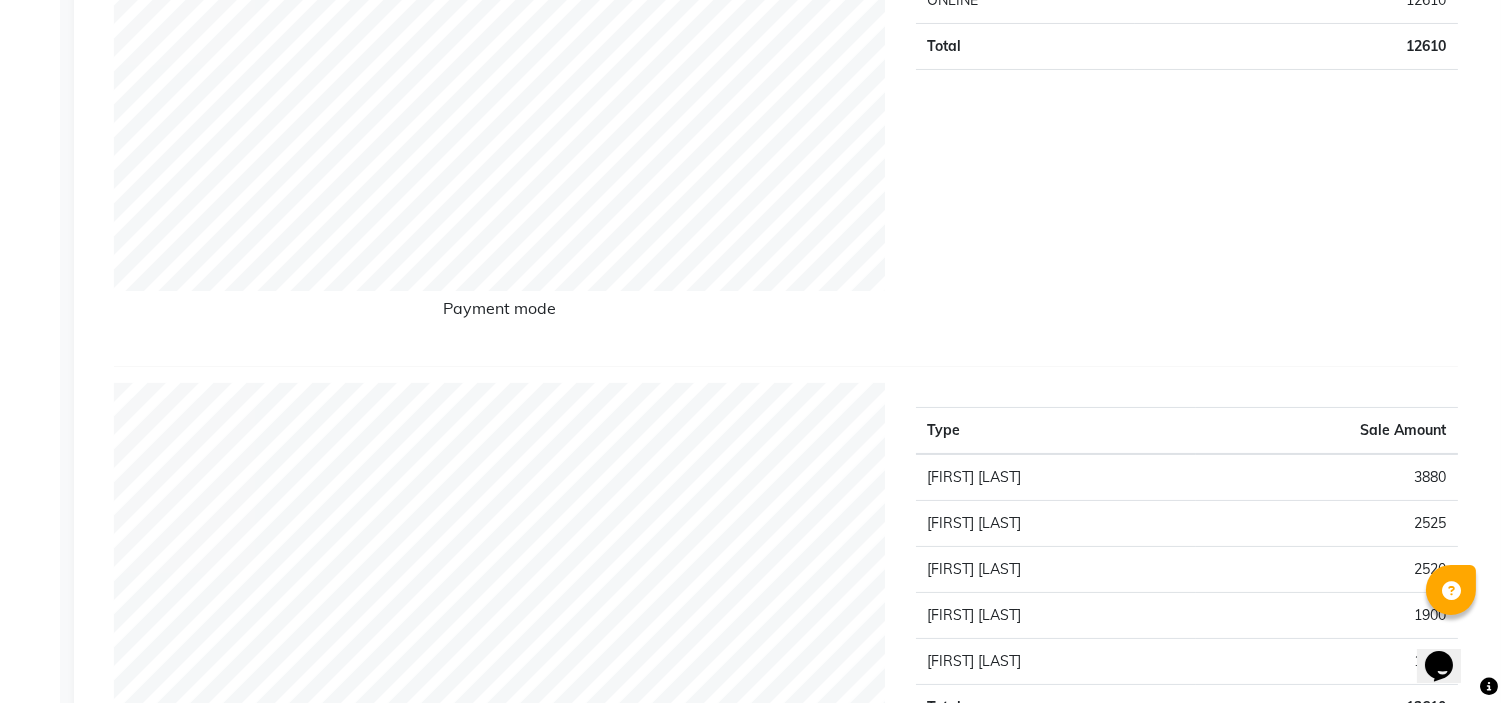 scroll, scrollTop: 888, scrollLeft: 0, axis: vertical 